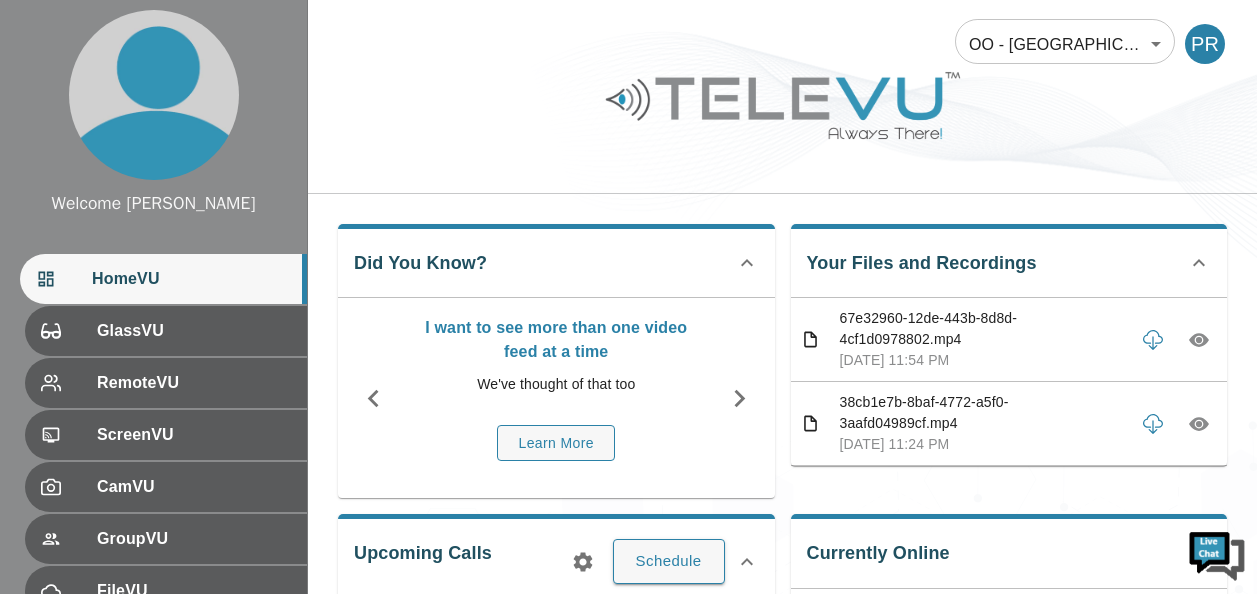 scroll, scrollTop: 0, scrollLeft: 0, axis: both 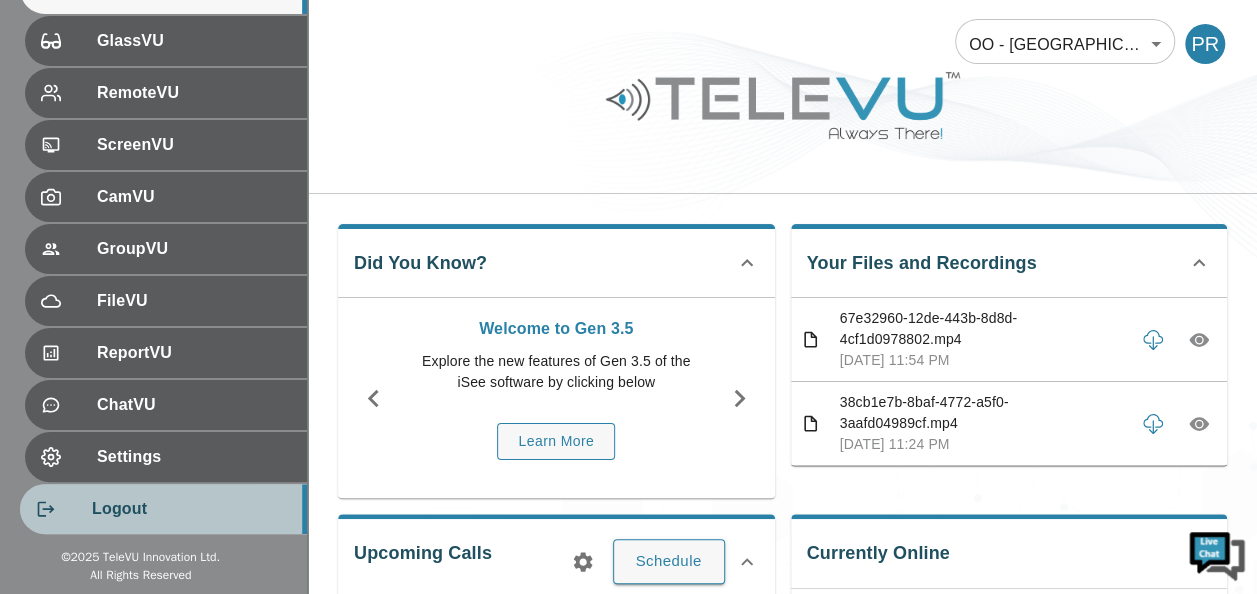 click on "Logout" at bounding box center (191, 509) 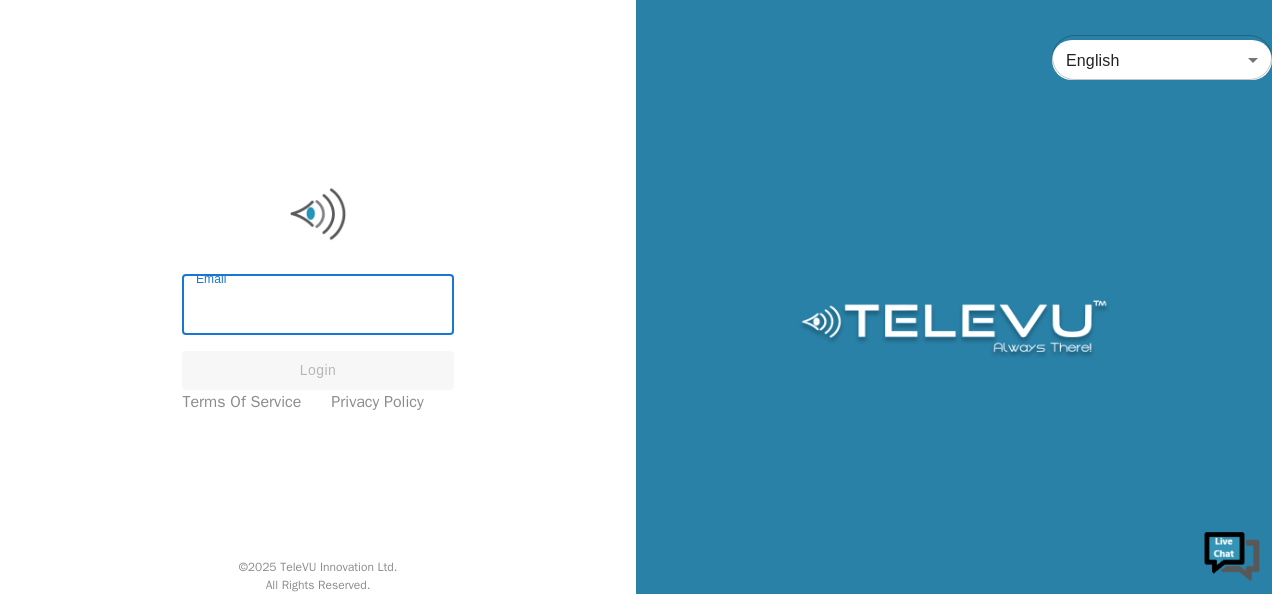 click on "Email" at bounding box center [317, 307] 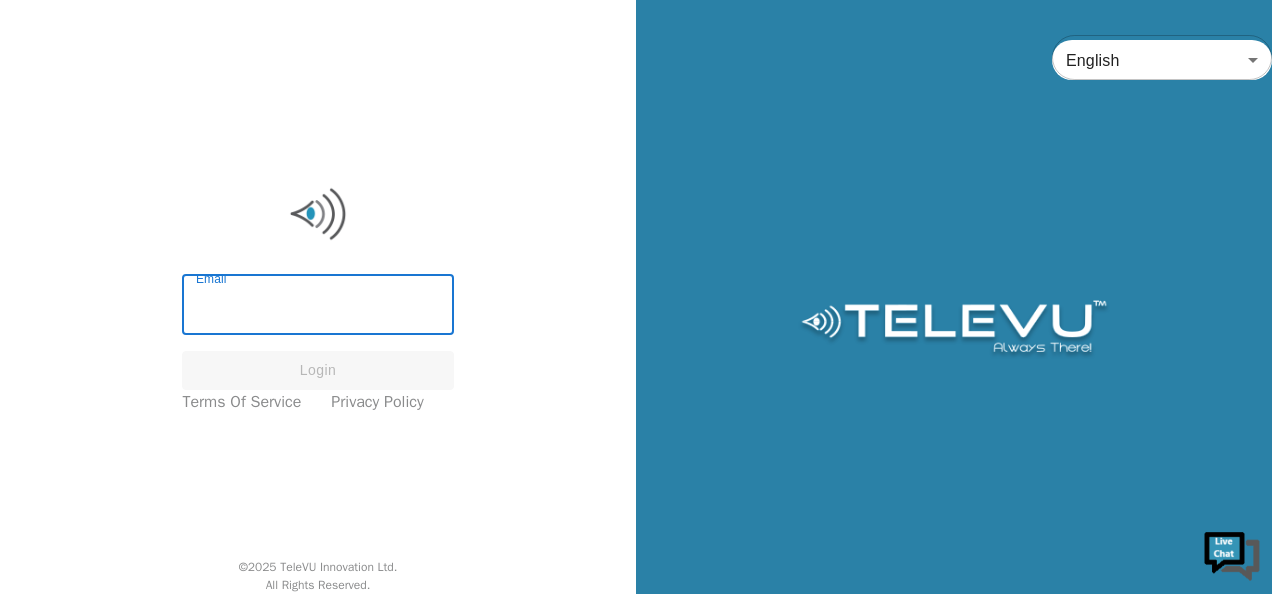 drag, startPoint x: 273, startPoint y: 306, endPoint x: 233, endPoint y: 306, distance: 40 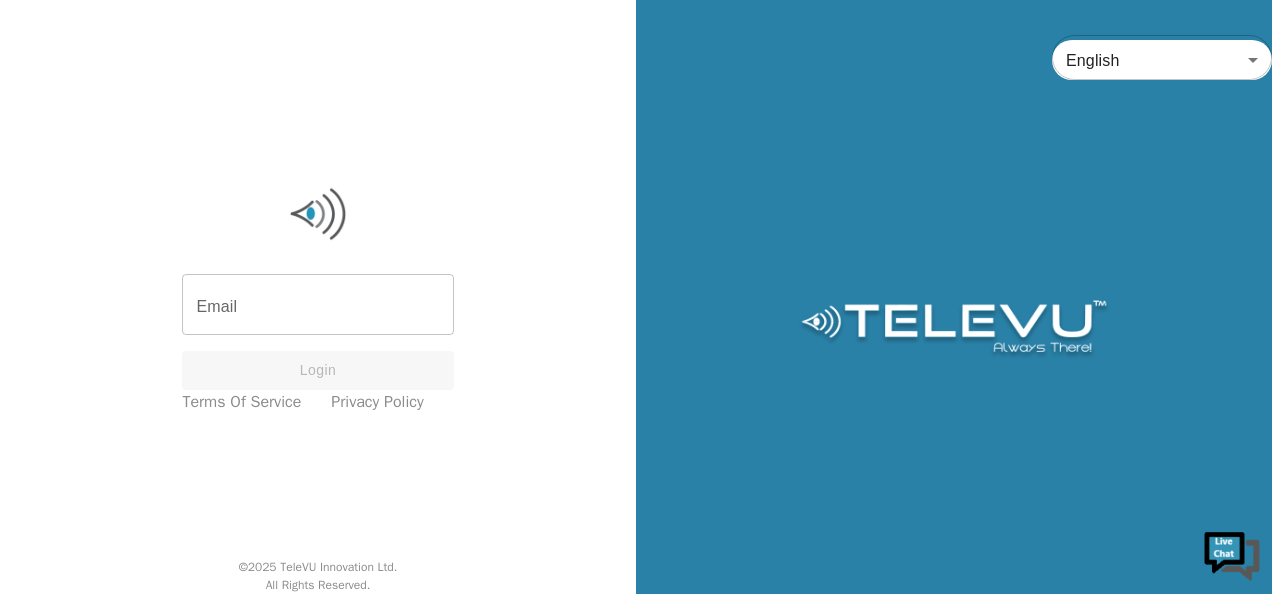 click on "Email" at bounding box center [317, 307] 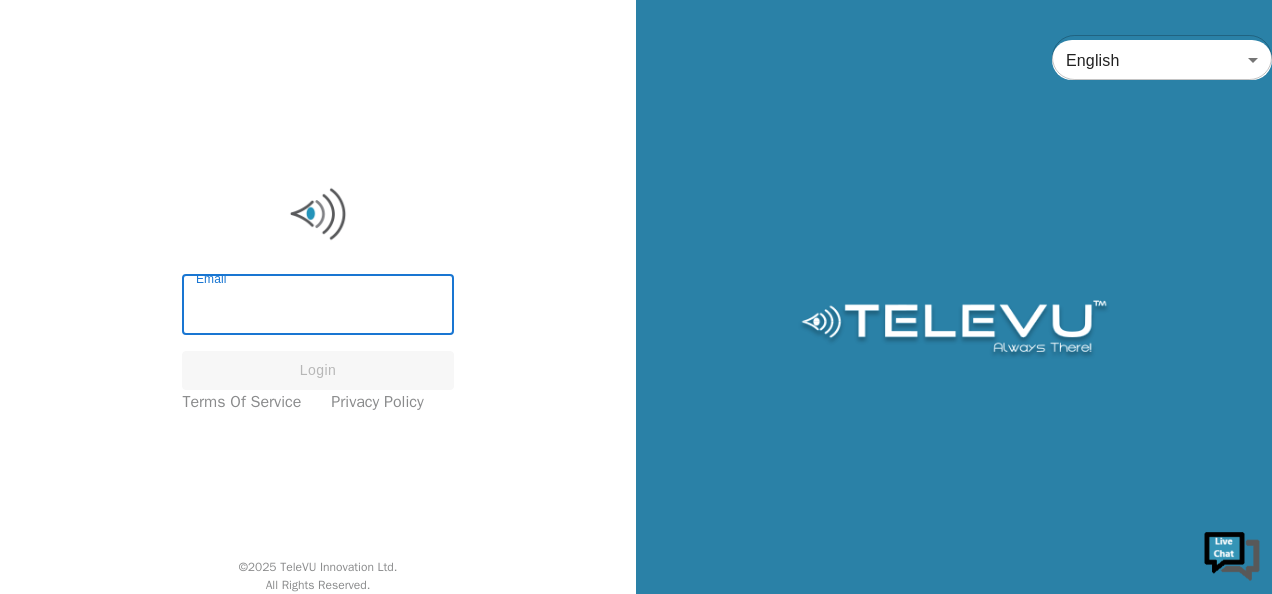 paste on "[Peter Ronoh is inviting you to a scheduled Zoom meeting.  Topic: Dr. Akoko — TeleVU Training Time: Jul 2, 2025 08:00 PM Nairobi Join Zoom Meeting https://us02web.zoom.us/j/86472407448?pwd=I4K1qadwGQ7B0JPRazLPZBkNoFELdv.1  Meeting ID: 864 7240 7448 Passcode: 503475  ---  One tap mobile +13052241968,,86472407448#,,,,*503475# US +13092053325,,86472407448#,,,,*503475# US  ---  Dial by your location • +1 305 224 1968 US • +1 309 205 3325 US • +1 312 626 6799 US (Chicago) • +1 346 248 7799 US (Houston) • +1 360 209 5623 US • +1 386 347 5053 US • +1 507 473 4847 US • +1 564 217 2000 US • +1 646 931 3860 US • +1 669 444 9171 US • +1 669 900 6833 US (San Jose) • +1 689 278 1000 US • +1 719 359 4580 US • +1 929 205 6099 US (New York) • +1 253 205 0468 US • +1 253 215 8782 US (Tacoma) • +1 301 715 8592 US (Washington DC)  Meeting ID: 864 7240 7448 Passcode: 503475  Find your local number: https://us02web.zoom.us/u/kez0tdaKzu" 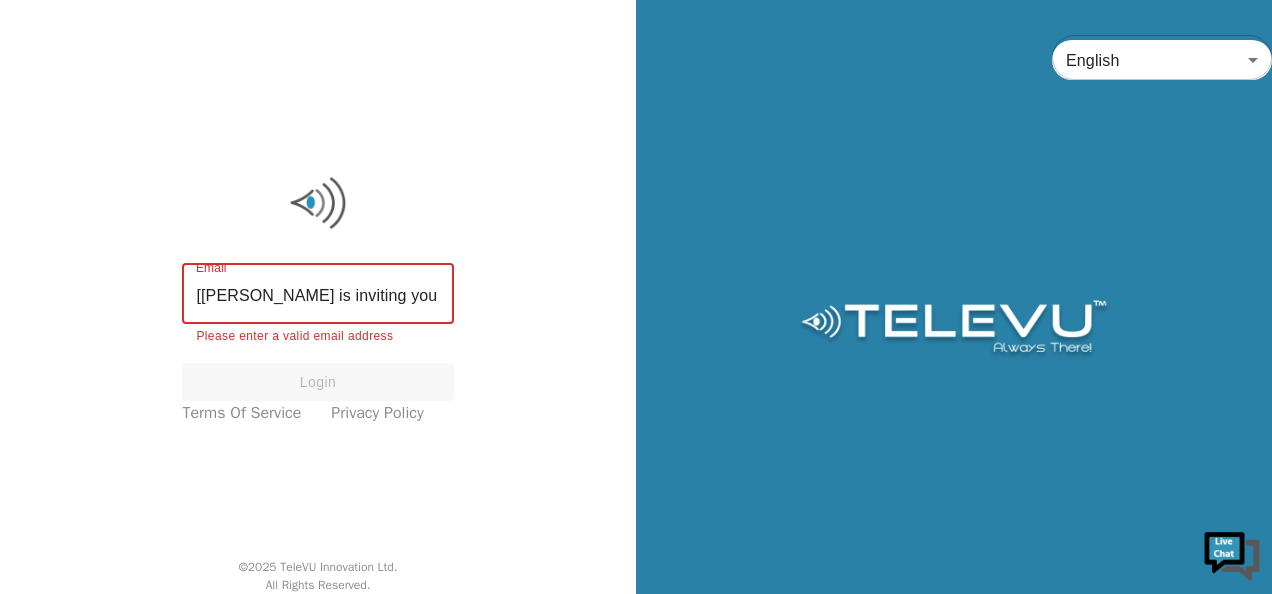 scroll, scrollTop: 0, scrollLeft: 6880, axis: horizontal 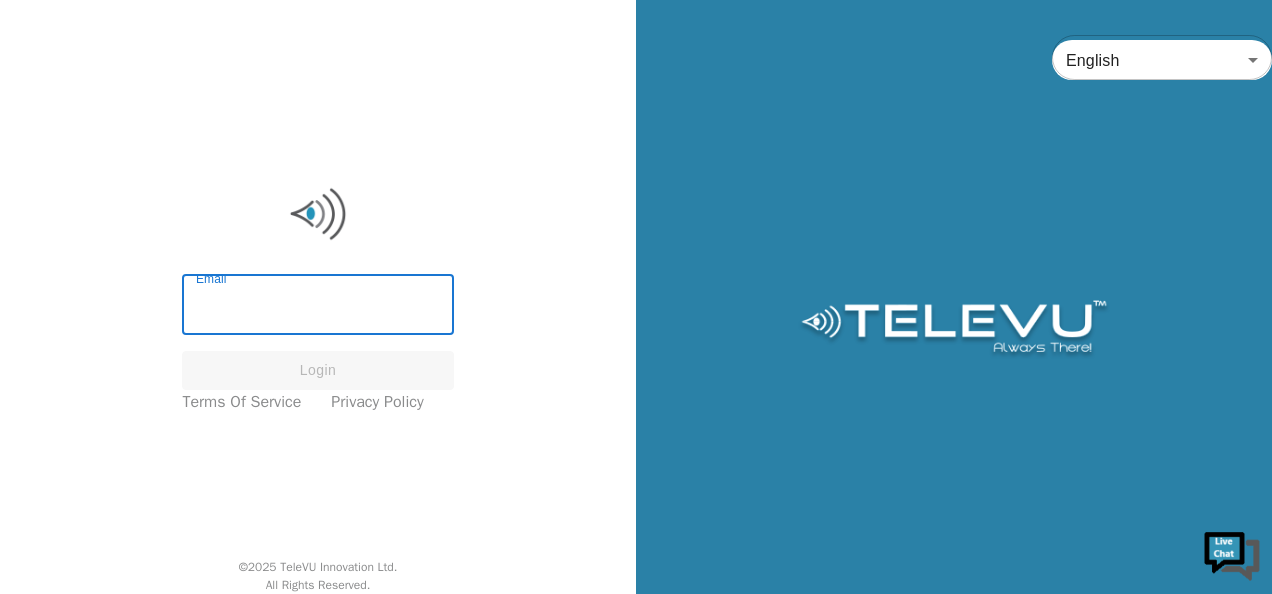 click on "Email" at bounding box center [317, 307] 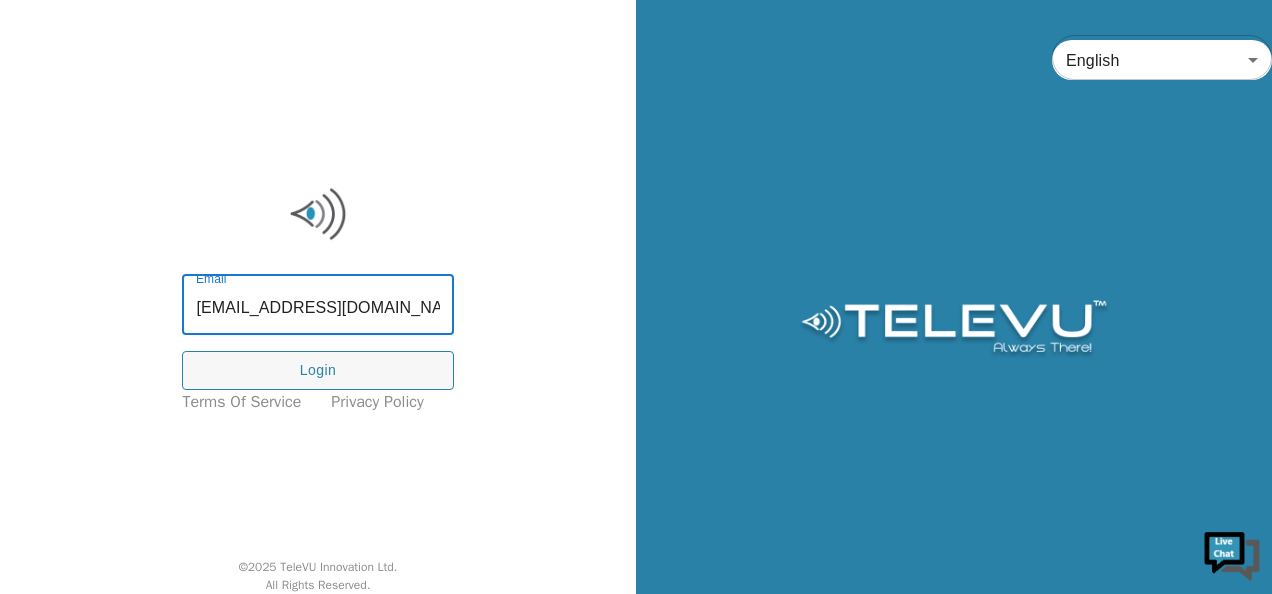 click on "[EMAIL_ADDRESS][DOMAIN_NAME]" at bounding box center [317, 307] 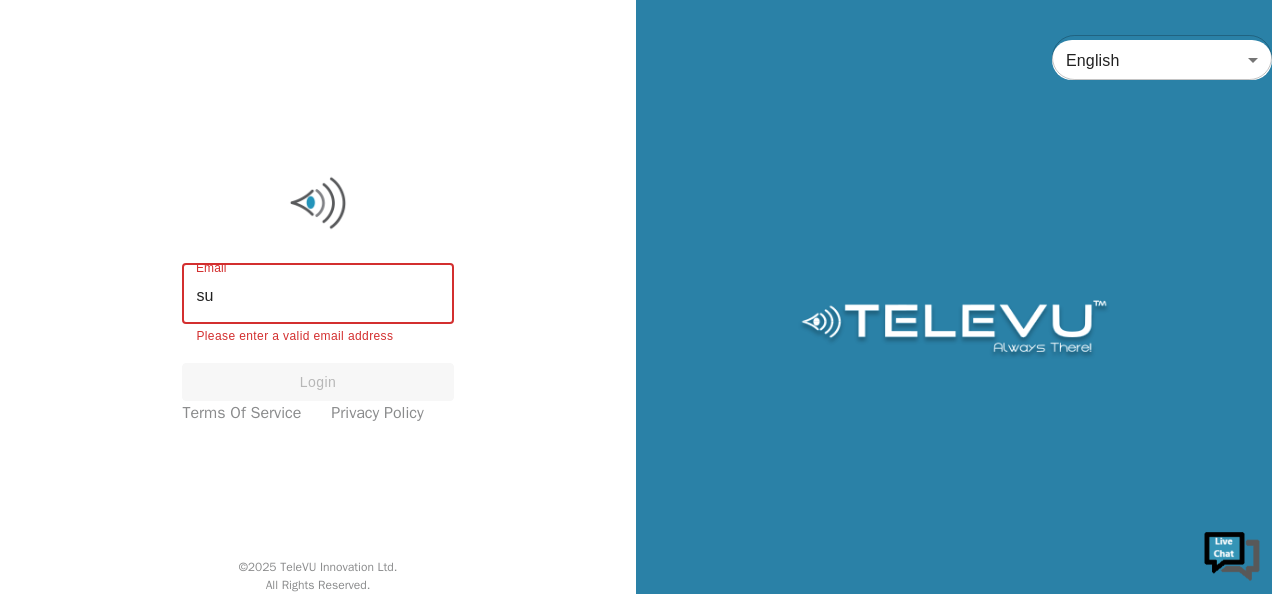 type on "s" 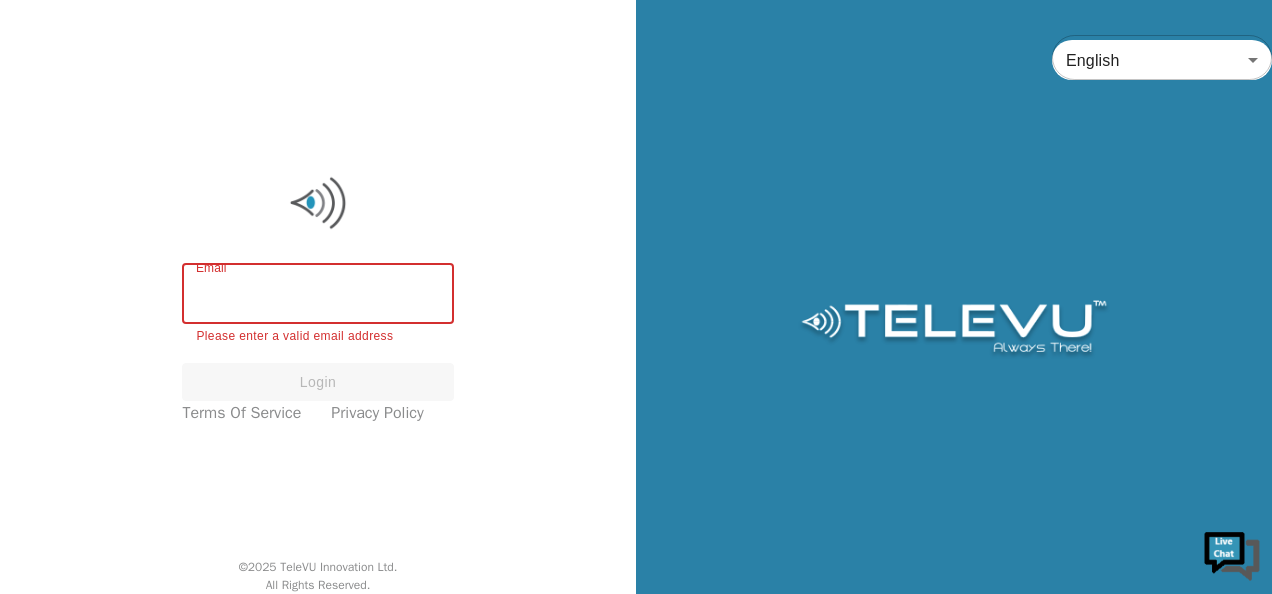 click on "Email" at bounding box center [317, 296] 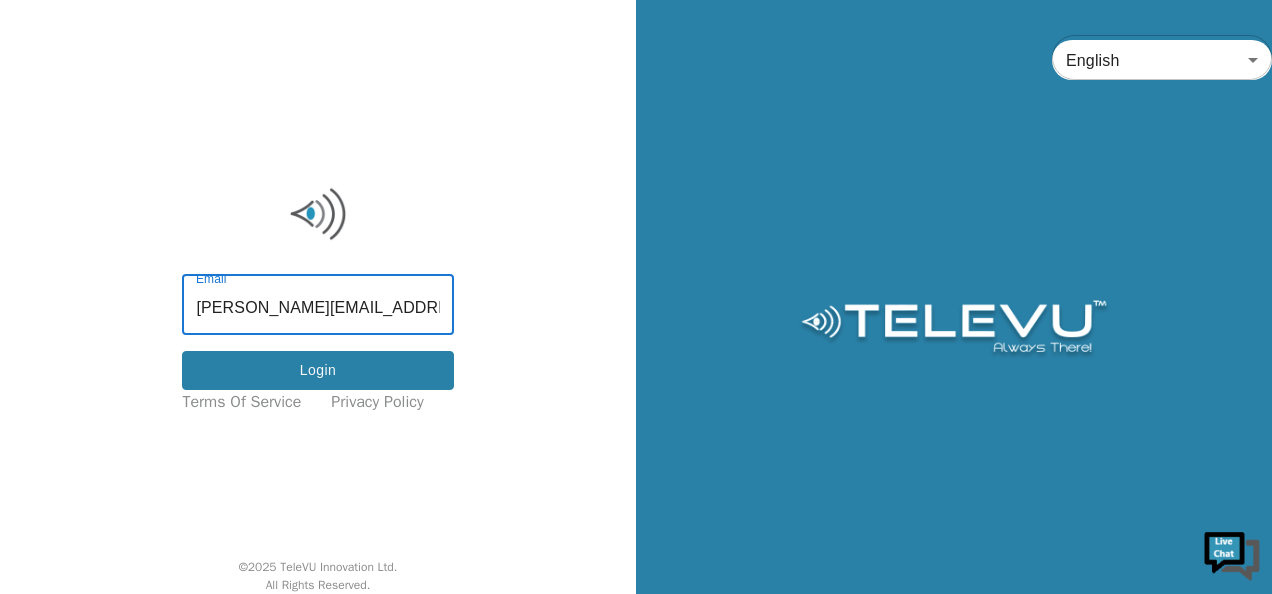 scroll, scrollTop: 0, scrollLeft: 0, axis: both 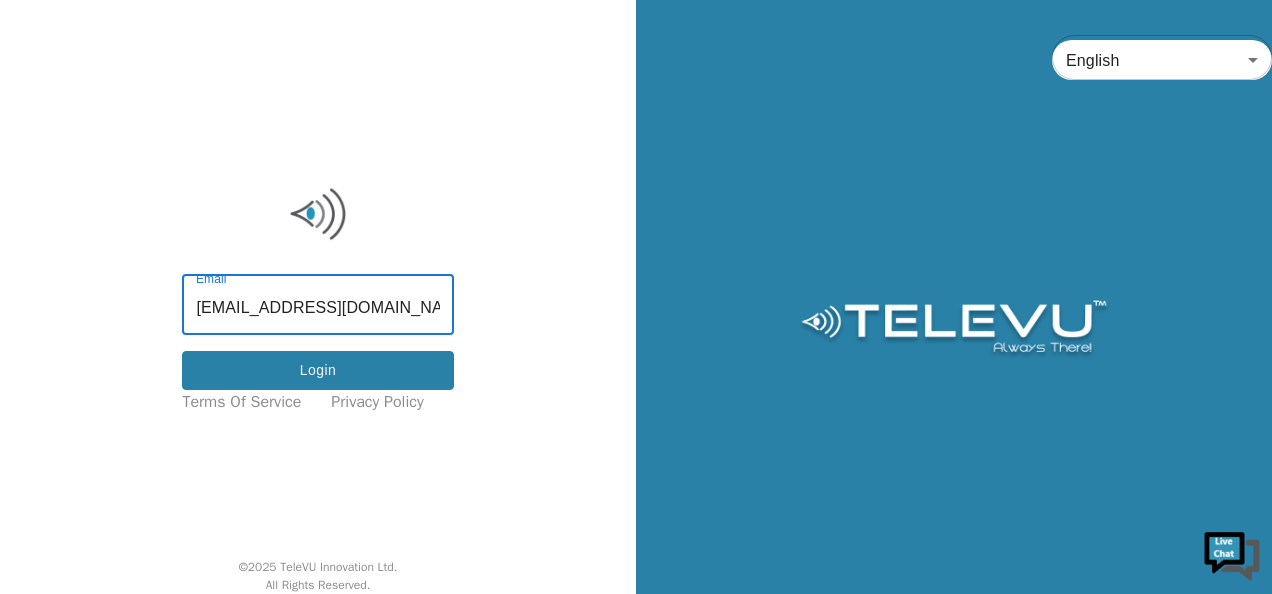 click on "Login" at bounding box center [317, 370] 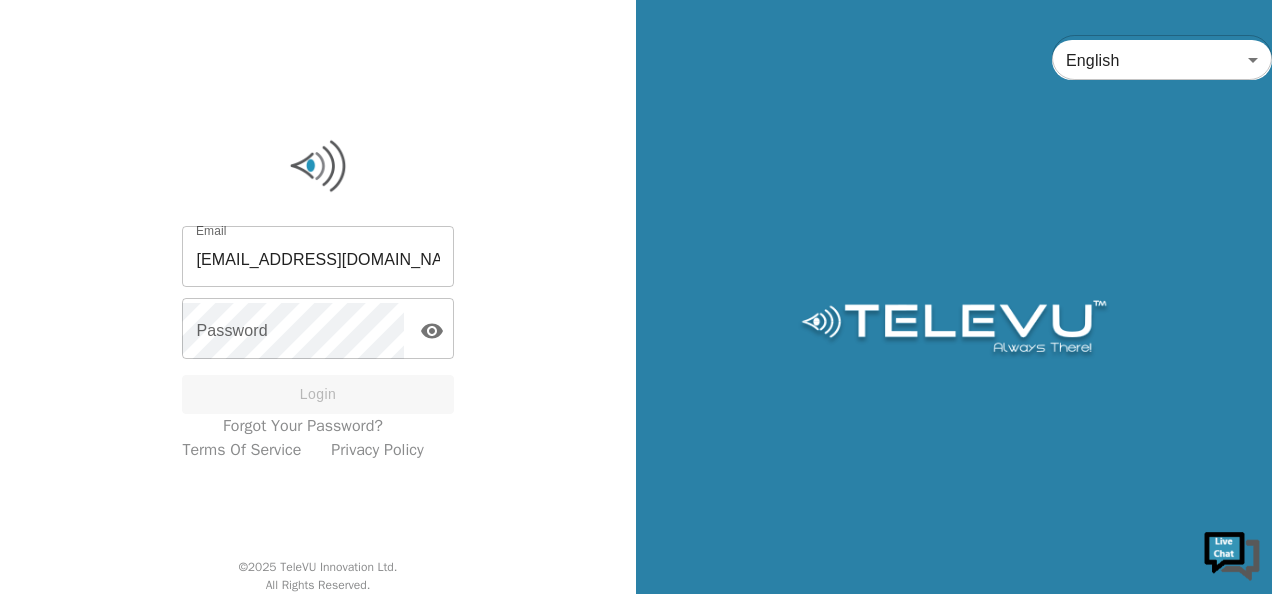 click on "willordronoh@gmail.com" at bounding box center (317, 259) 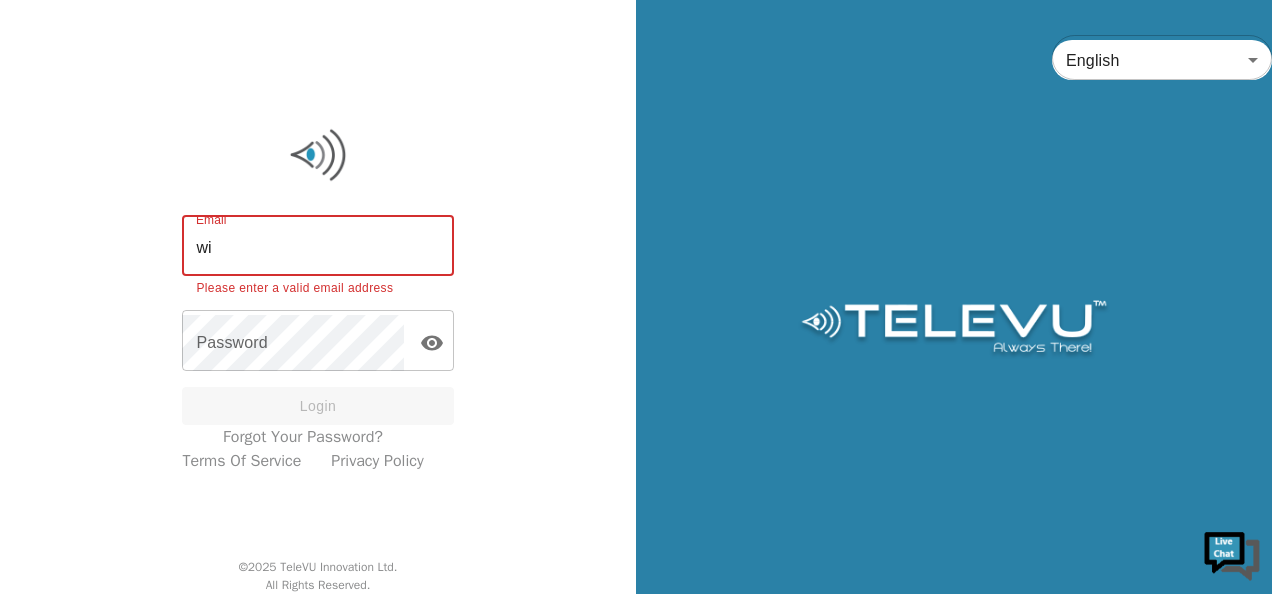type on "w" 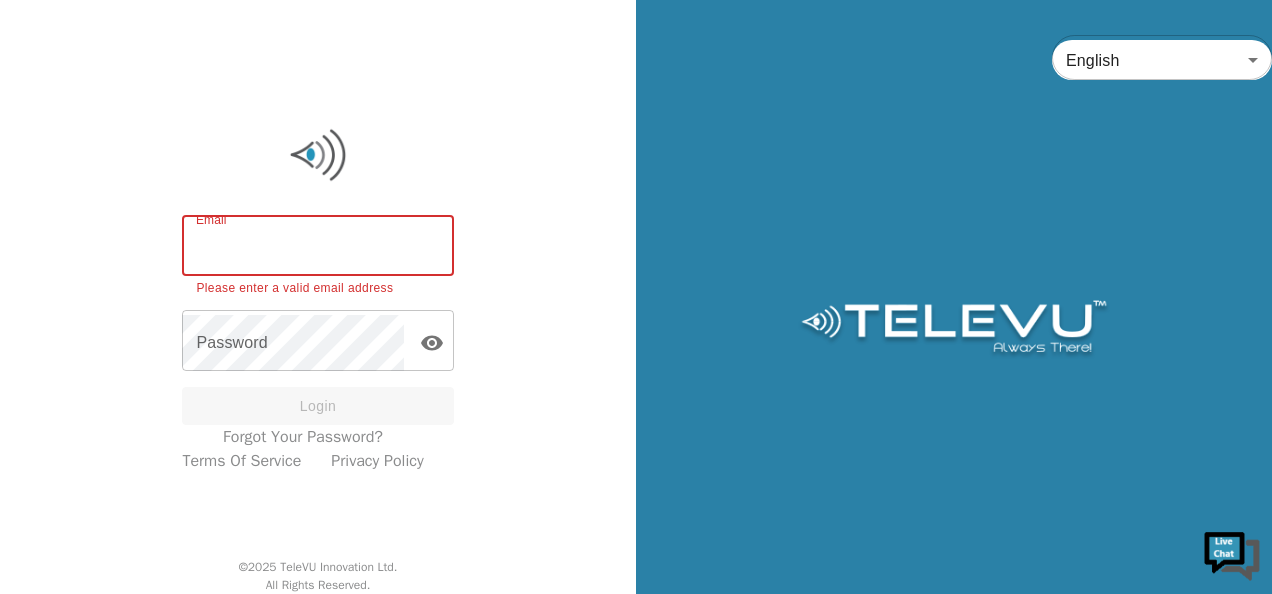 click on "Email" at bounding box center (317, 248) 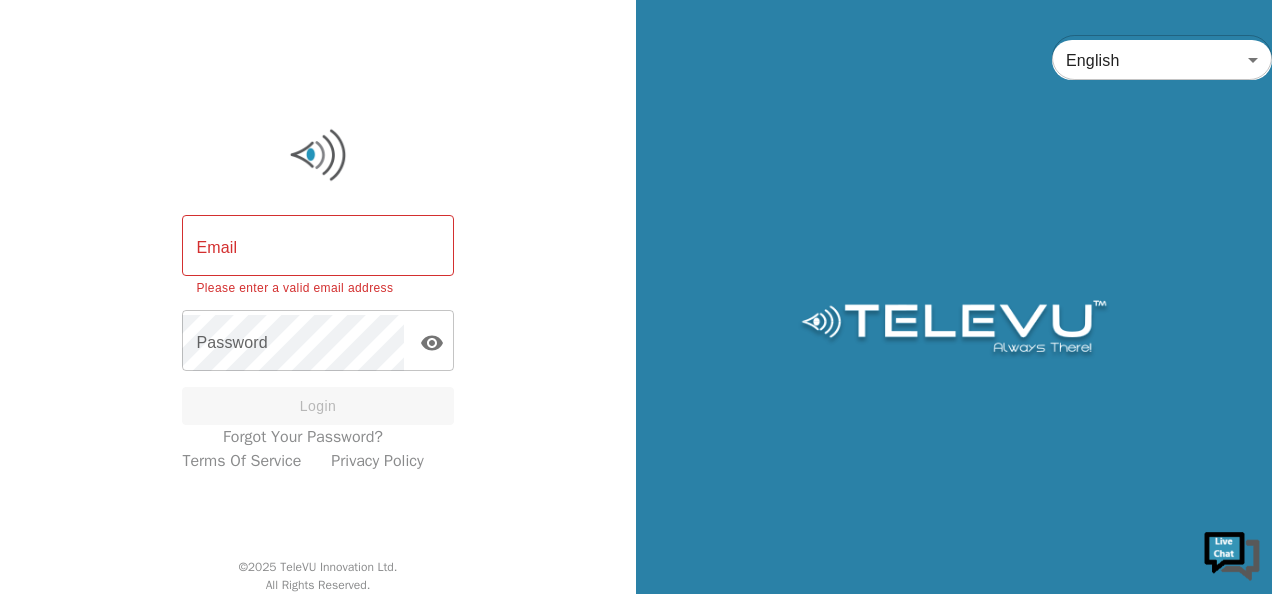 click on "Email Email Please enter a valid email address Password Password Login Forgot your password? Terms of Service Privacy Policy ©  2025   TeleVU Innovation Ltd. All Rights Reserved." at bounding box center (318, 297) 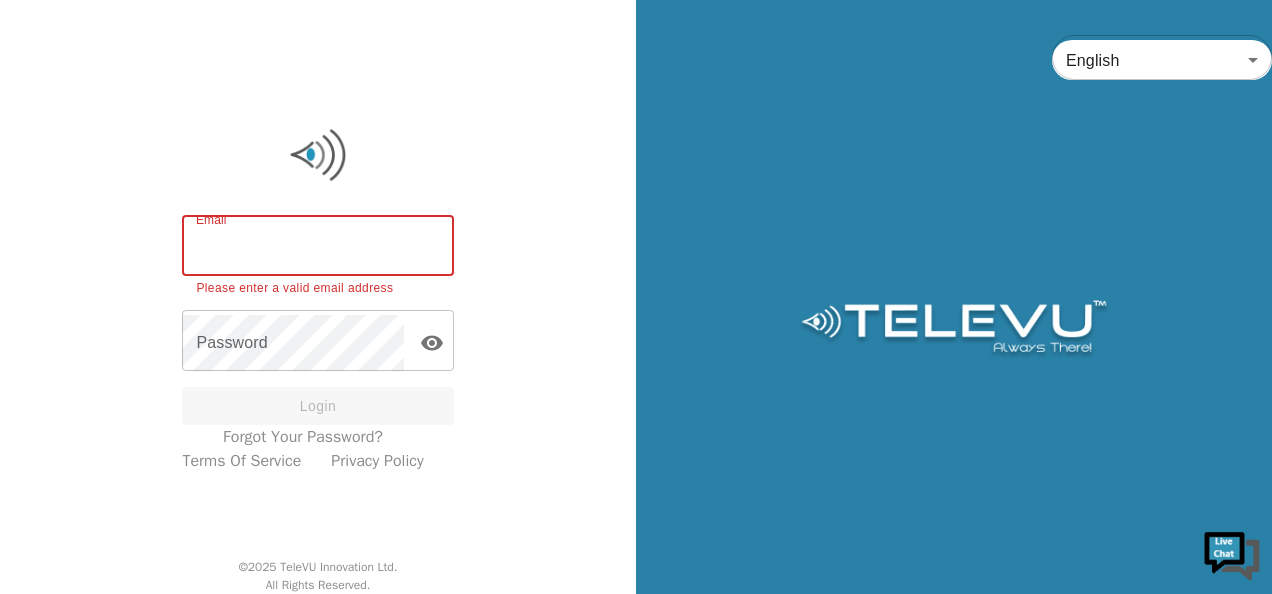 click on "Email" at bounding box center [317, 248] 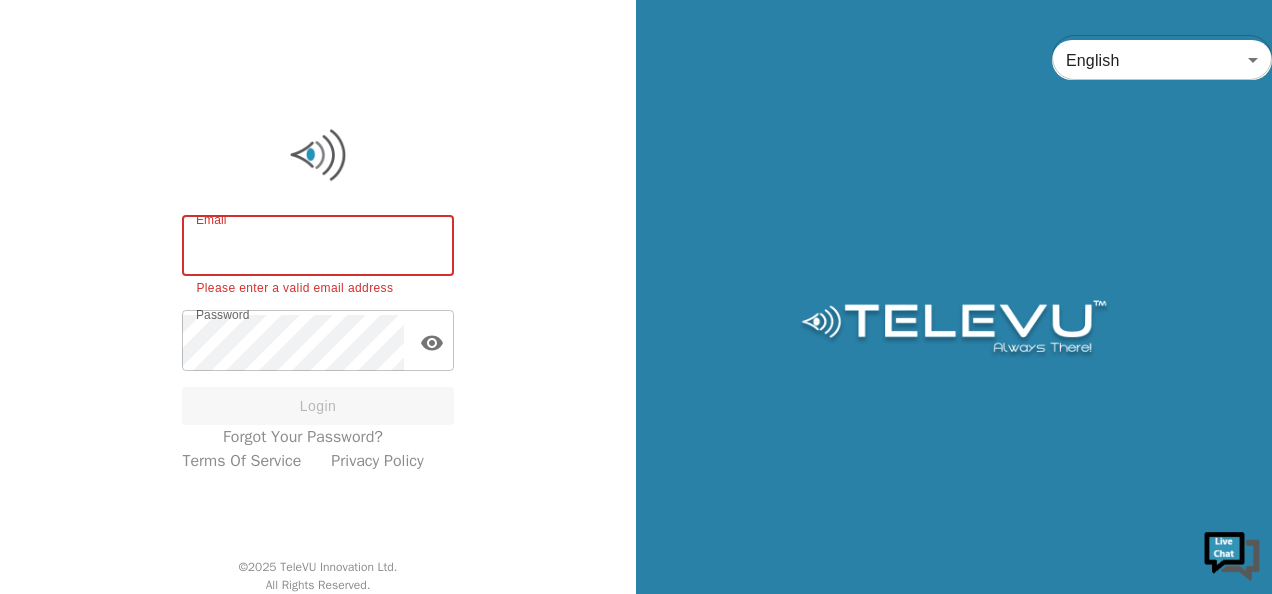 type on "peter@molgenscientific.com" 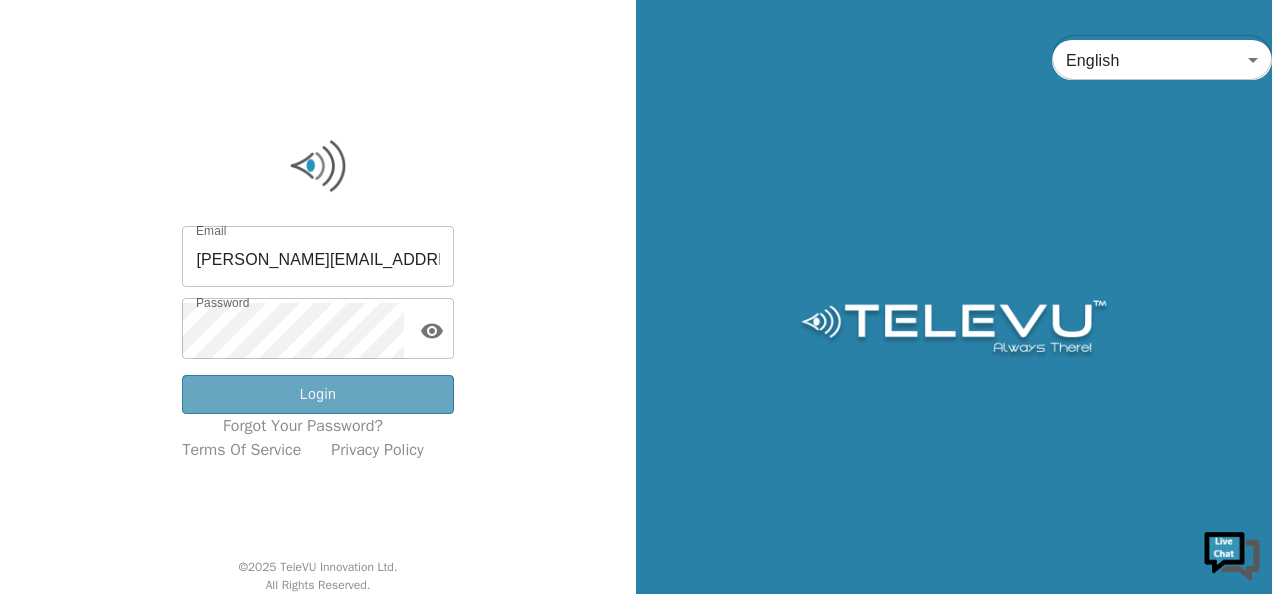 click on "Login" at bounding box center [317, 394] 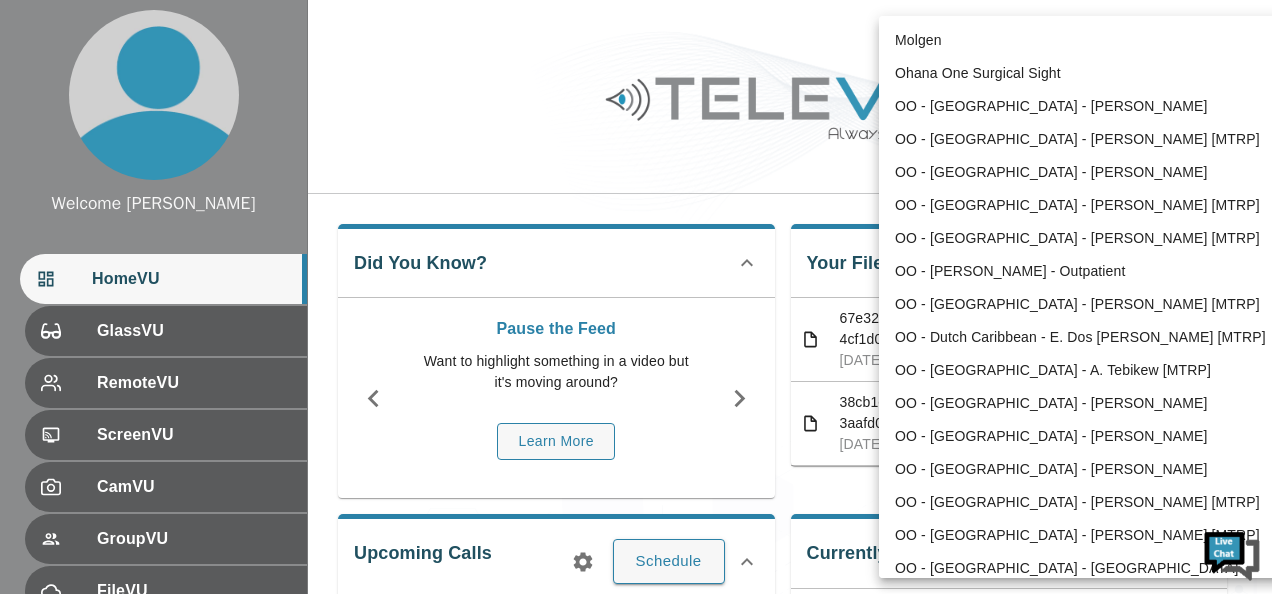 click on "Welcome   Peter HomeVU GlassVU RemoteVU ScreenVU CamVU GroupVU FileVU ReportVU ChatVU Settings Logout ©  2025   TeleVU Innovation Ltd. All Rights Reserved OO - Guatemala - R. Sanchez [MTRP] 206 ​ PR Did You Know? Pause the Feed Want to highlight something in a video but it's moving around? Learn More   Your Files and Recordings   67e32960-12de-443b-8d8d-4cf1d0978802.mp4   Jul 1, 2025, 11:54 PM   38cb1e7b-8baf-4772-a5f0-3aafd04989cf.mp4   Jul 1, 2025, 11:24 PM Upcoming Calls Schedule Currently Online No one is currently online! Past Calls Calls this month :  2 Molgen Ohana One Surgical Sight OO - Afghanistan - A. Abdali OO - Afghanistan - M. Jaweed [MTRP] OO - Armenia - S. Sargsyan OO - Bangladesh - J. Hannan [MTRP] OO - Cameroon - M. Snell [MTRP] OO - D. Kulber - Outpatient OO - Denmark - N. Azawi [MTRP] OO - Dutch Caribbean - E. Dos Santos Rubio [MTRP] OO - Ethiopia - A. Tebikew [MTRP] OO - Ethiopia - B. Bekele OO - Ethiopia - K. Getachew OO - Ethiopia - R. Kassa OO - Ethiopia - S. G. Osman [MTRP]" at bounding box center [636, 665] 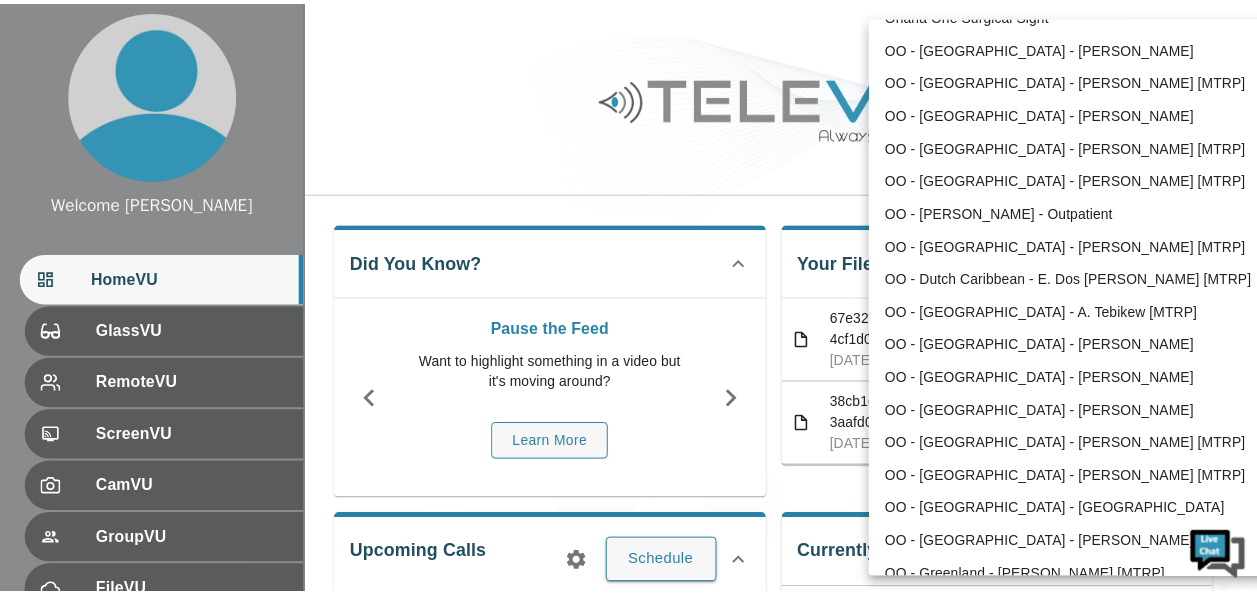 scroll, scrollTop: 0, scrollLeft: 0, axis: both 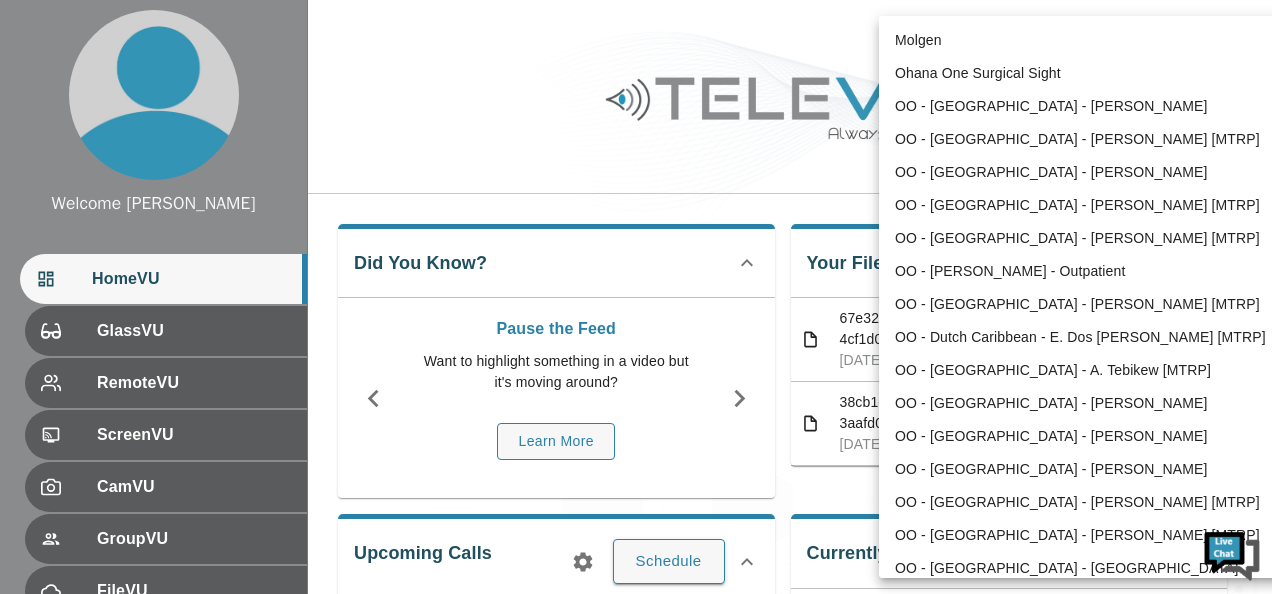 click on "Molgen" at bounding box center (1086, 40) 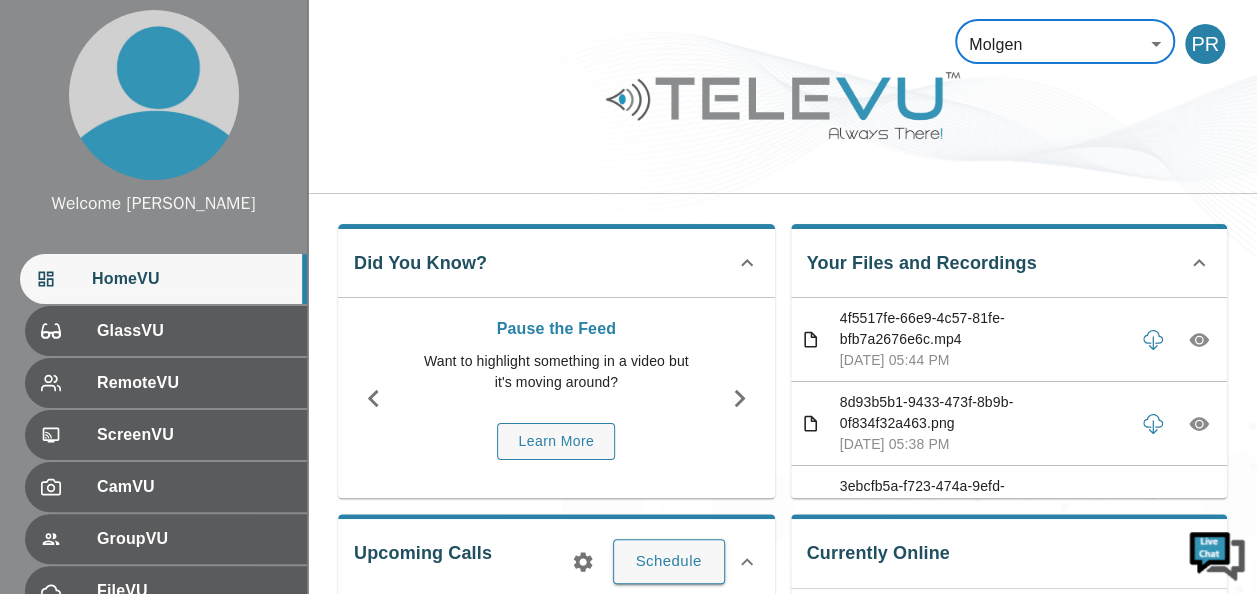 scroll, scrollTop: 100, scrollLeft: 0, axis: vertical 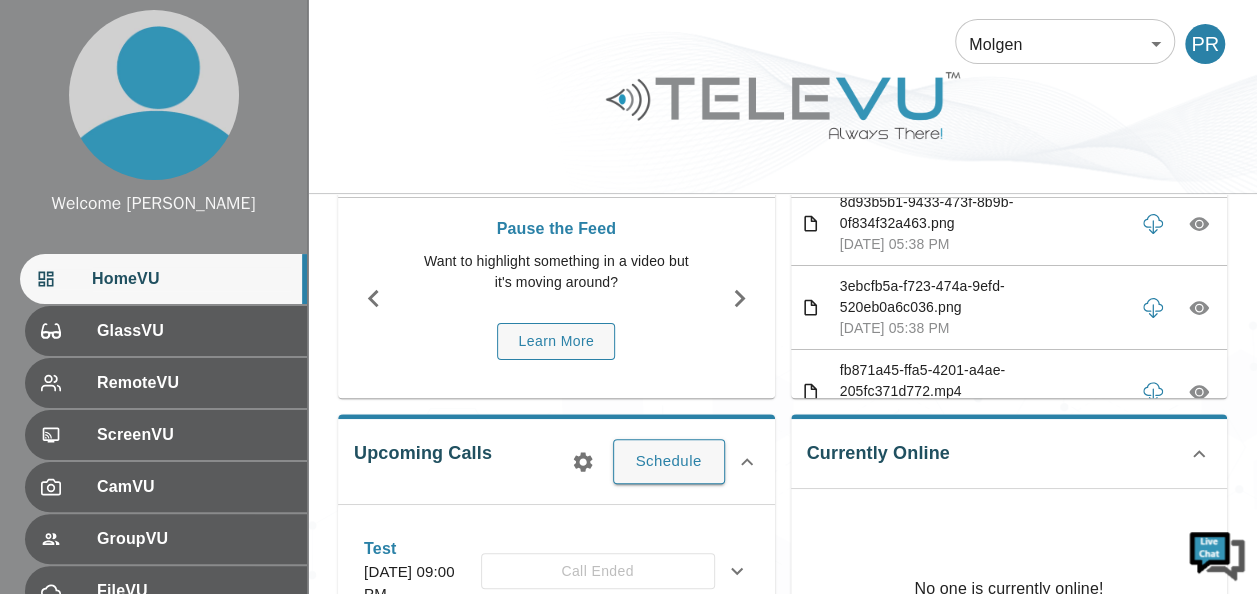 click 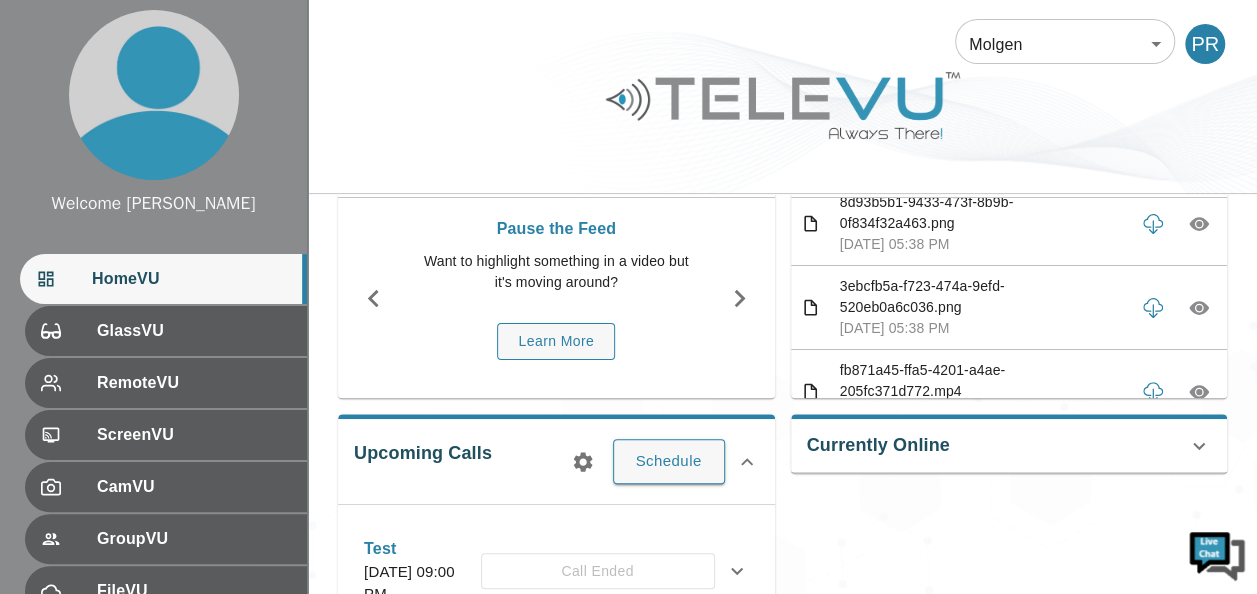 click 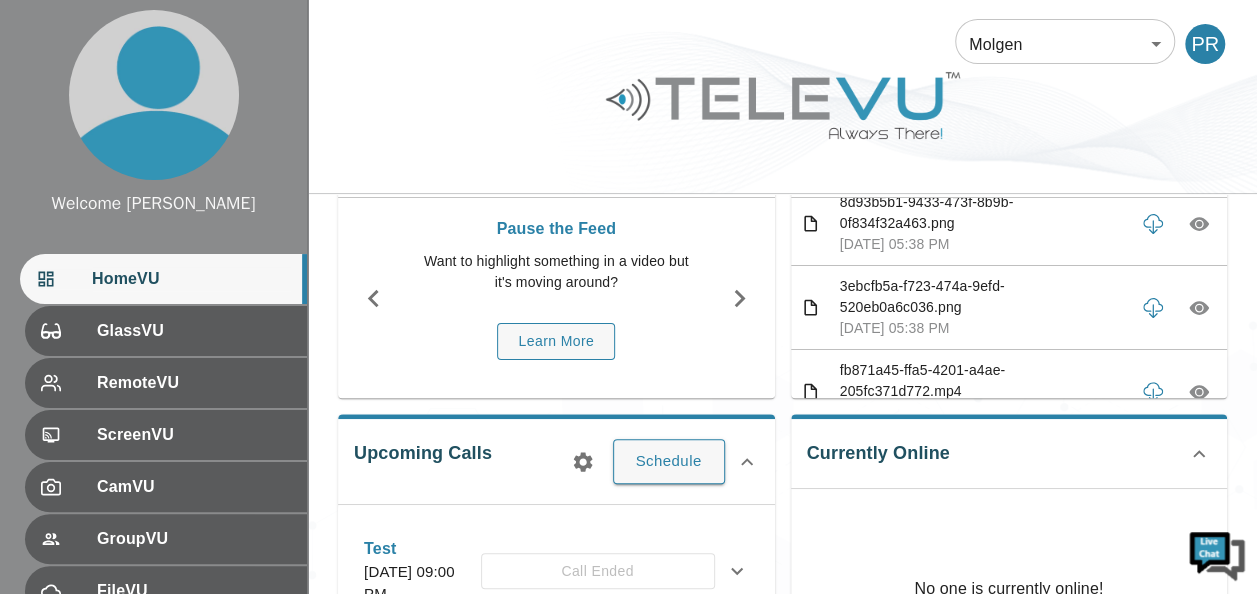 click 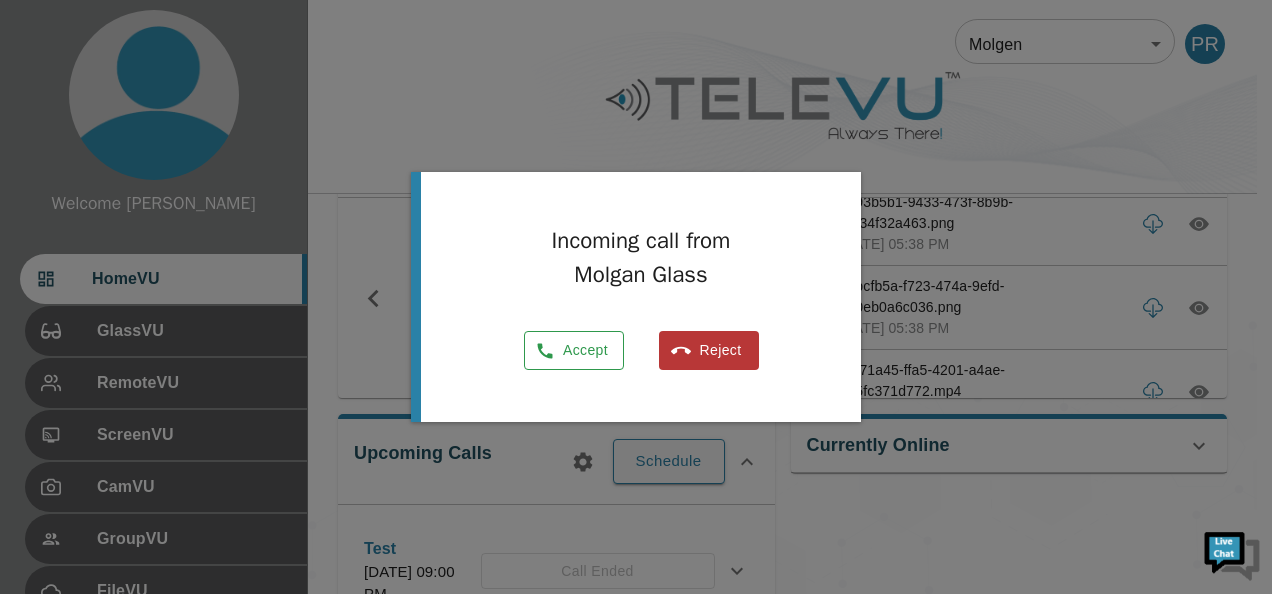 click on "Accept" at bounding box center (574, 350) 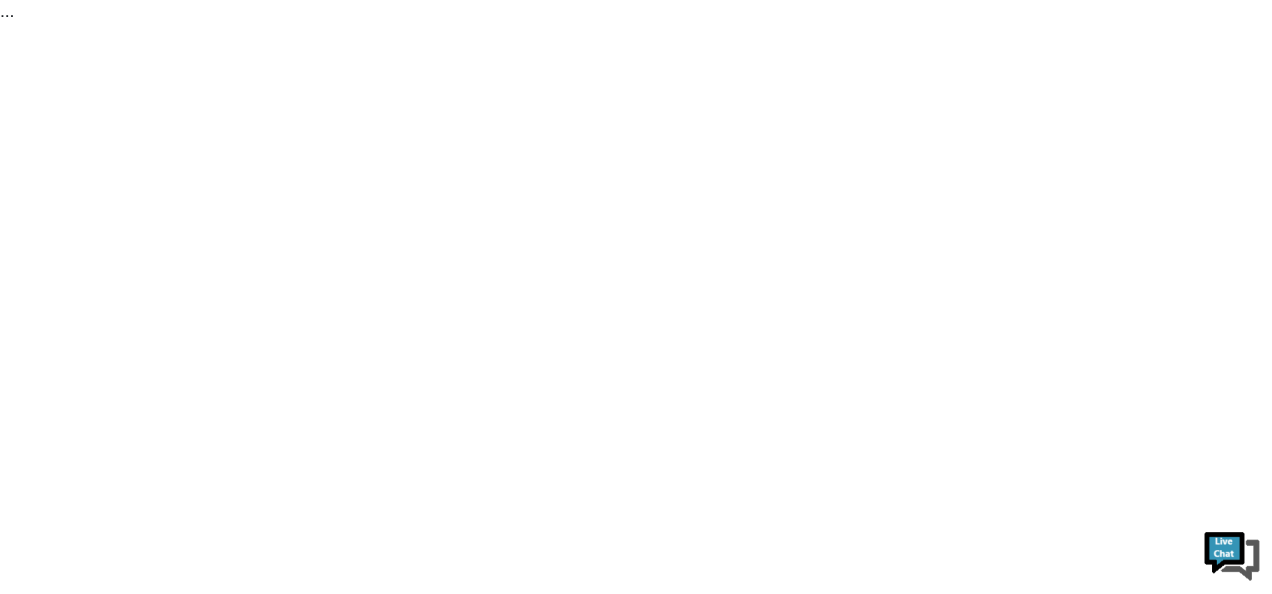 scroll, scrollTop: 0, scrollLeft: 0, axis: both 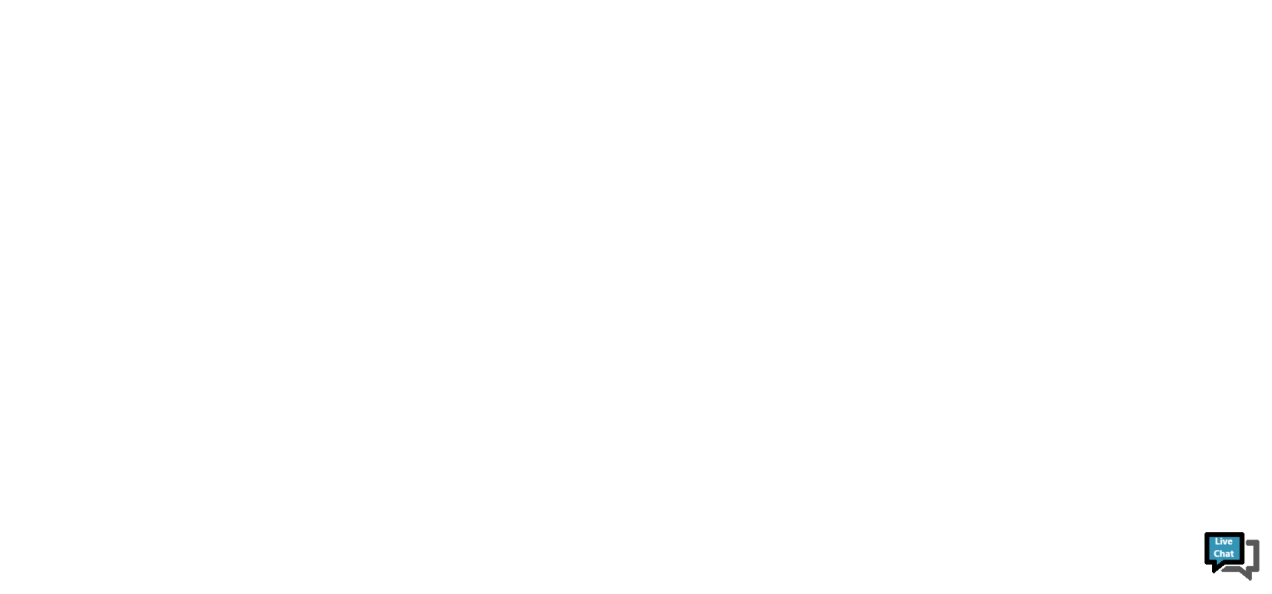 click at bounding box center (636, 0) 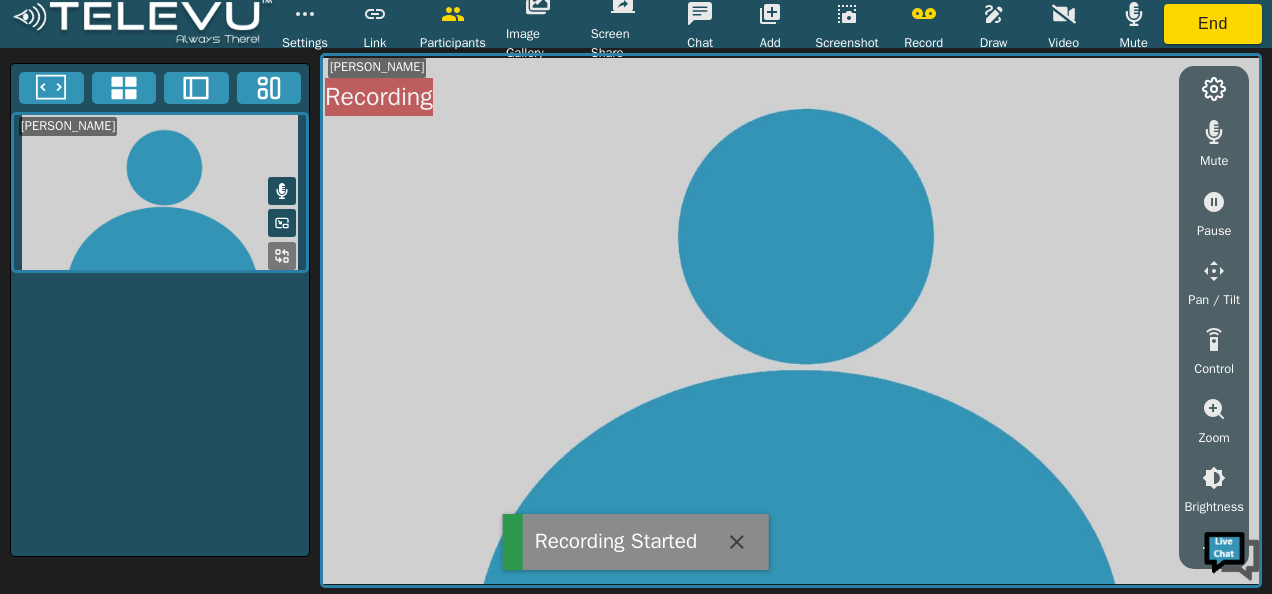 click 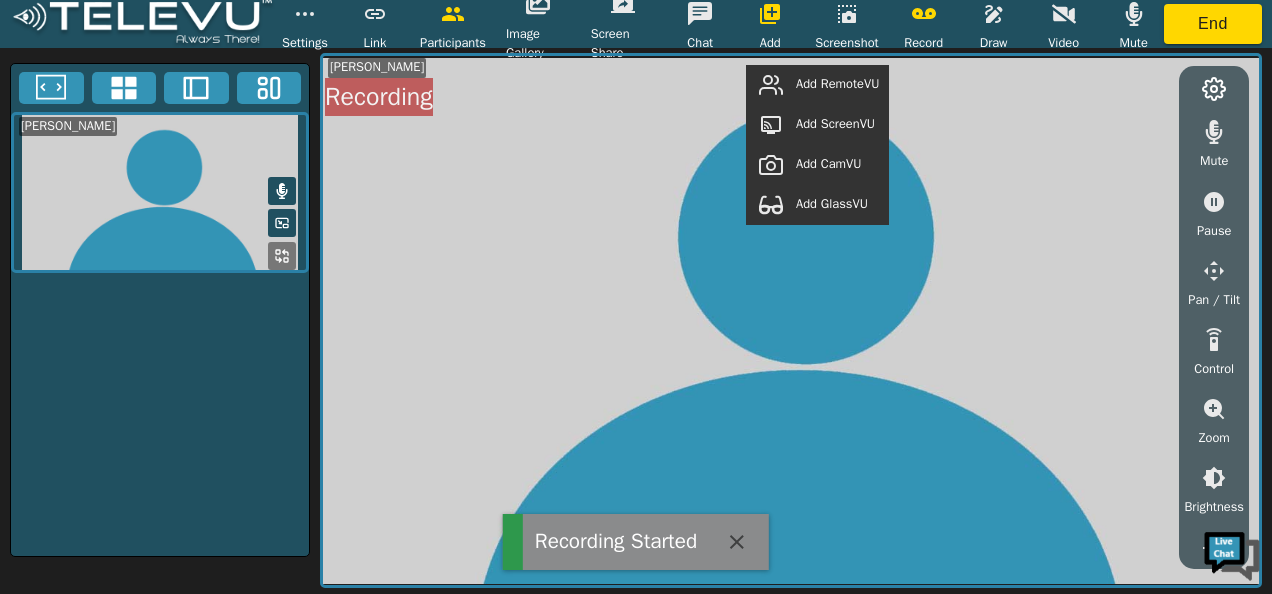 click on "Add GlassVU" at bounding box center (832, 204) 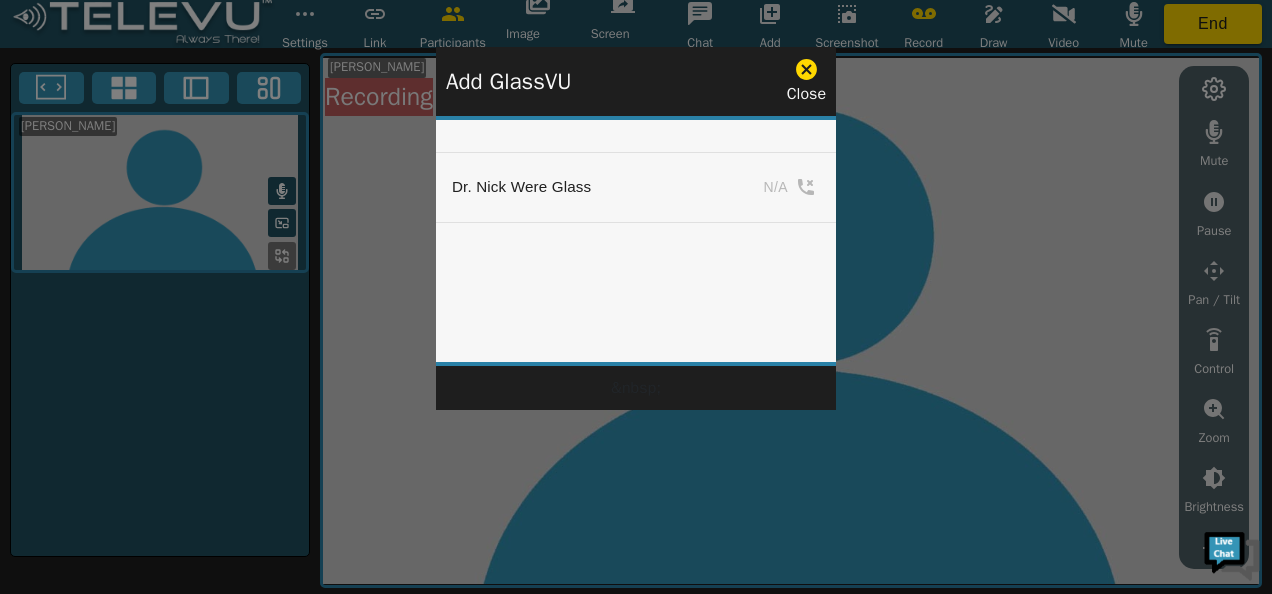 click 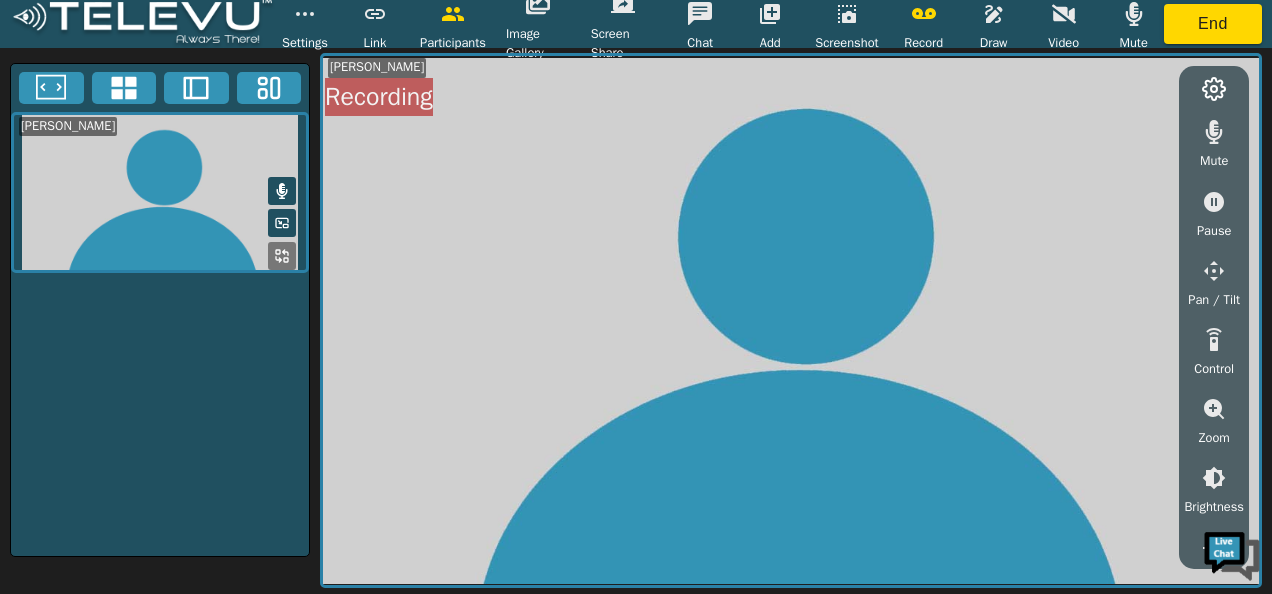 click 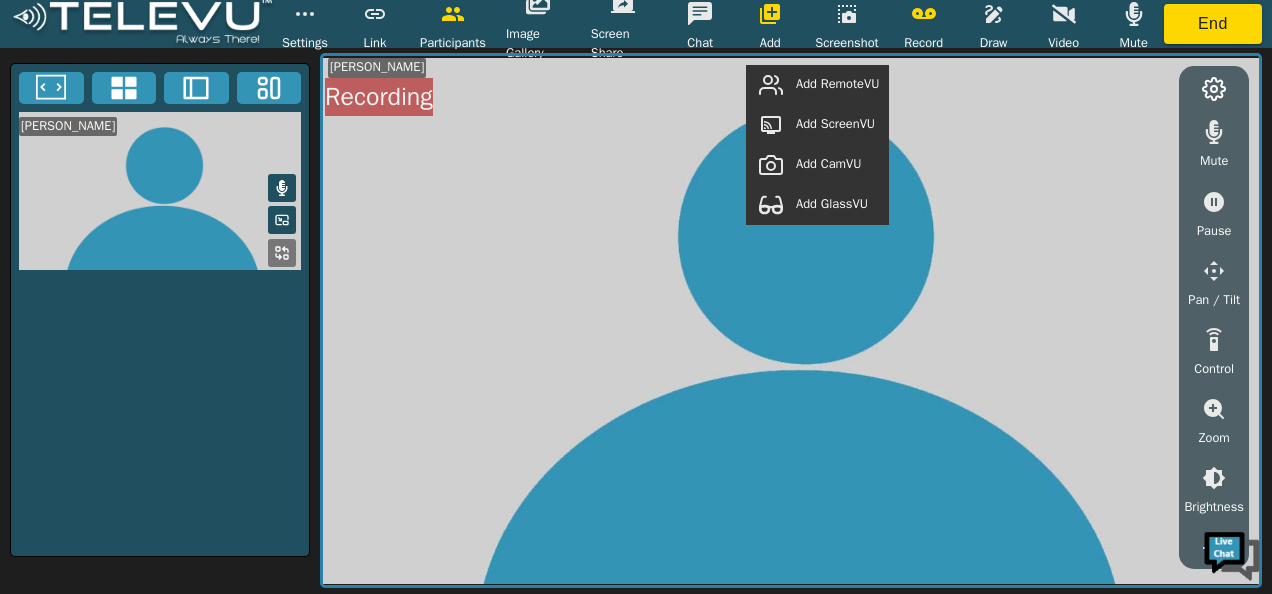 click on "Add GlassVU" at bounding box center [832, 204] 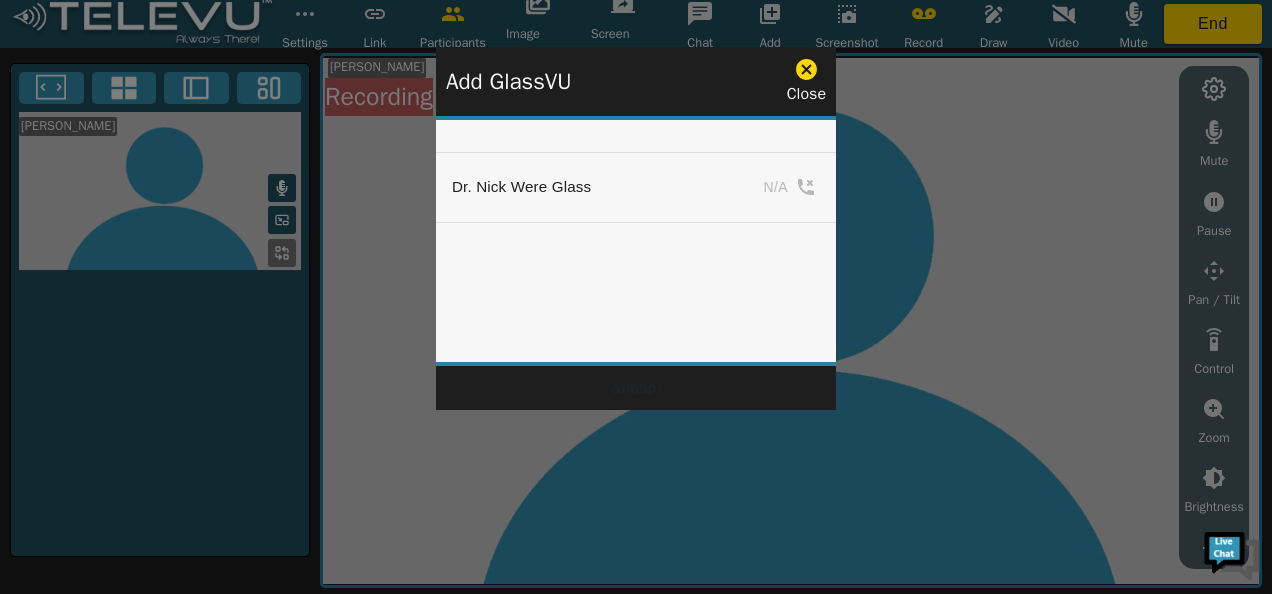 click 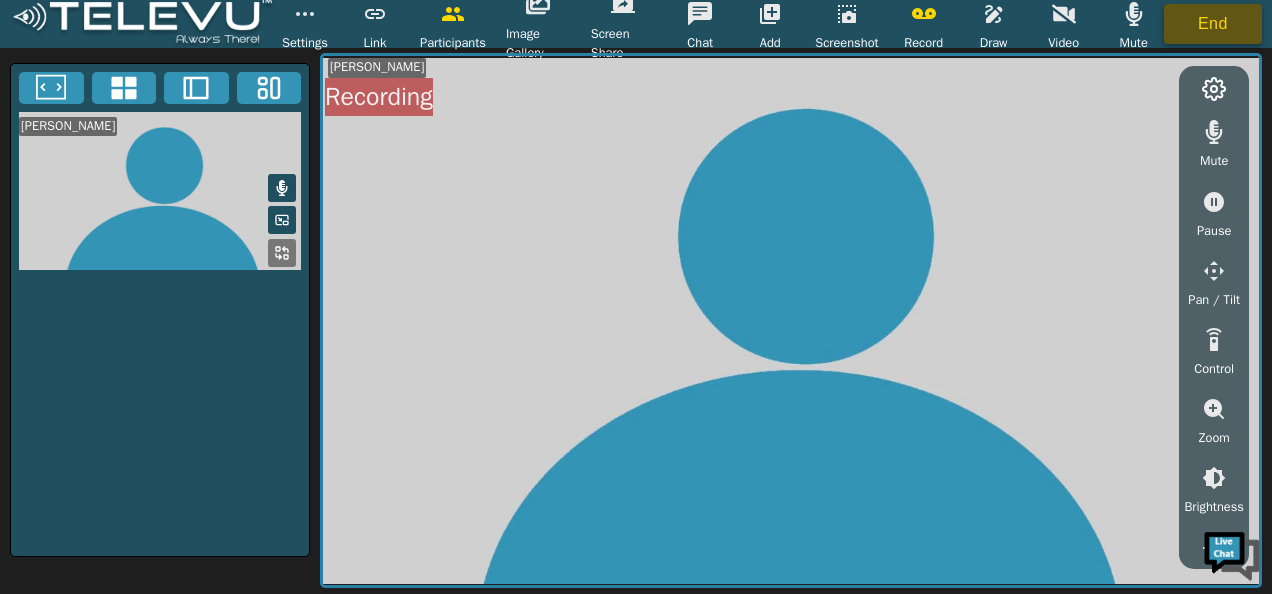 click on "End" at bounding box center [1213, 24] 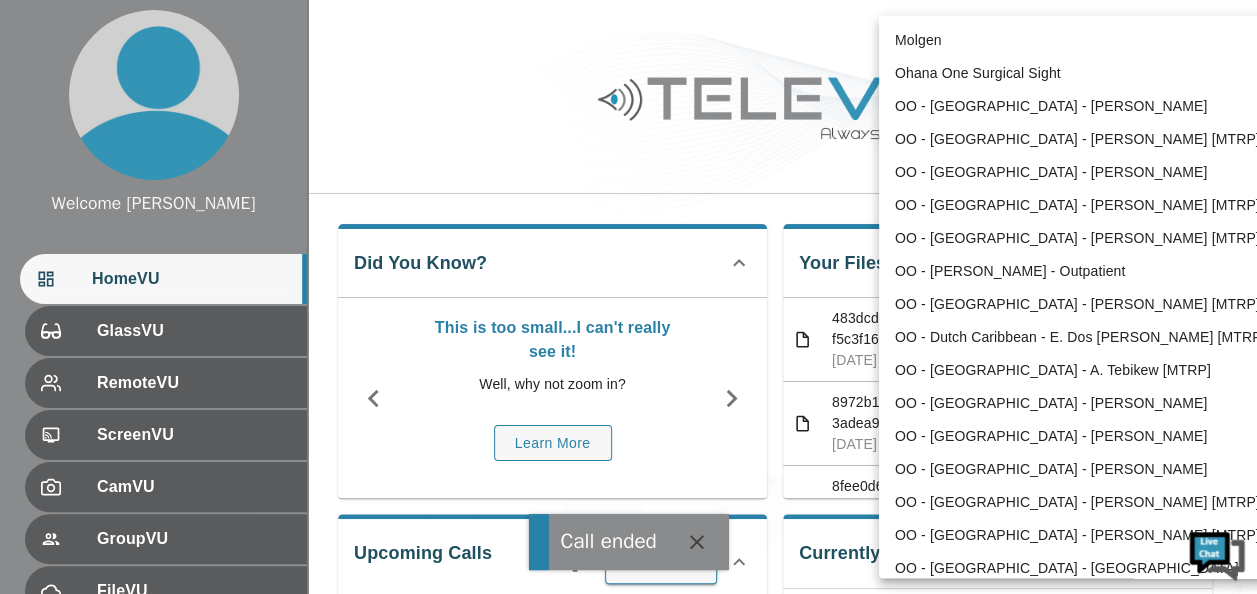 click on "Call ended Welcome   Peter HomeVU GlassVU RemoteVU ScreenVU CamVU GroupVU FileVU ReportVU ChatVU Settings Logout ©  2025   TeleVU Innovation Ltd. All Rights Reserved OO - Kenya - N. Were 187 ​ PR Did You Know? This is too small...I can't really see it! Well, why not zoom in? Learn More   Your Files and Recordings   483dcd0d-bb01-4fe8-b9c5-f5c3f1633298.mp4   Jun 30, 2025, 04:49 PM   8972b1f8-dba3-4604-8ef7-3adea9b33571.png   Jun 30, 2025, 03:55 PM   8fee0d6e-3b03-44ff-ac1a-f68c1904ccec.png   Jun 30, 2025, 03:27 PM   9ceb1ce9-5ef1-4ab0-a25e-0f73d83f5ef7.png   Jun 30, 2025, 03:26 PM   0b6e26f2-33c3-44f1-8ad1-b29abbde8348.png   Jun 30, 2025, 03:26 PM   6c9e71f2-a9f3-4c24-8ddf-97ed009fa55c.mp4   Jun 30, 2025, 03:11 PM   46fe52ef-7fb8-496c-a8ae-ed900b6c1685.mp4   Jun 30, 2025, 02:51 PM   4e2a63cd-365a-4d90-998b-a54a63b63d23.mp4   Jun 30, 2025, 02:48 PM   c16608a1-c943-4e3c-8eb6-fb7ea4bc0a7c.mp4   Jun 30, 2025, 02:47 PM   c26861a6-a52a-44a5-927c-68f4cef3b339.mp4   Jun 30, 2025, 02:43 PM     Jun 30, 2025, 02:02 PM" at bounding box center (628, 518) 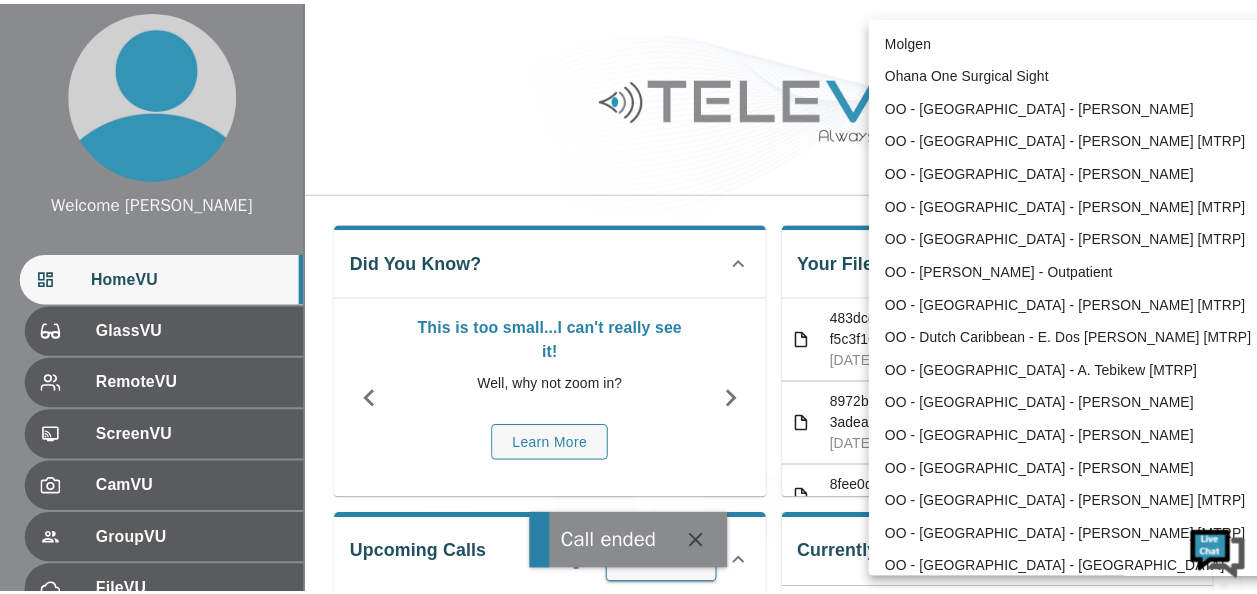 scroll, scrollTop: 0, scrollLeft: 0, axis: both 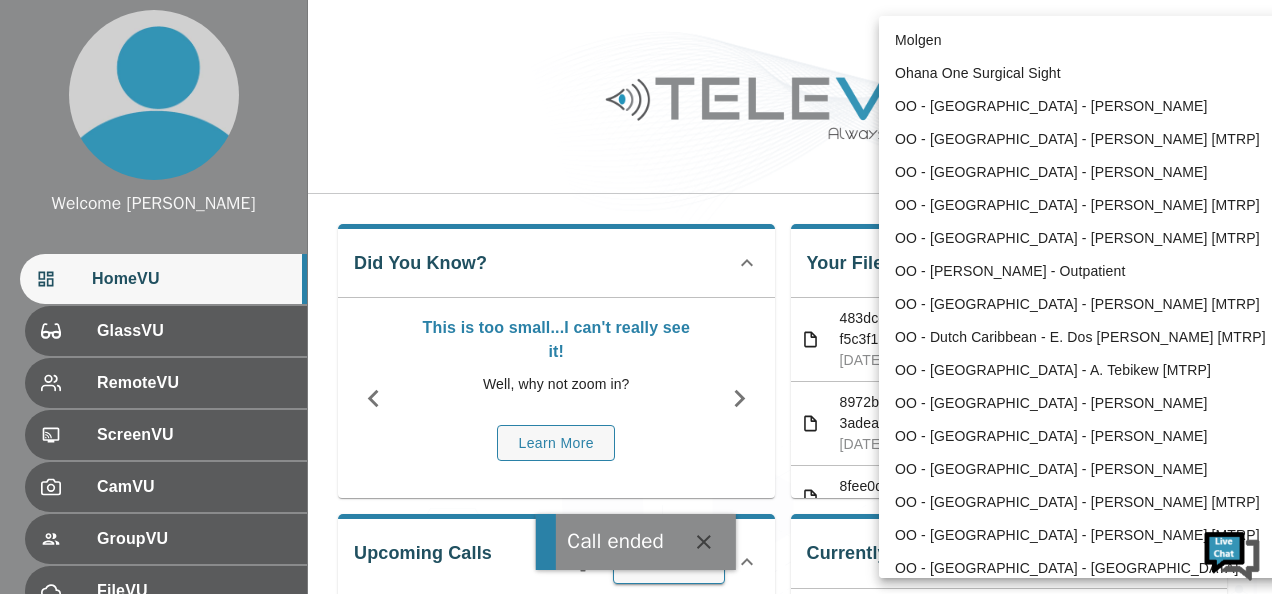 click on "Molgen" at bounding box center (1086, 40) 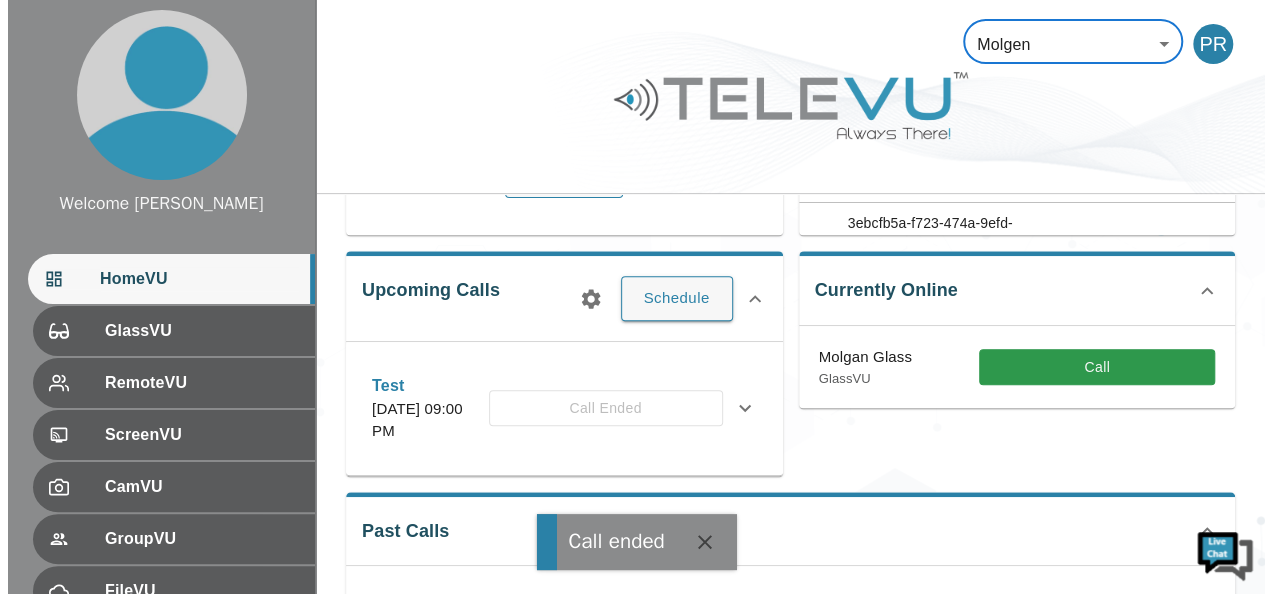scroll, scrollTop: 300, scrollLeft: 0, axis: vertical 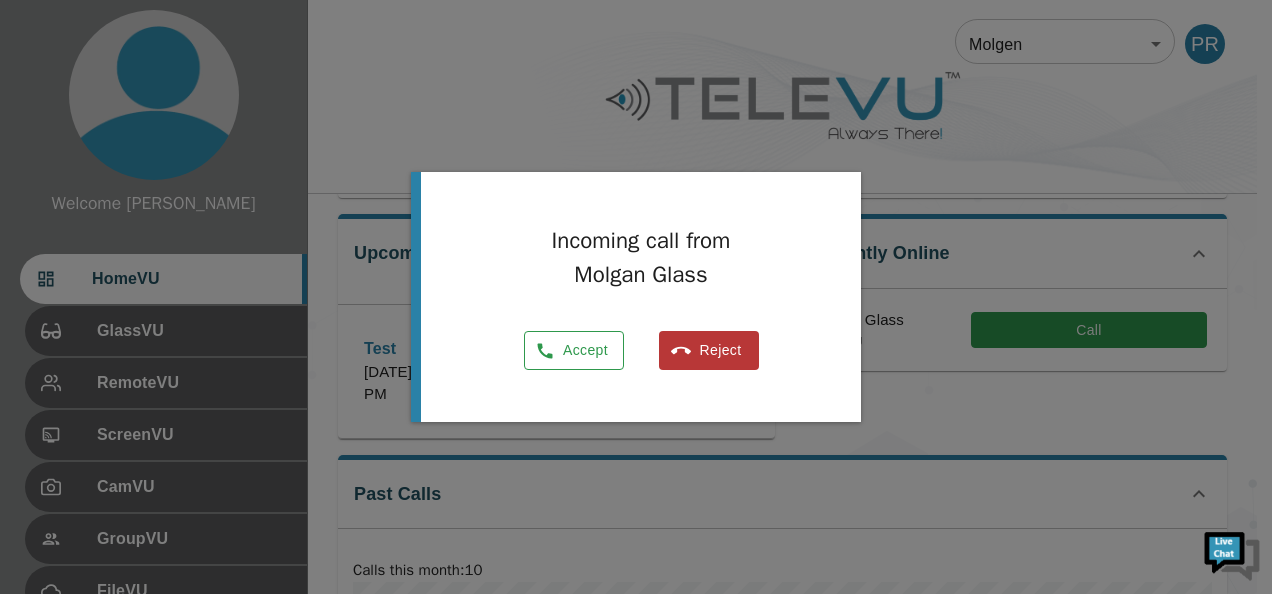 click on "Accept" at bounding box center [574, 350] 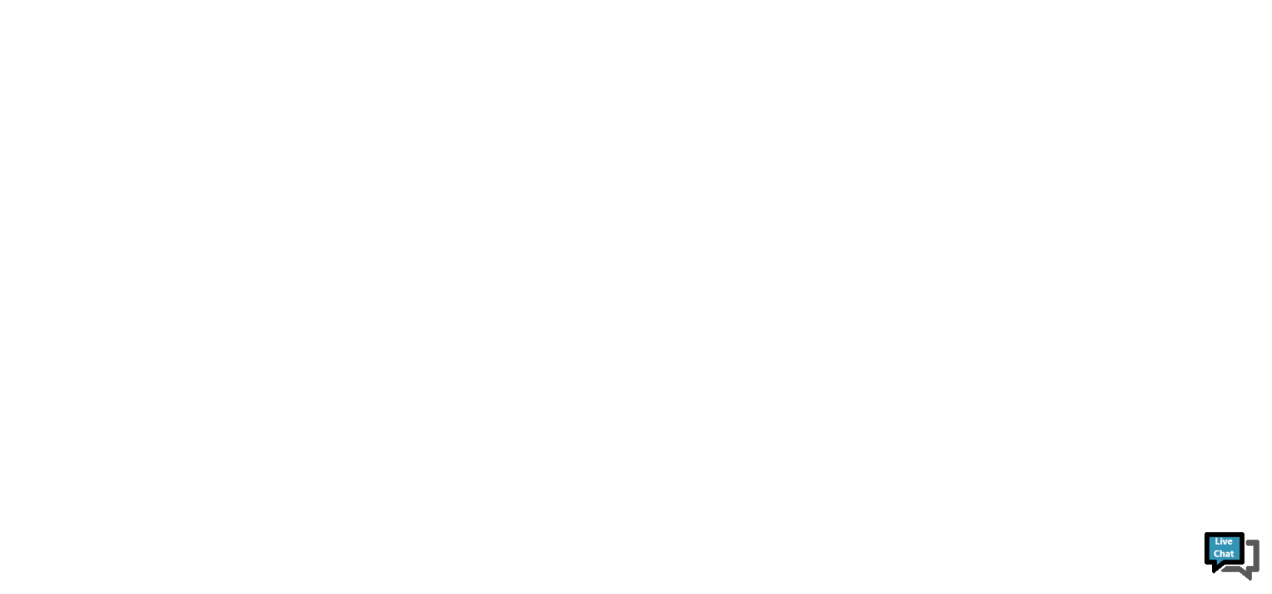 scroll, scrollTop: 0, scrollLeft: 0, axis: both 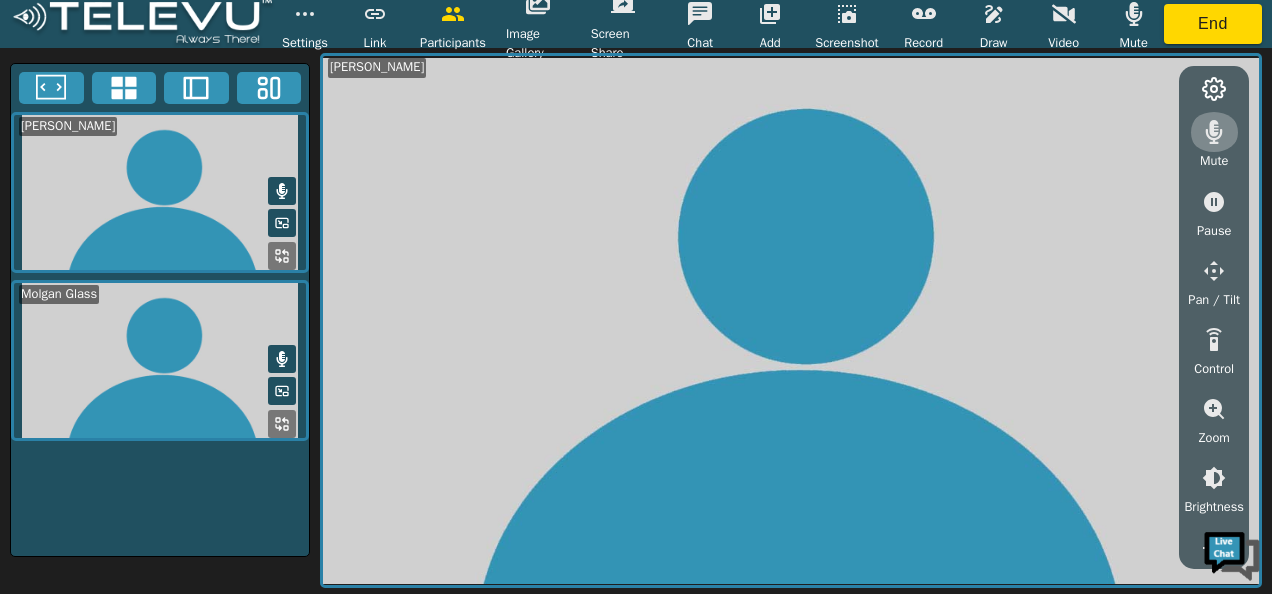 click 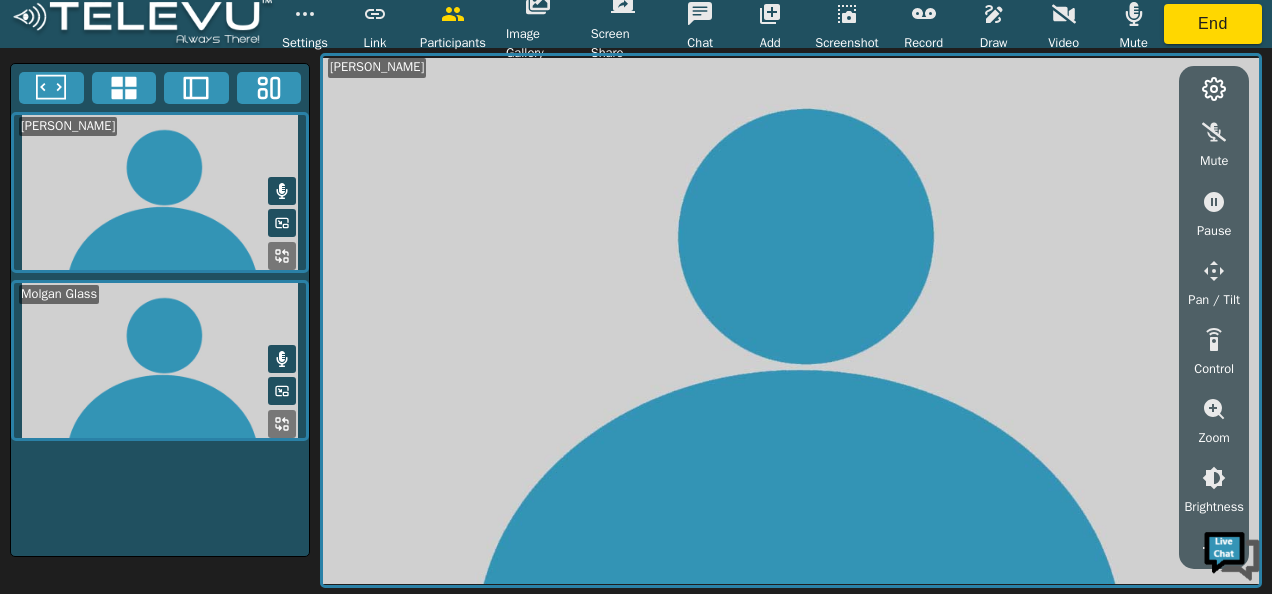 click 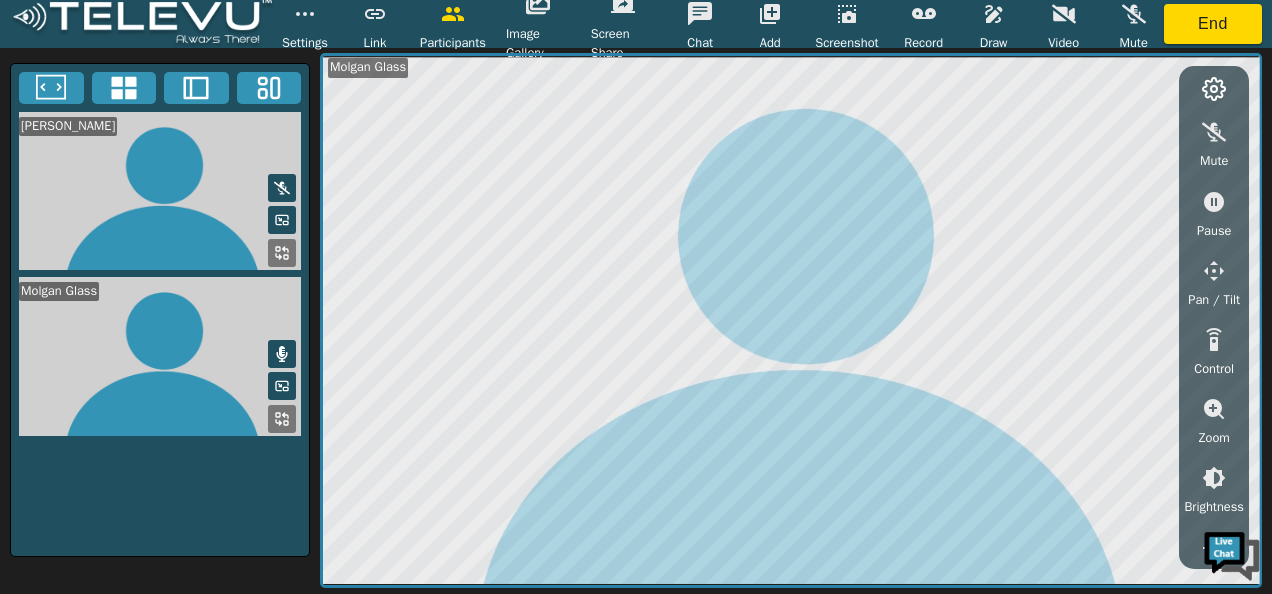 click 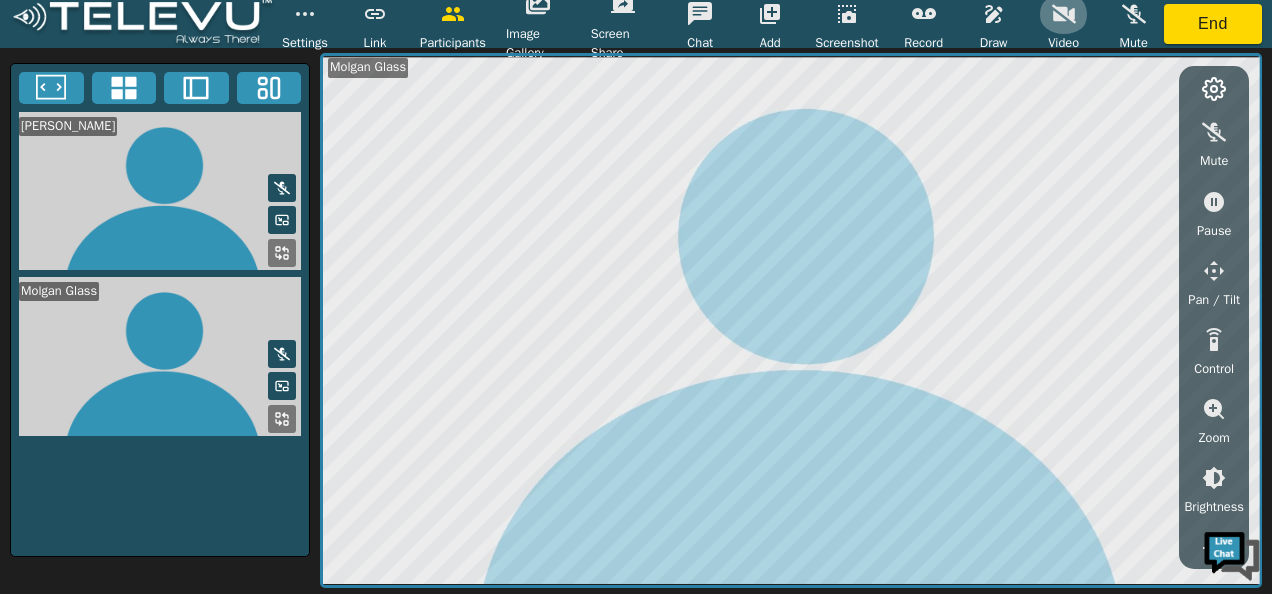 click 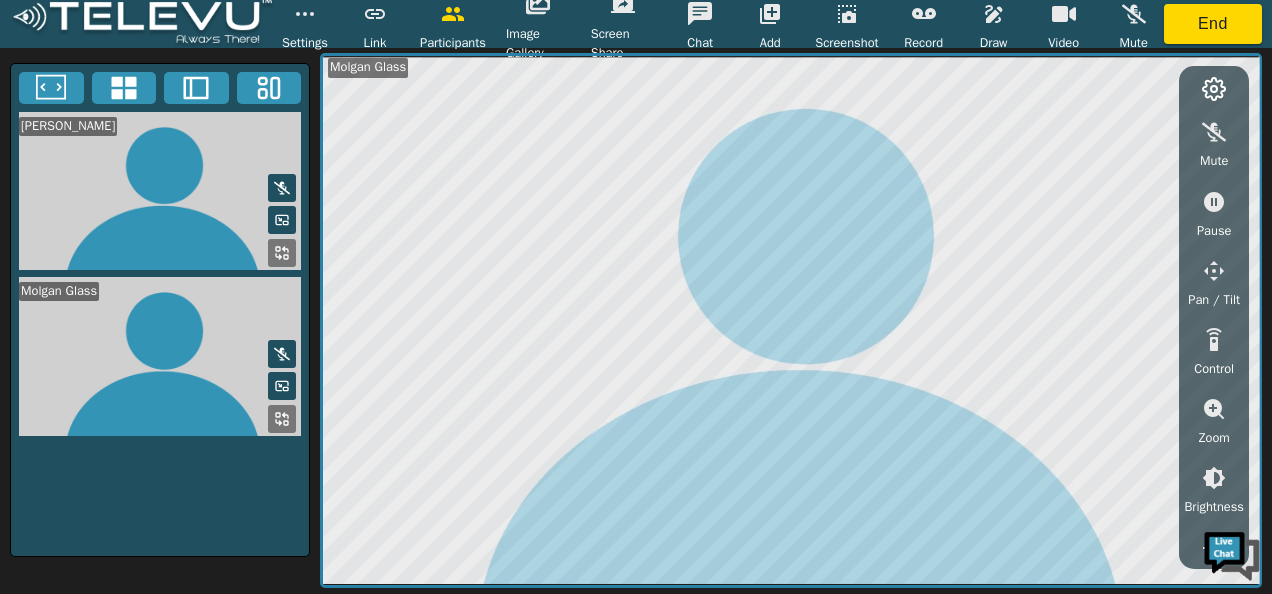 click 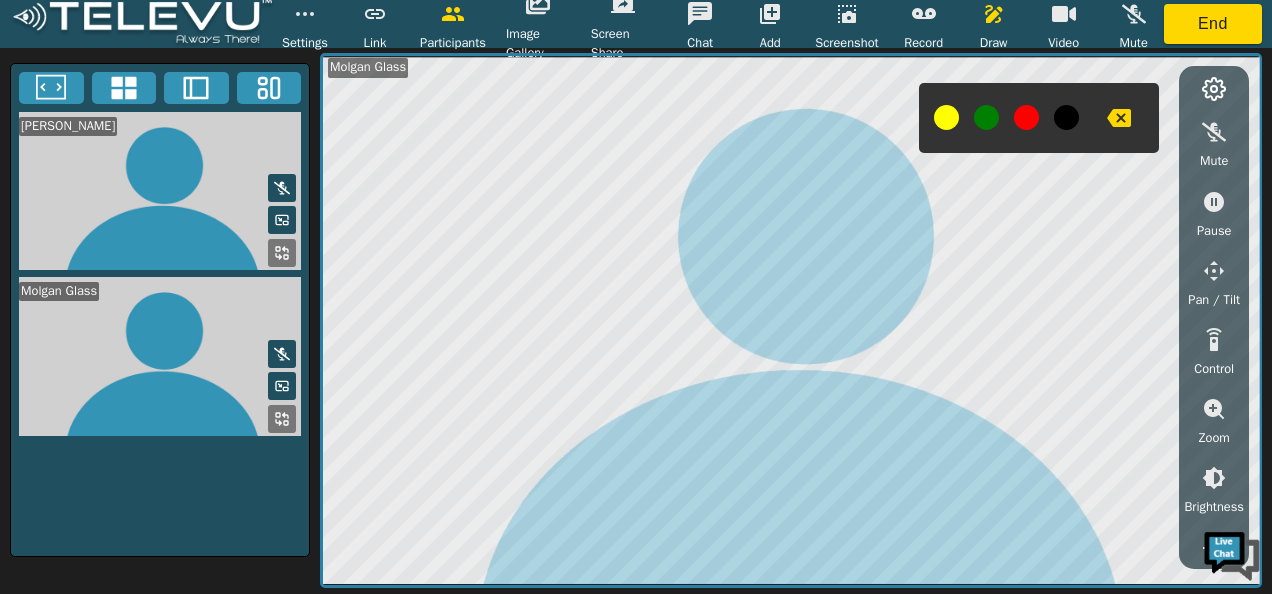 click at bounding box center [1026, 117] 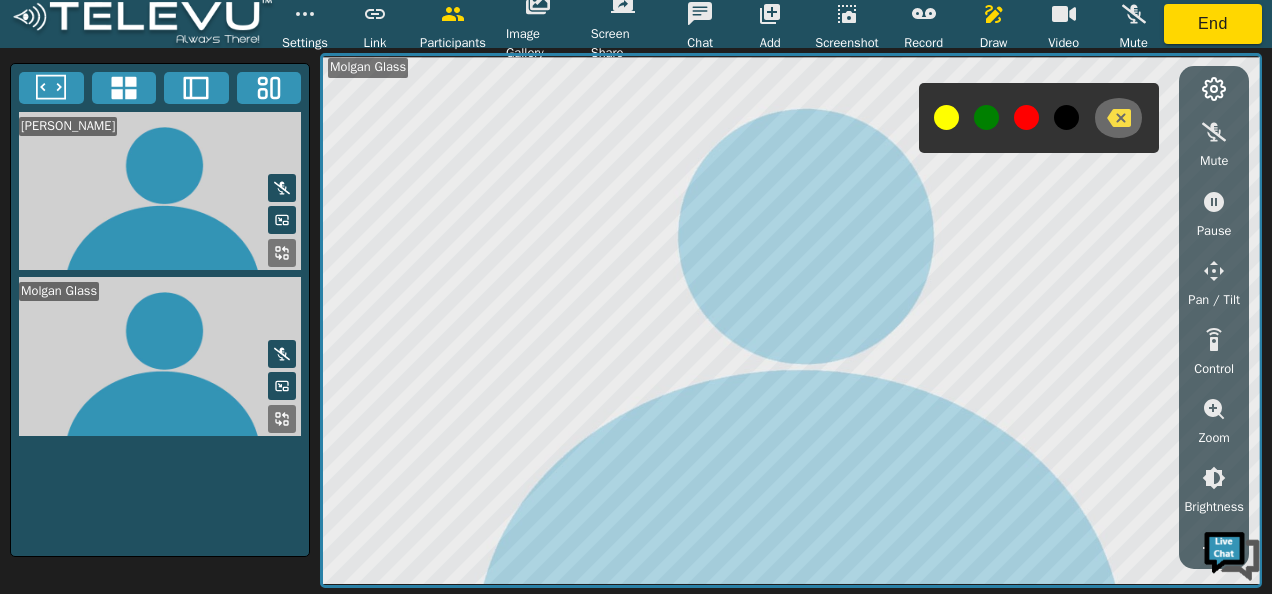 click 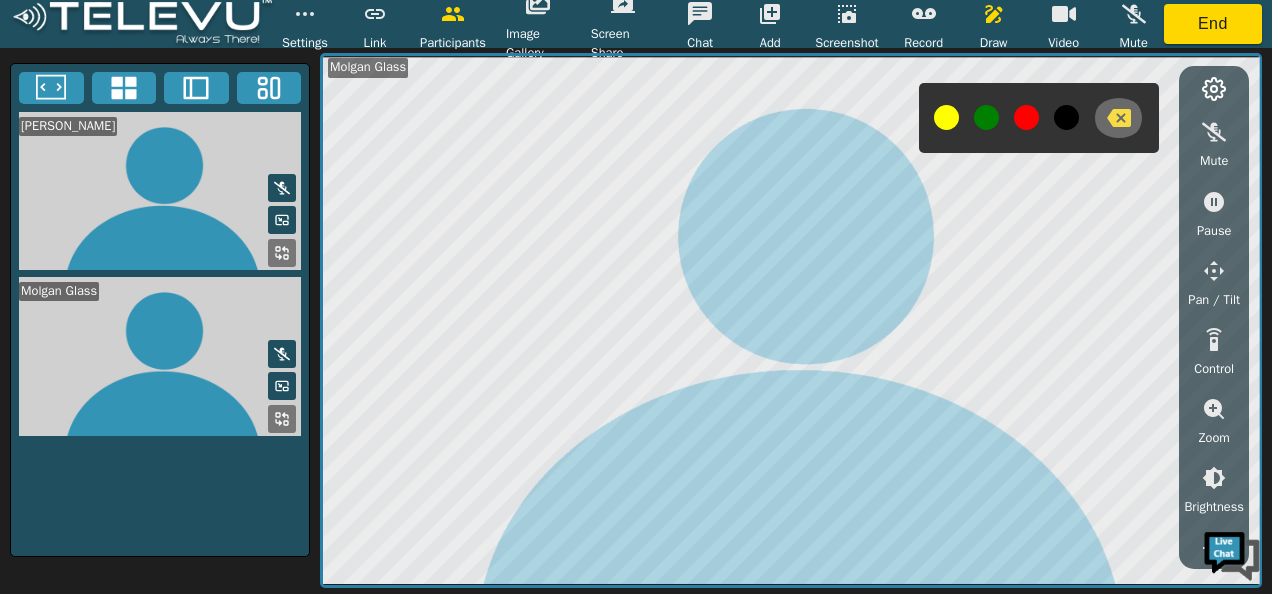 click 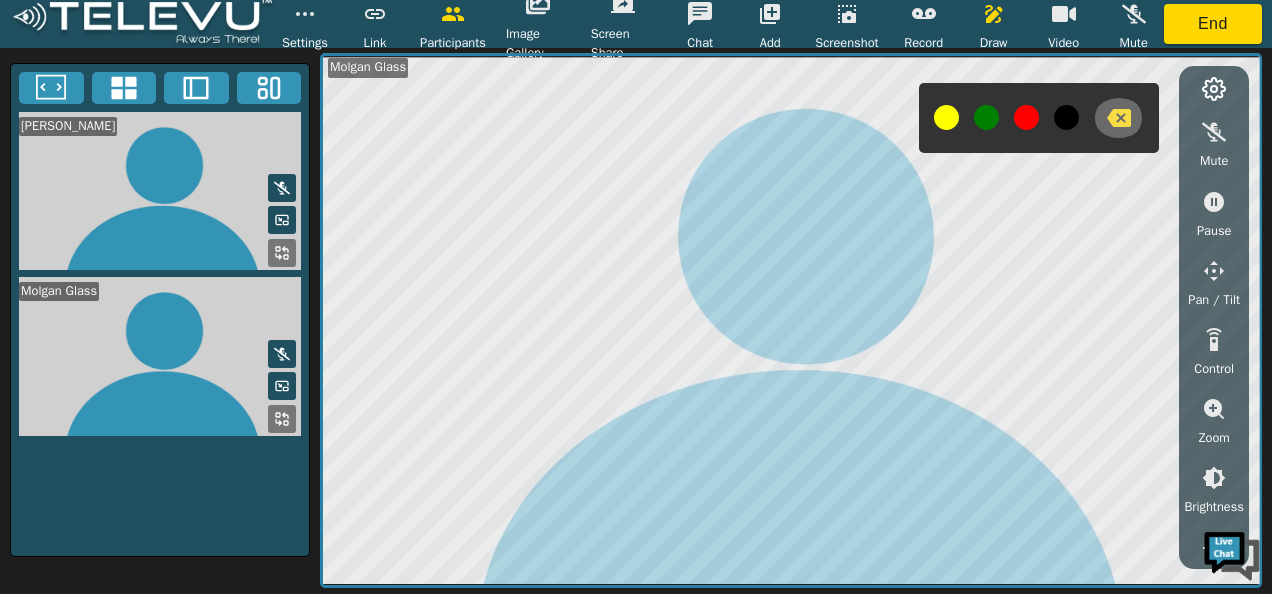 click 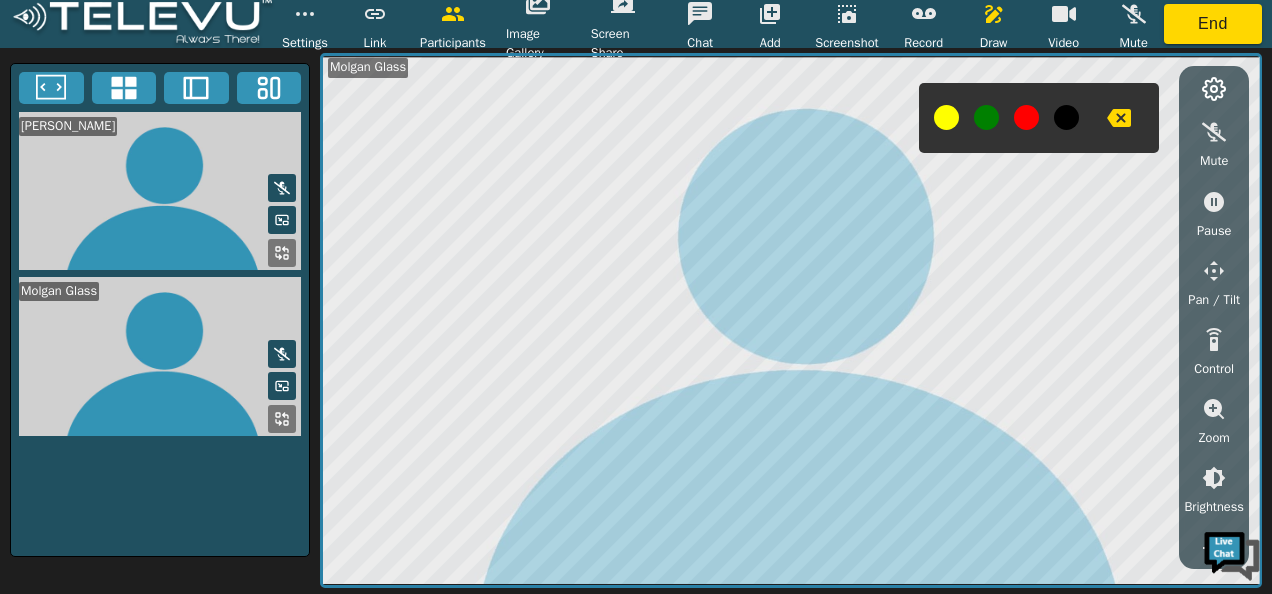 click 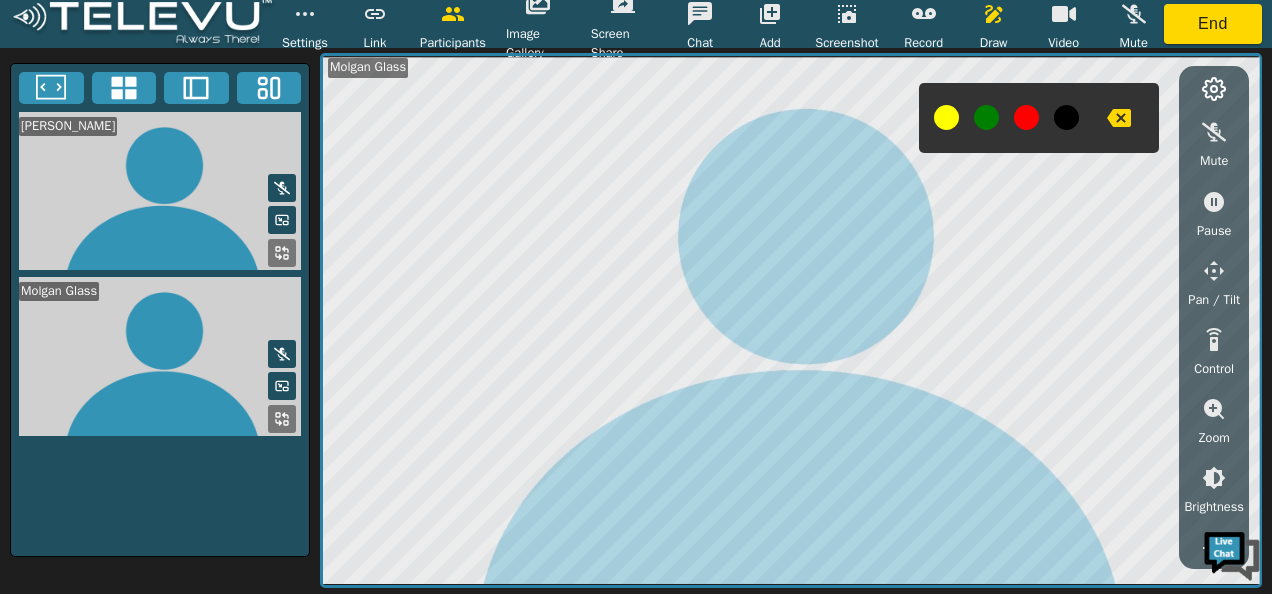 click 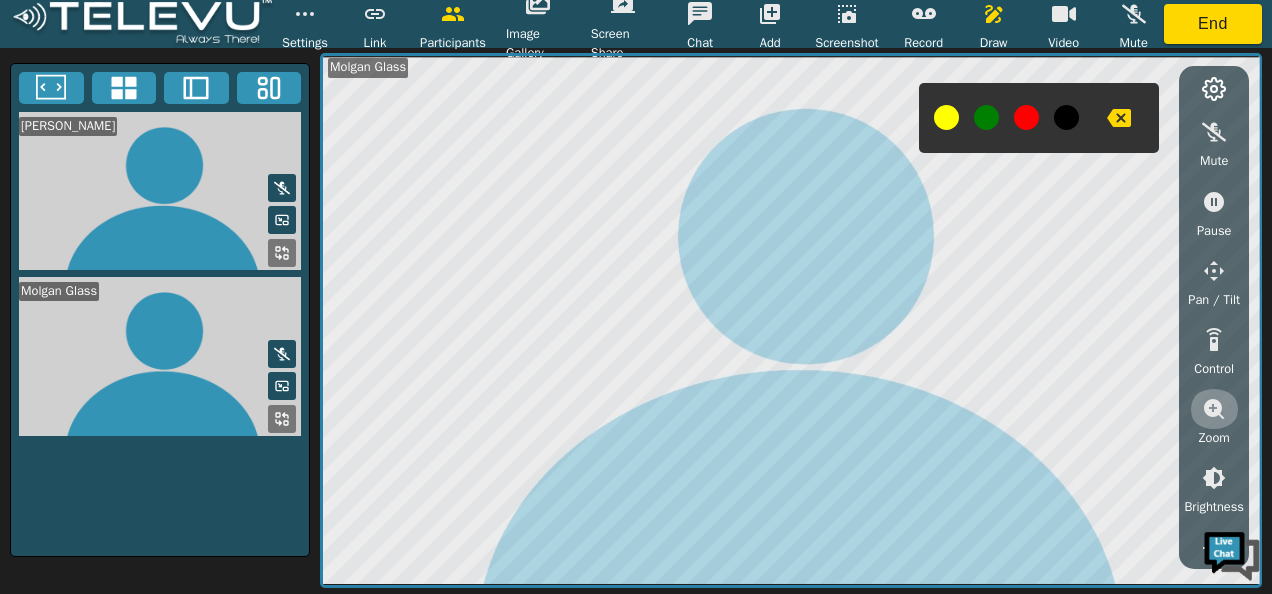click 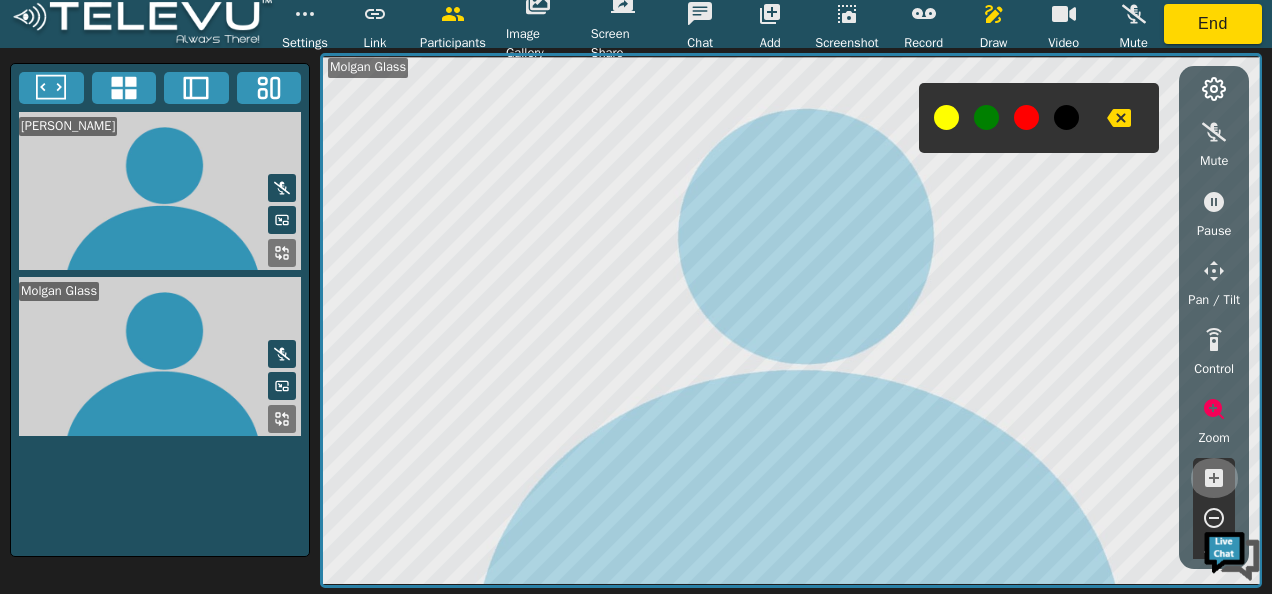 click 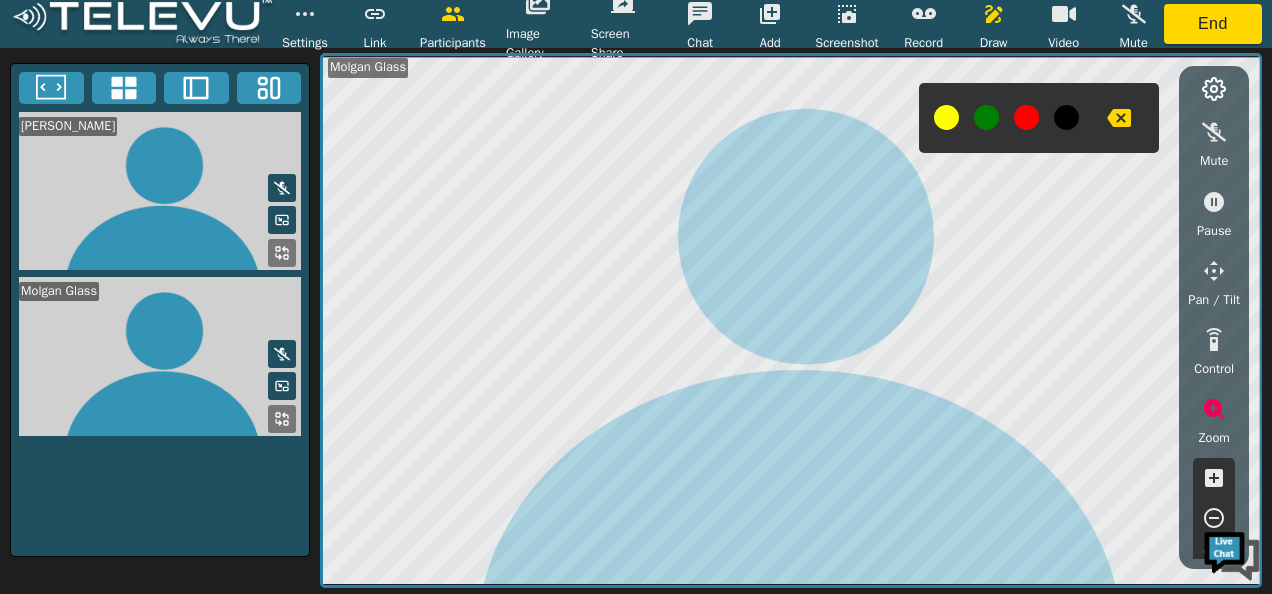 click 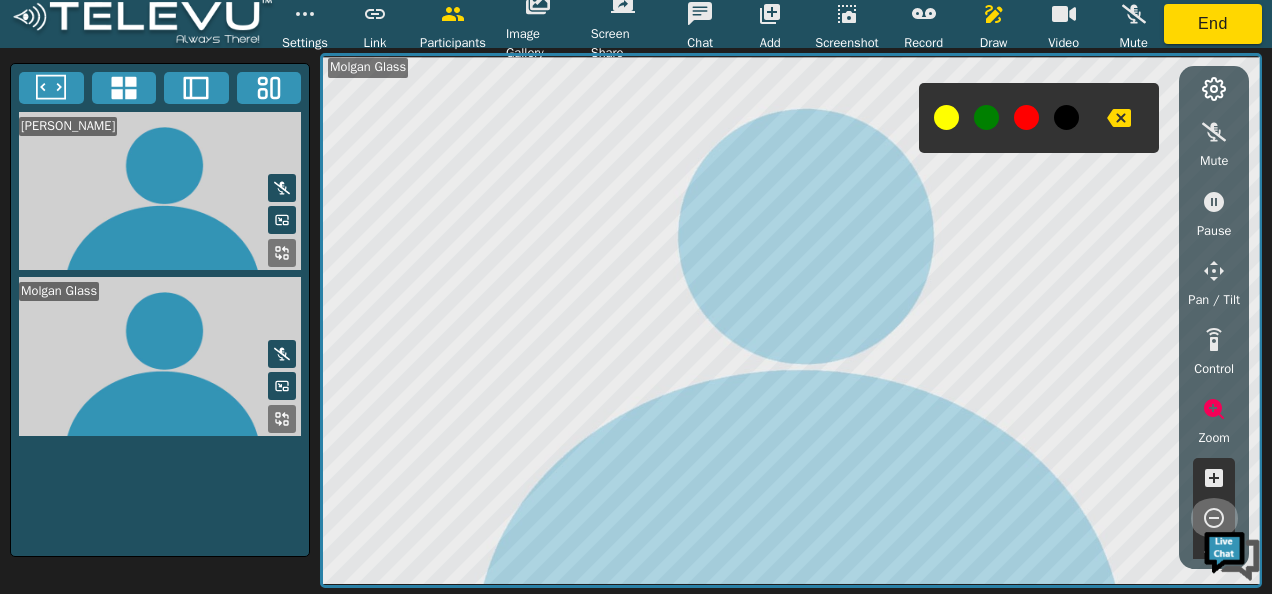 click 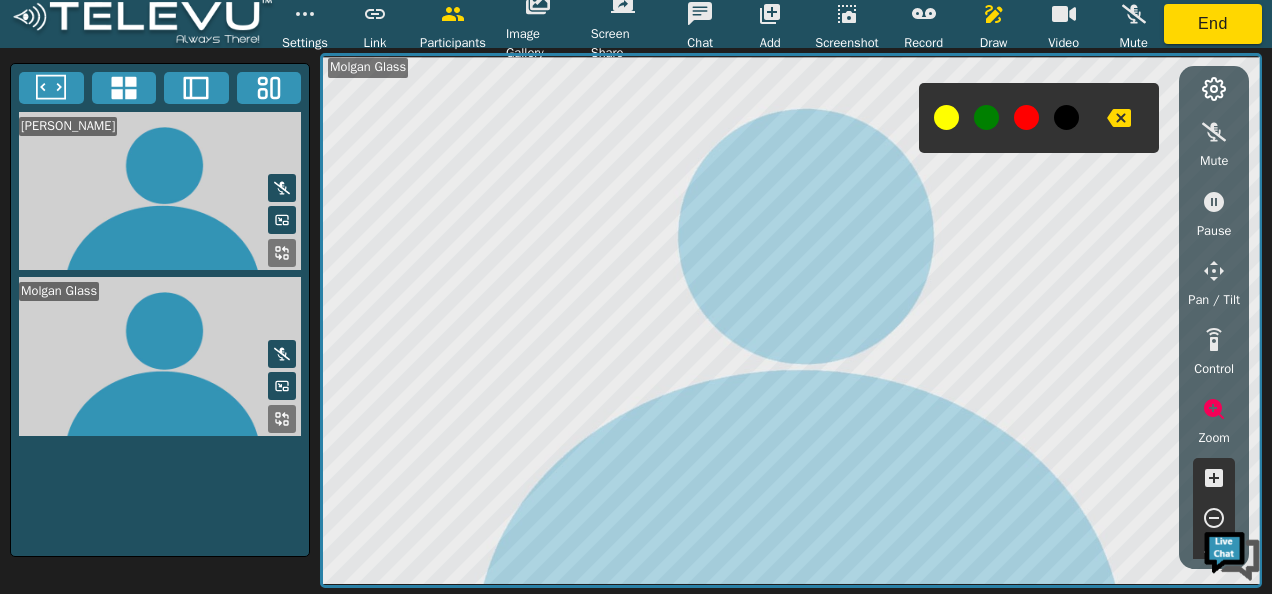 click 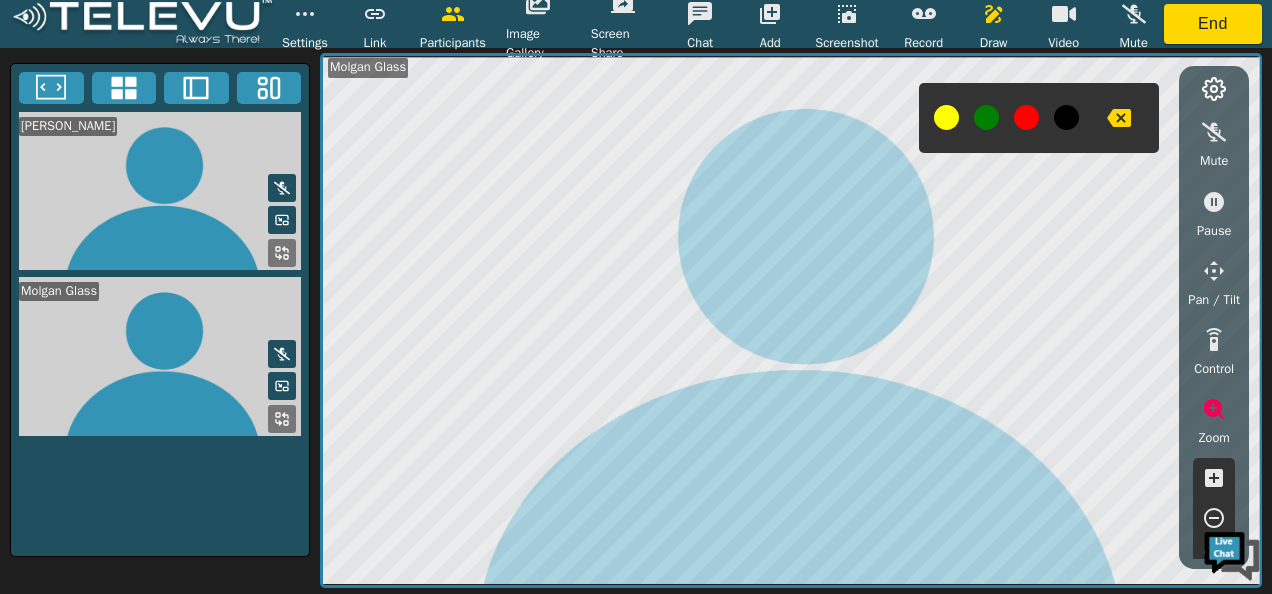 click 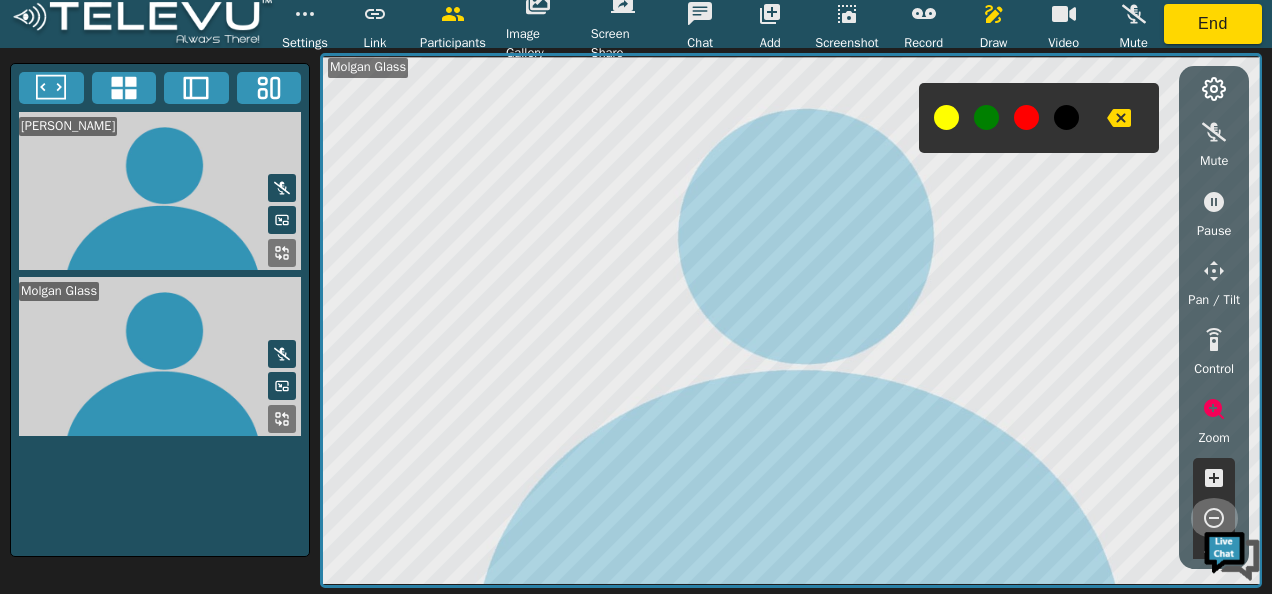click 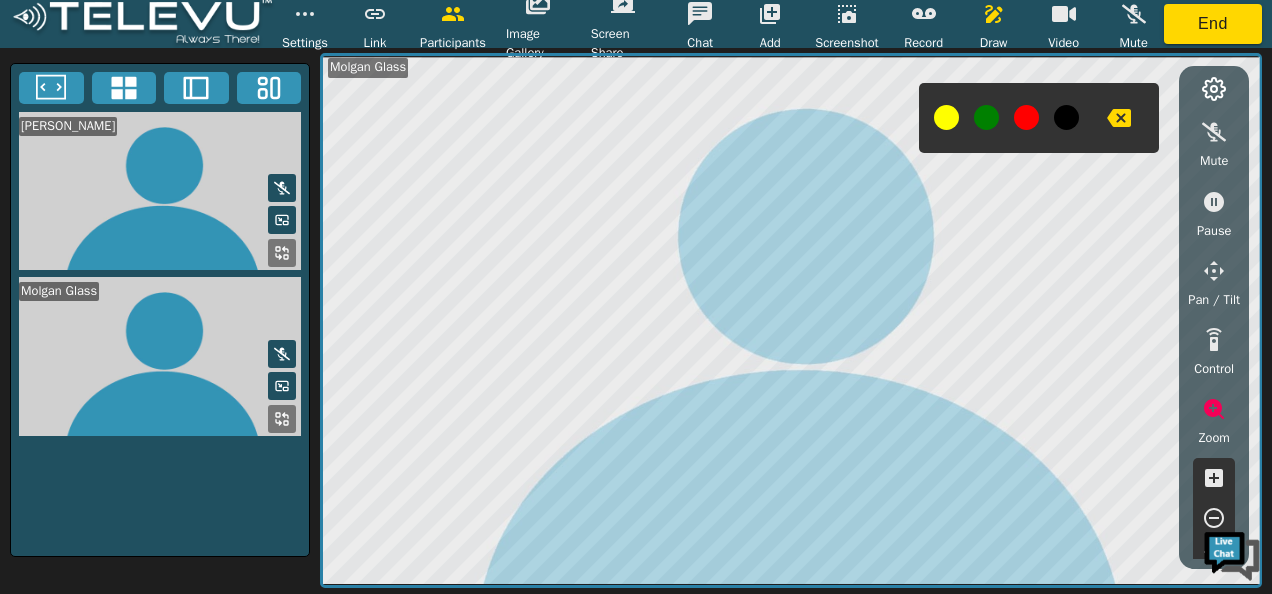 click 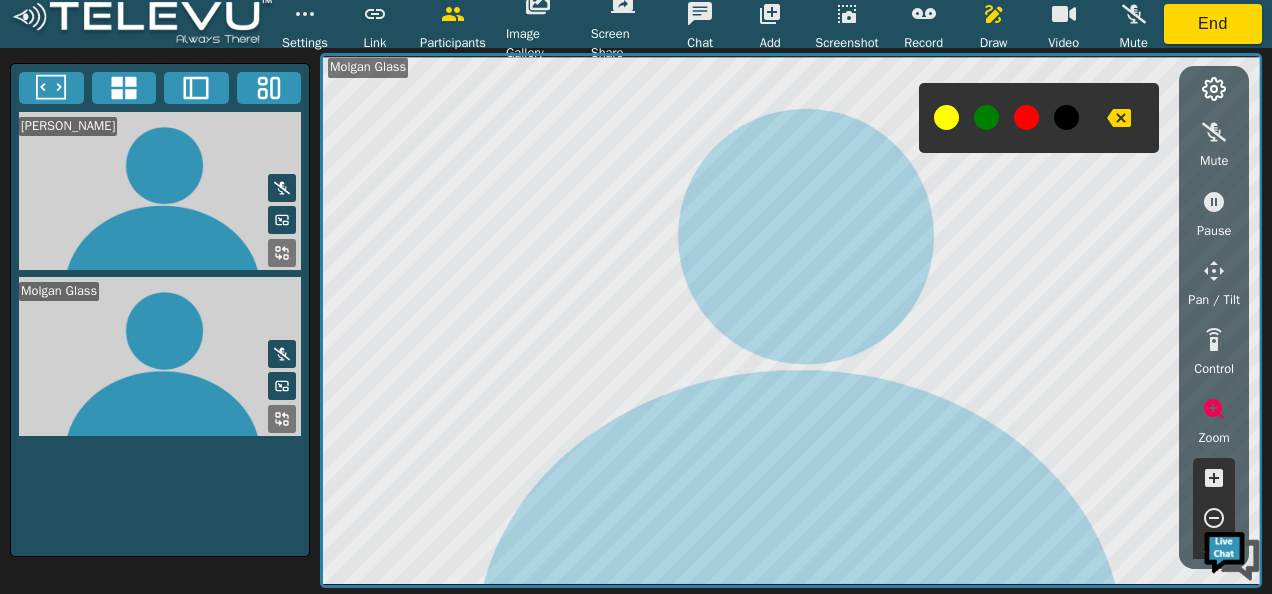 click 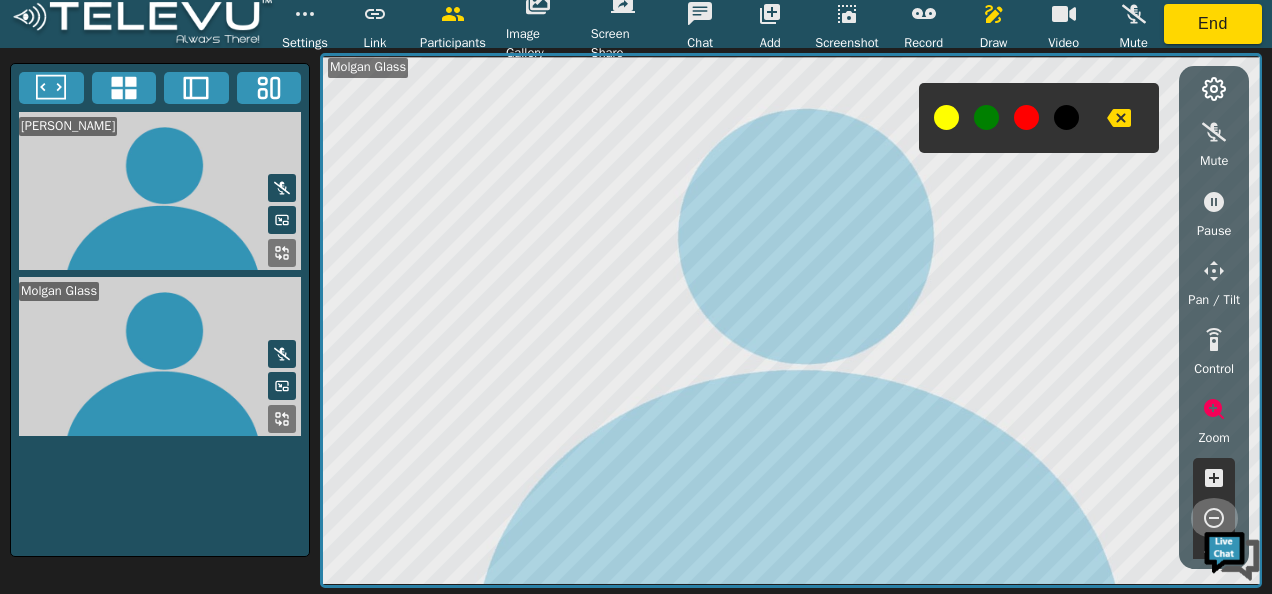 click 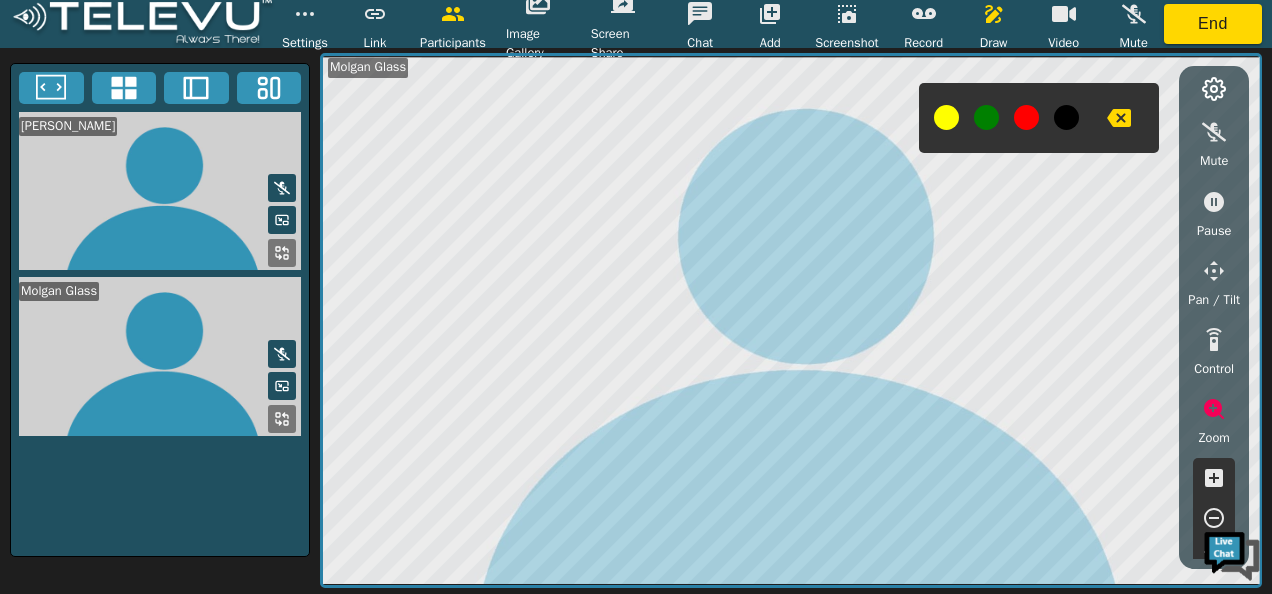 click 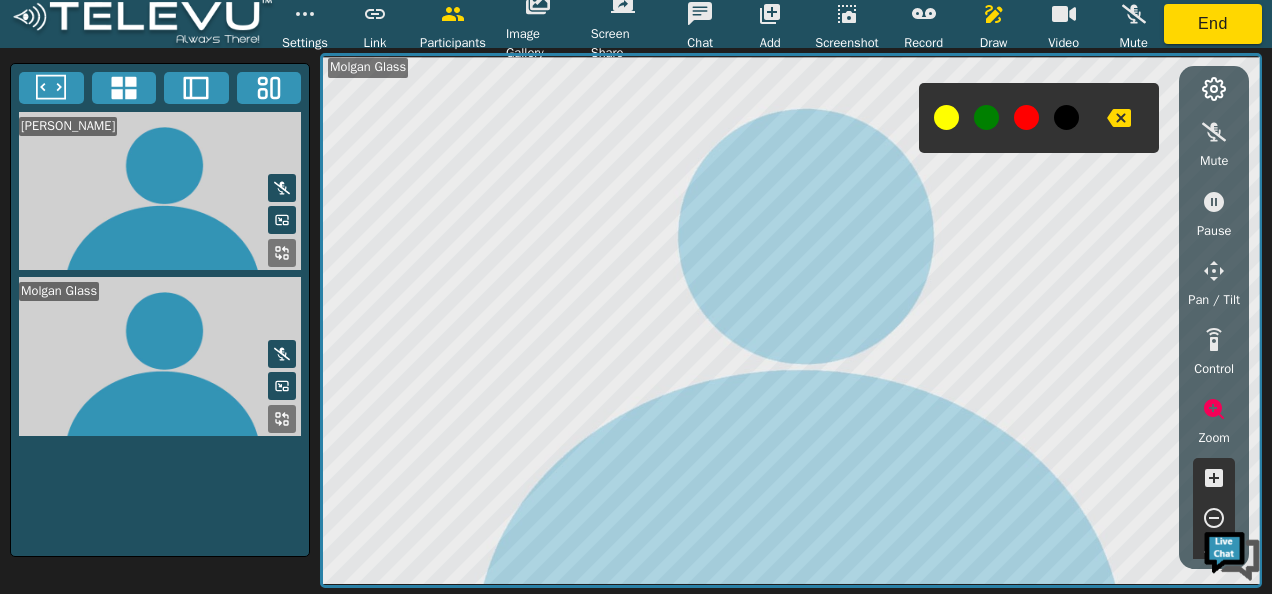 click 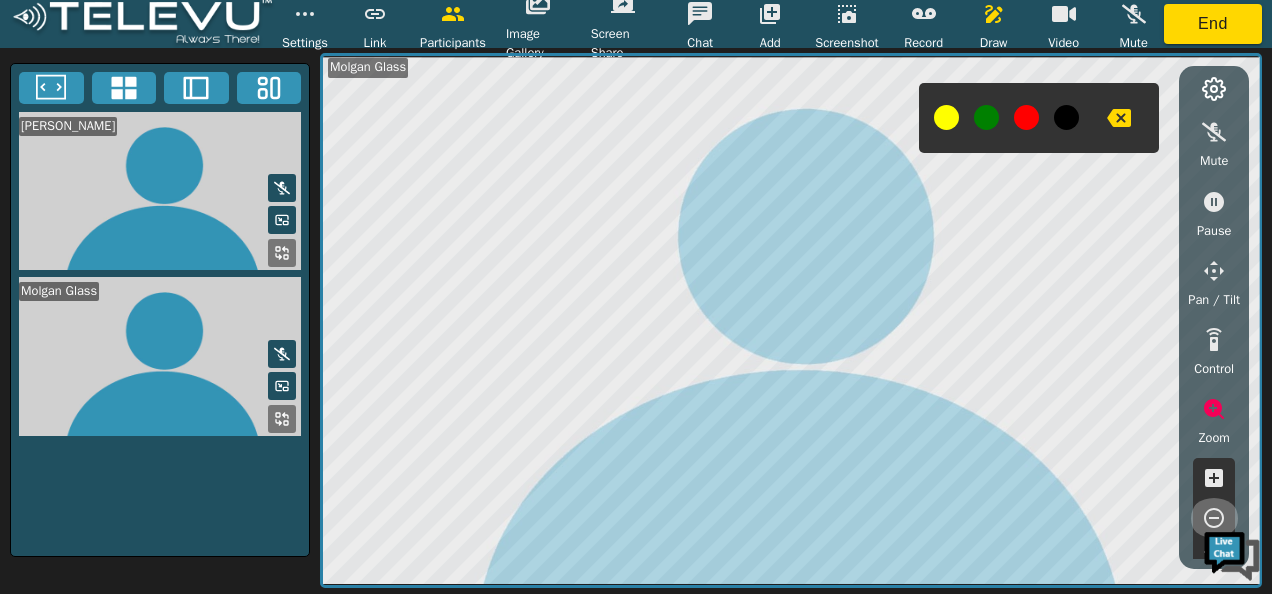 click 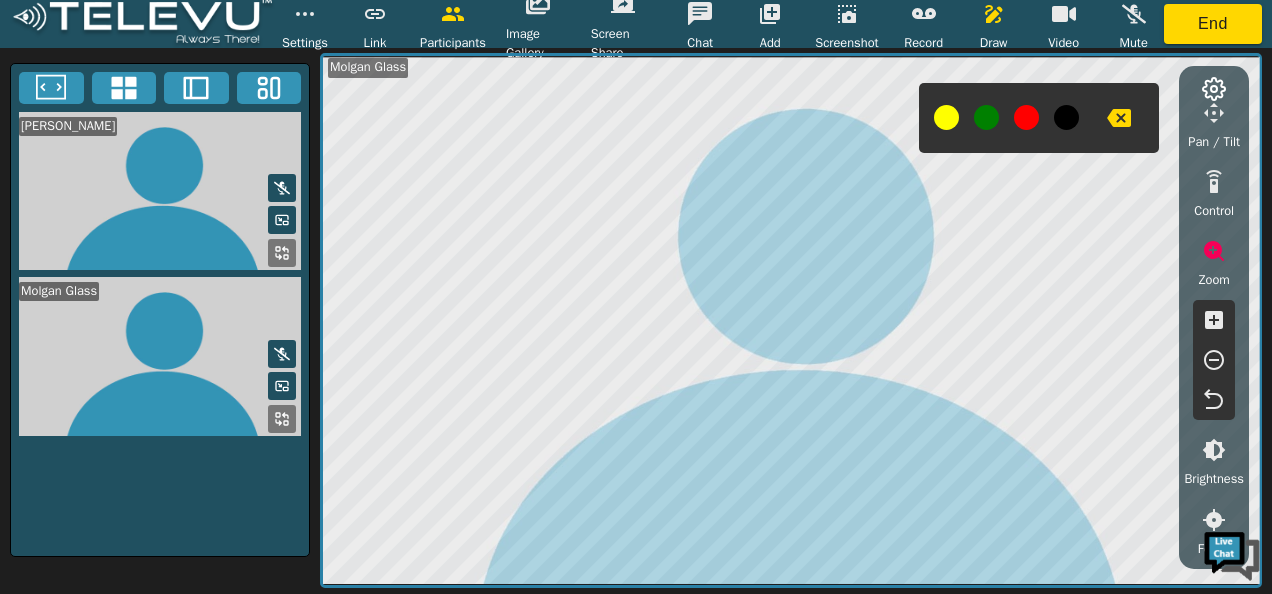 scroll, scrollTop: 200, scrollLeft: 0, axis: vertical 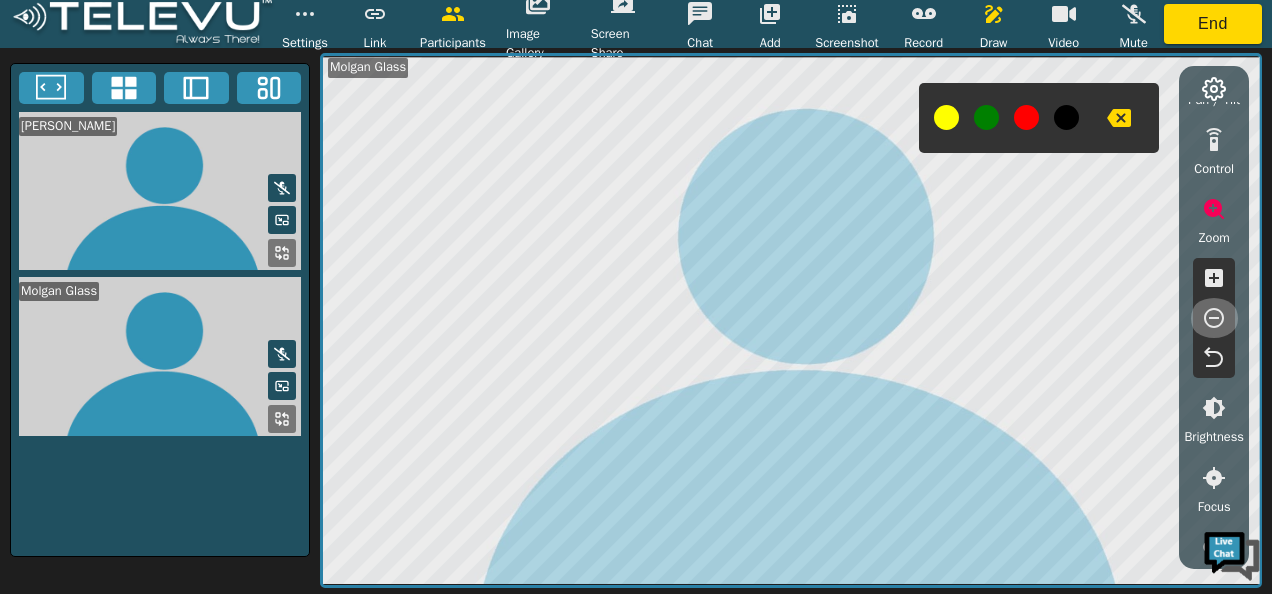 click 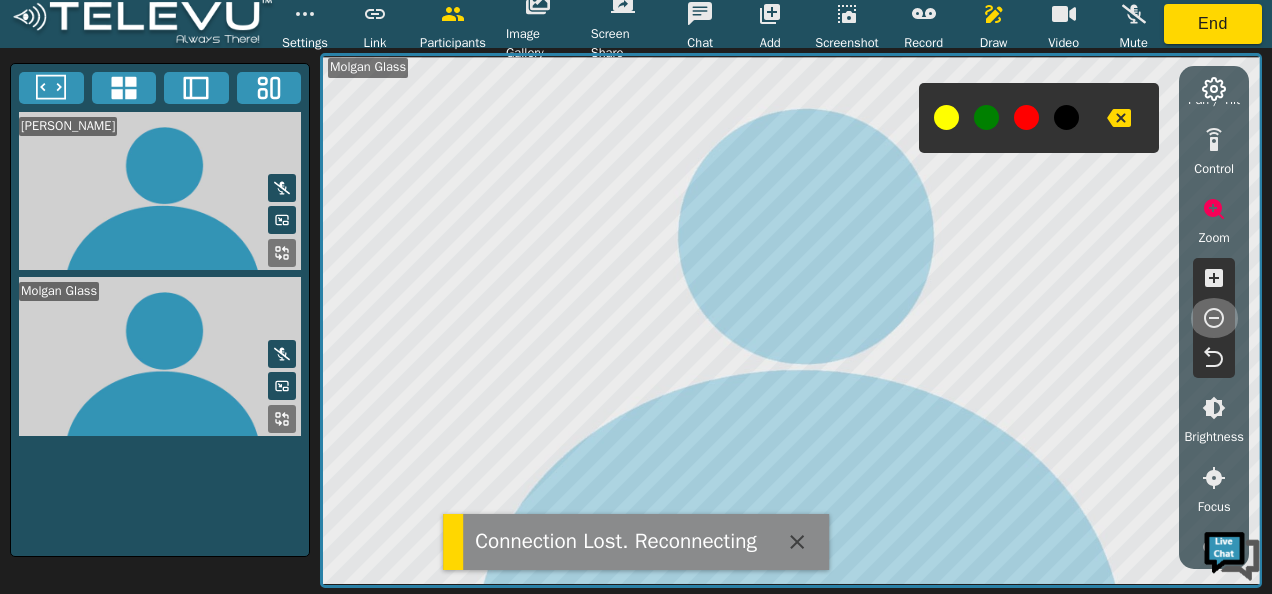 click 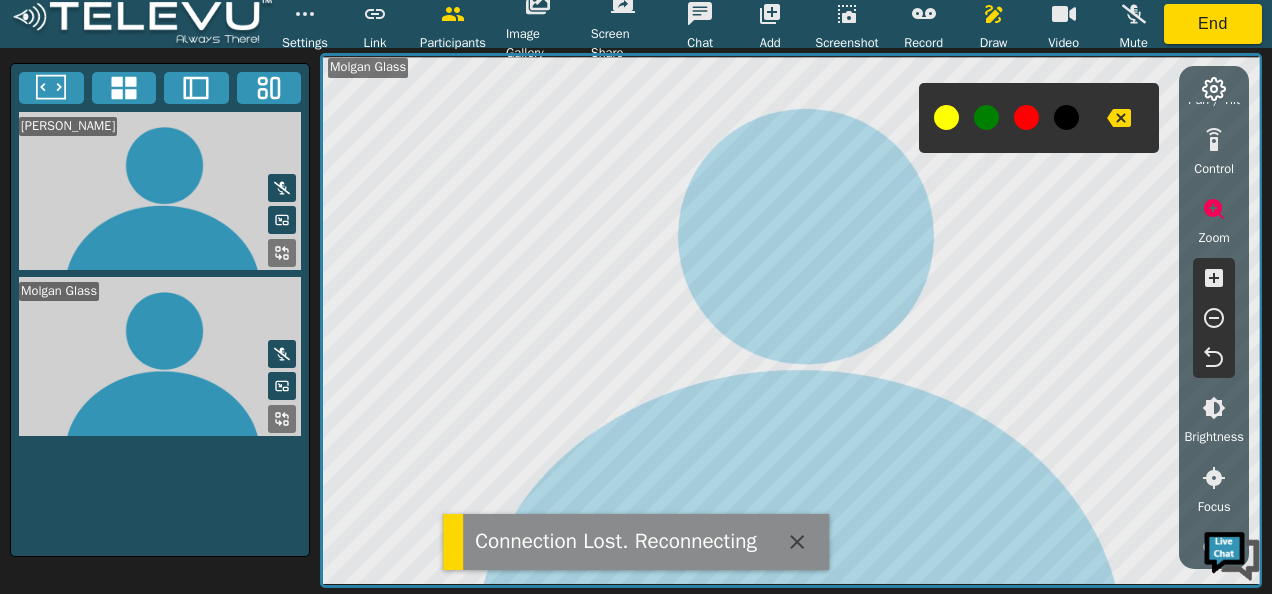 click 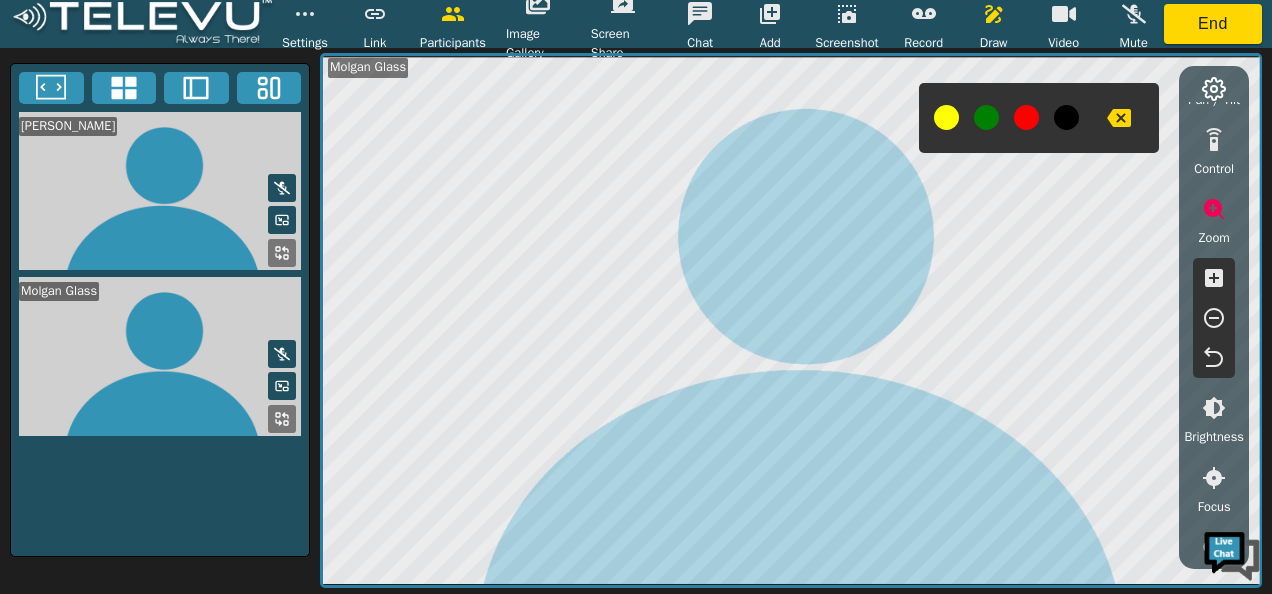 scroll, scrollTop: 300, scrollLeft: 0, axis: vertical 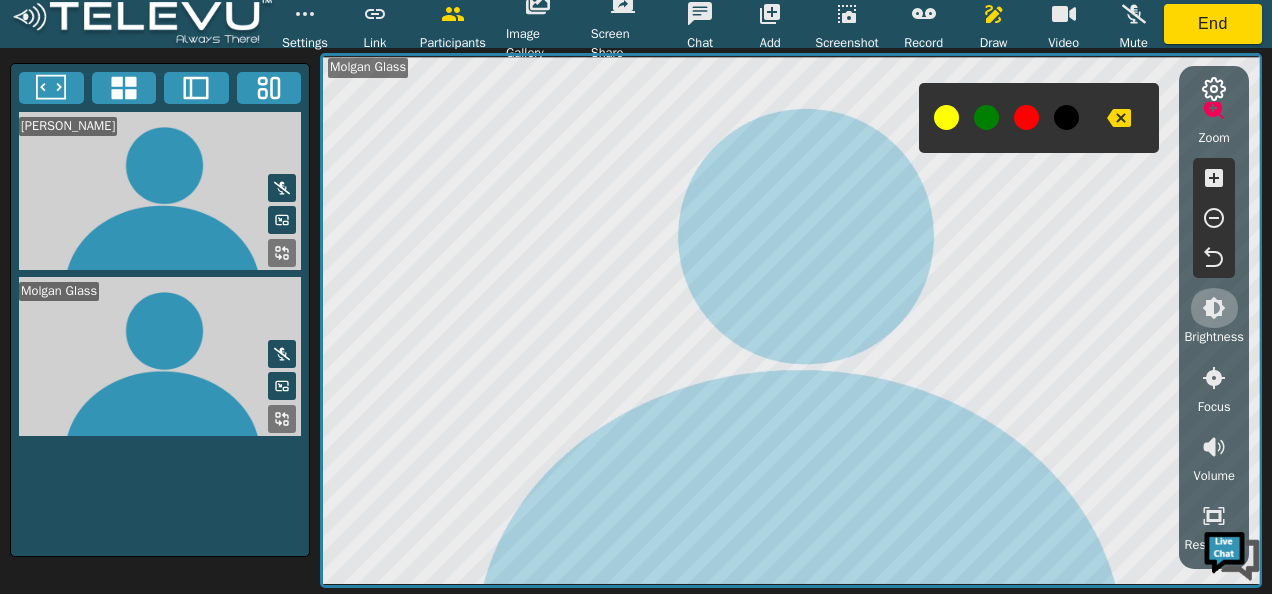 click 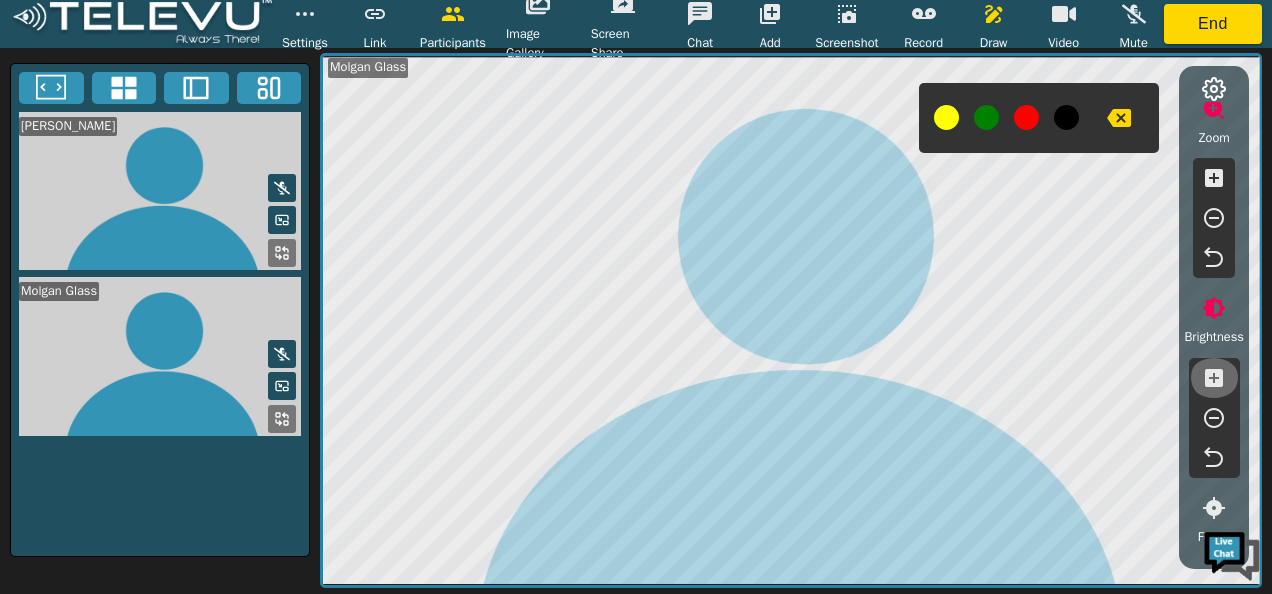 click 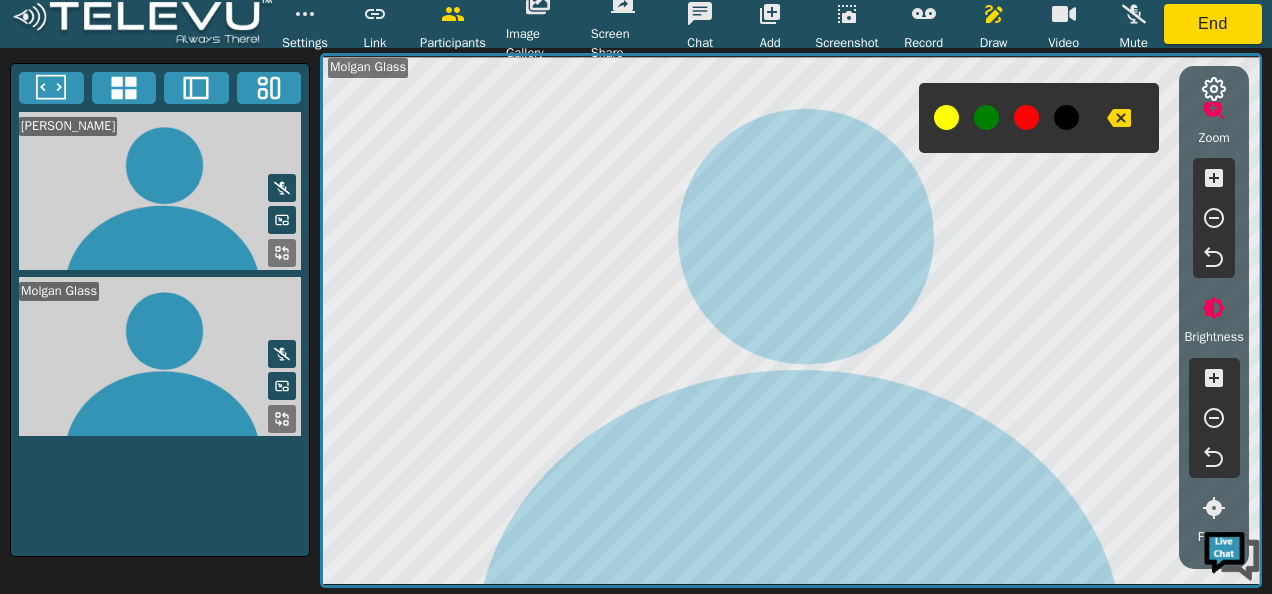 click 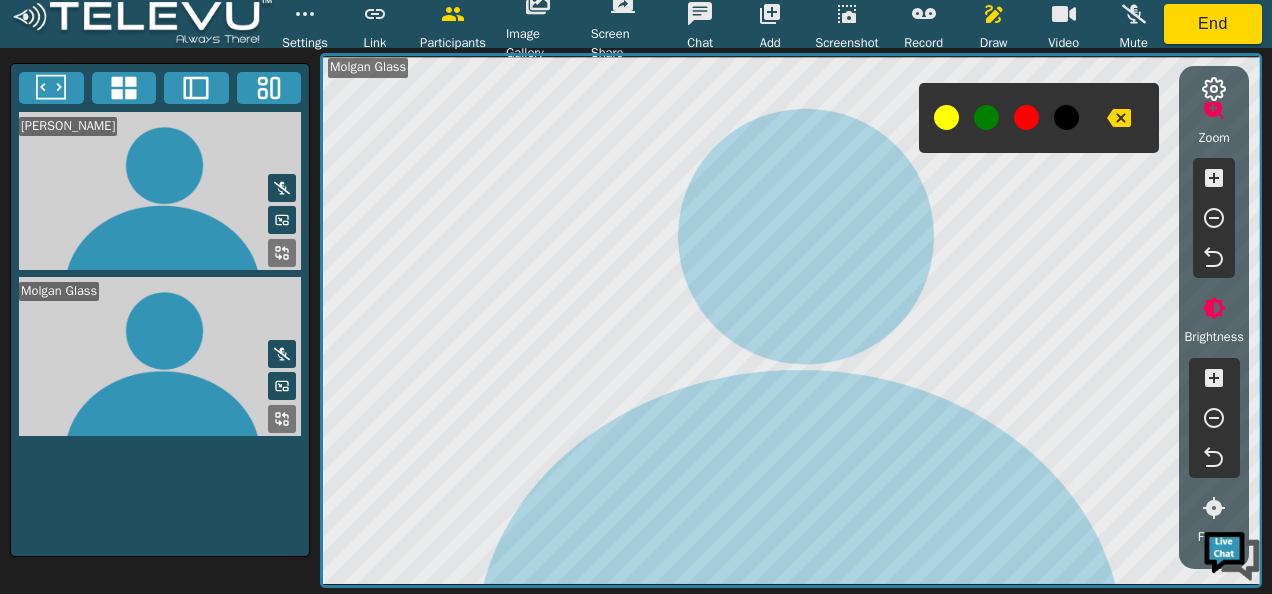 click 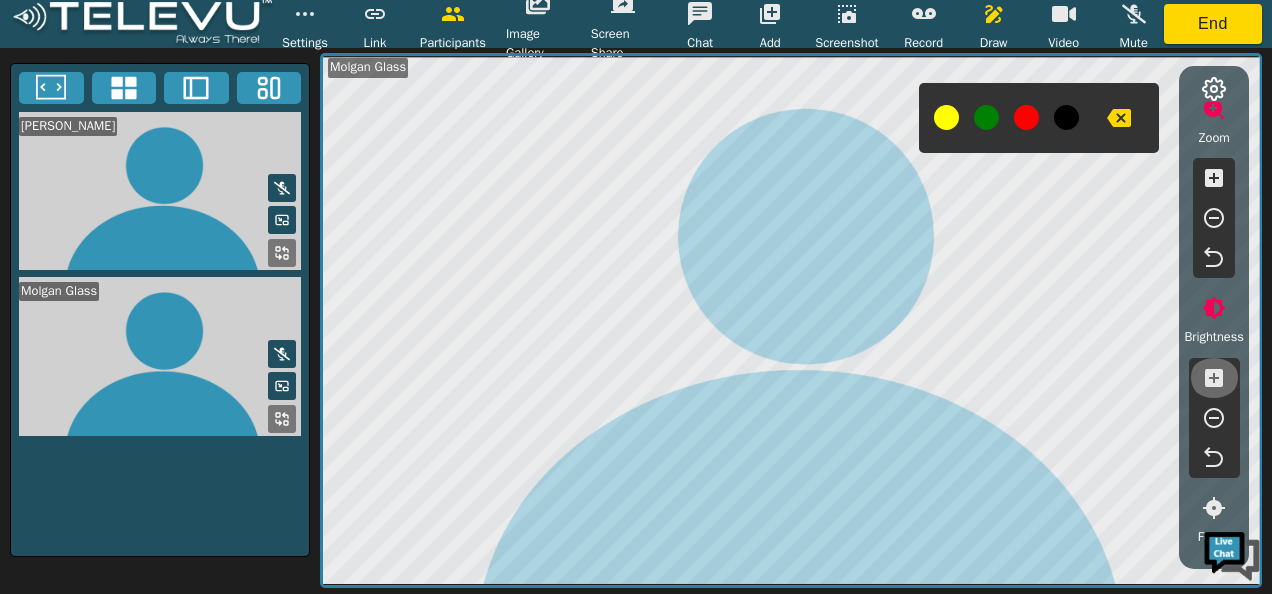 click 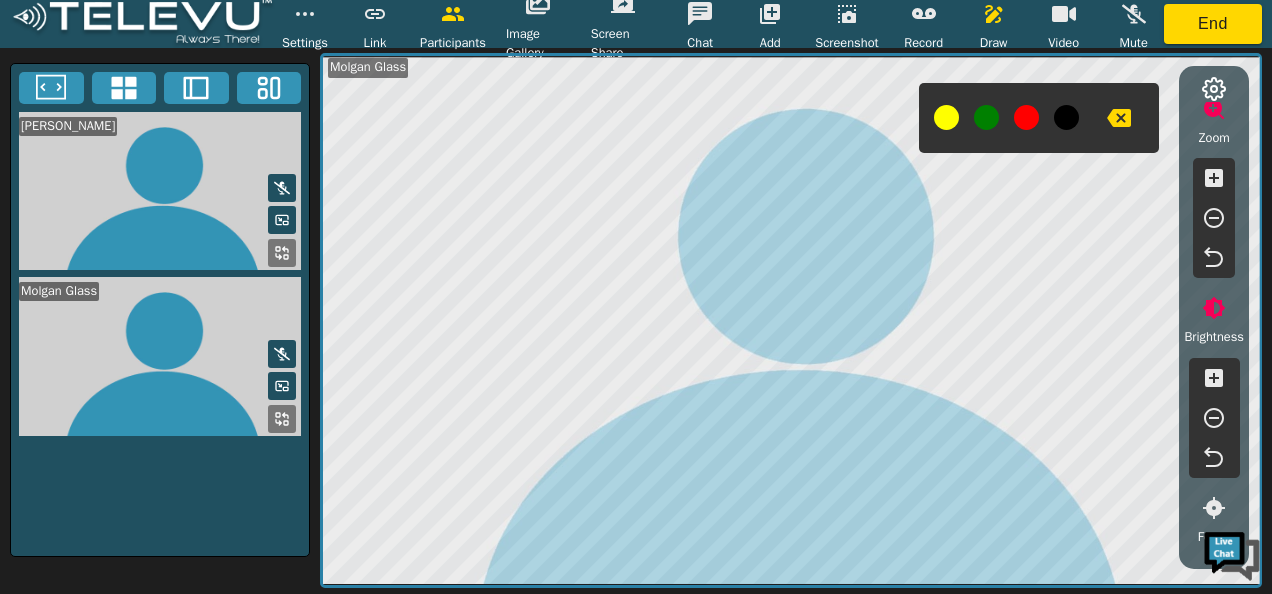 click 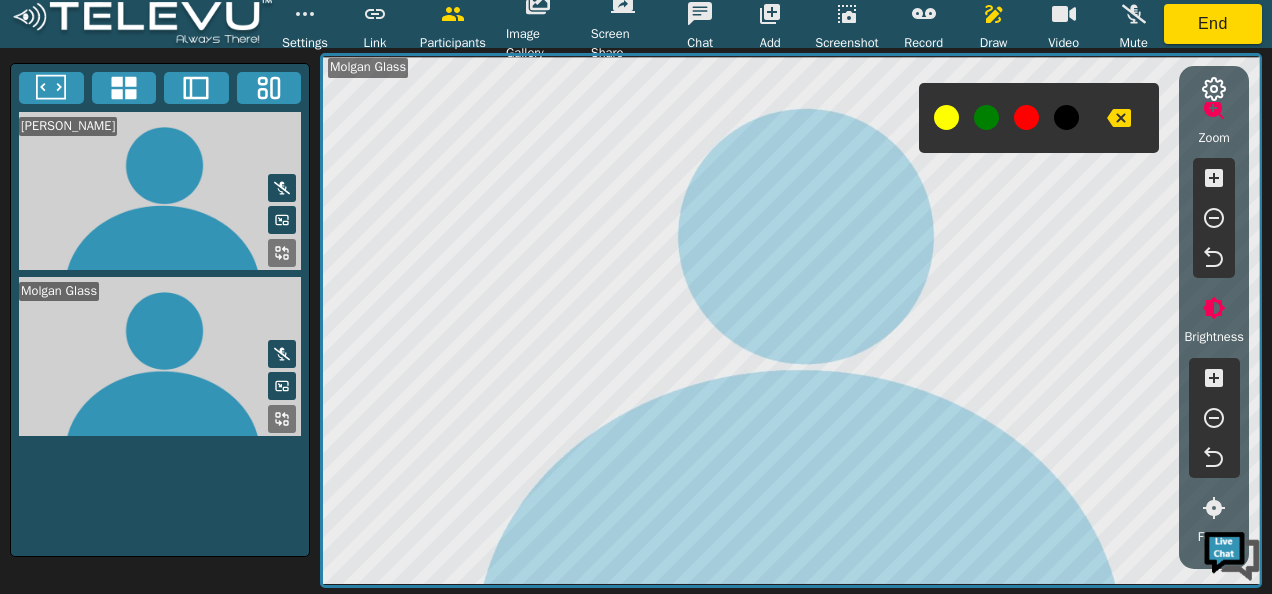 click 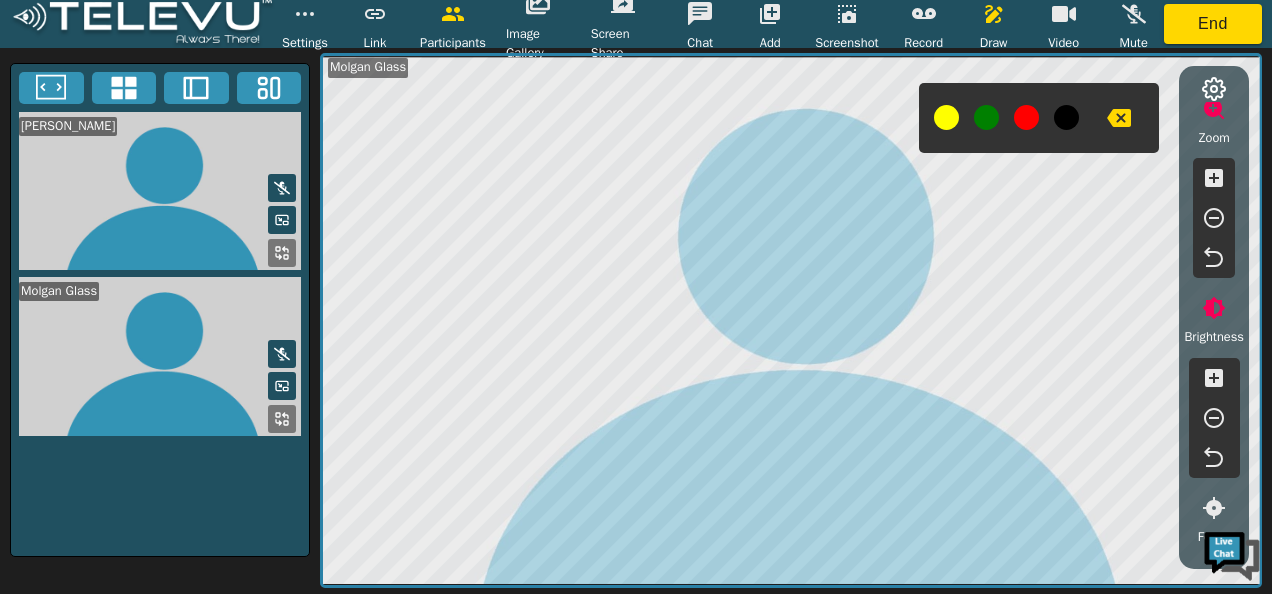 click 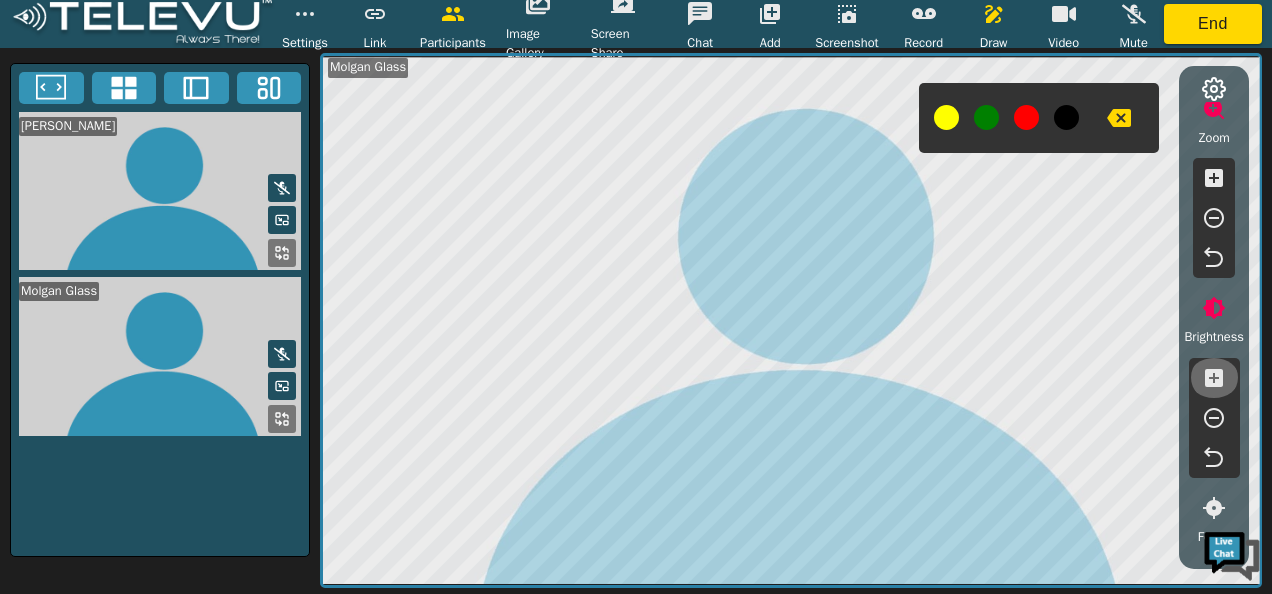 click 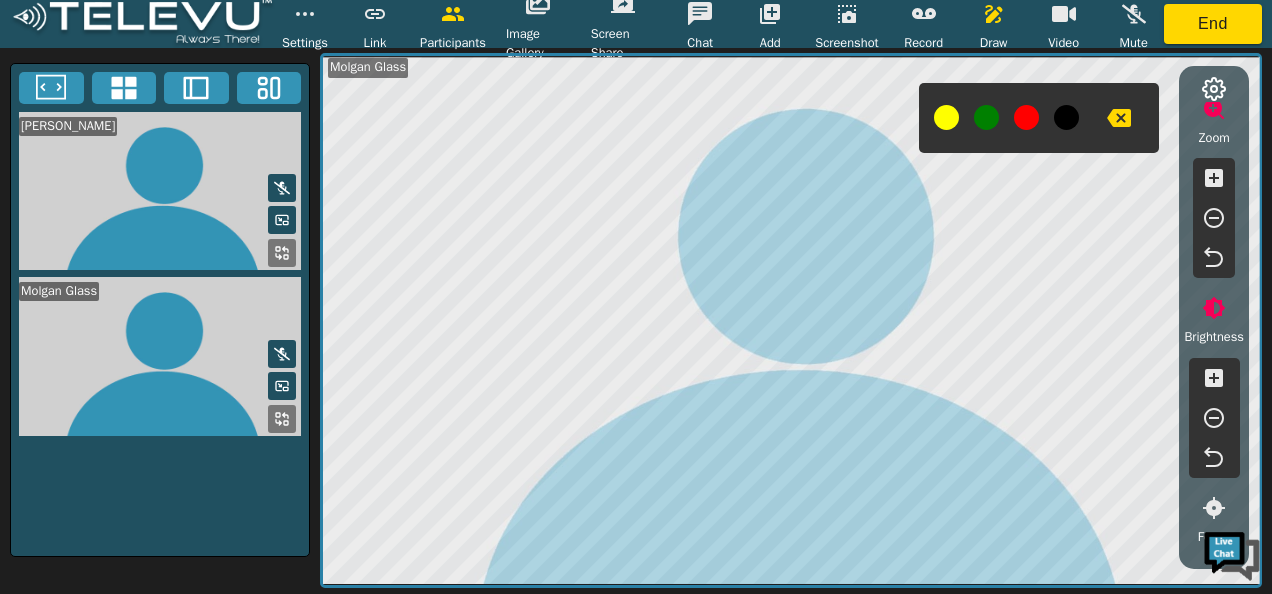 click 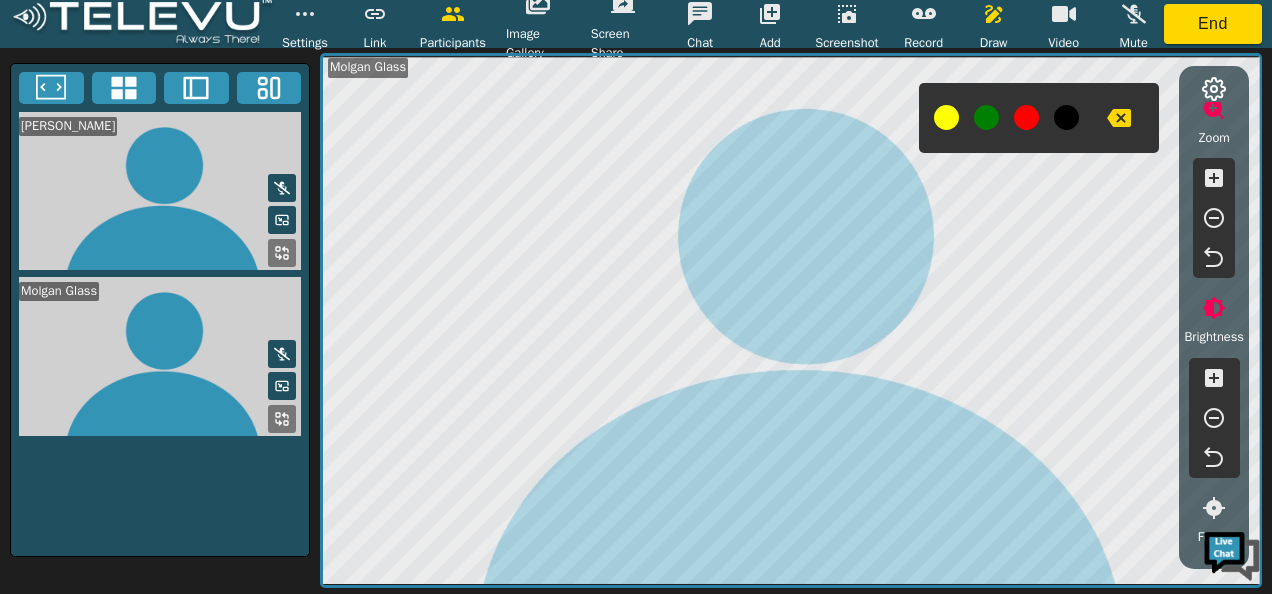 click 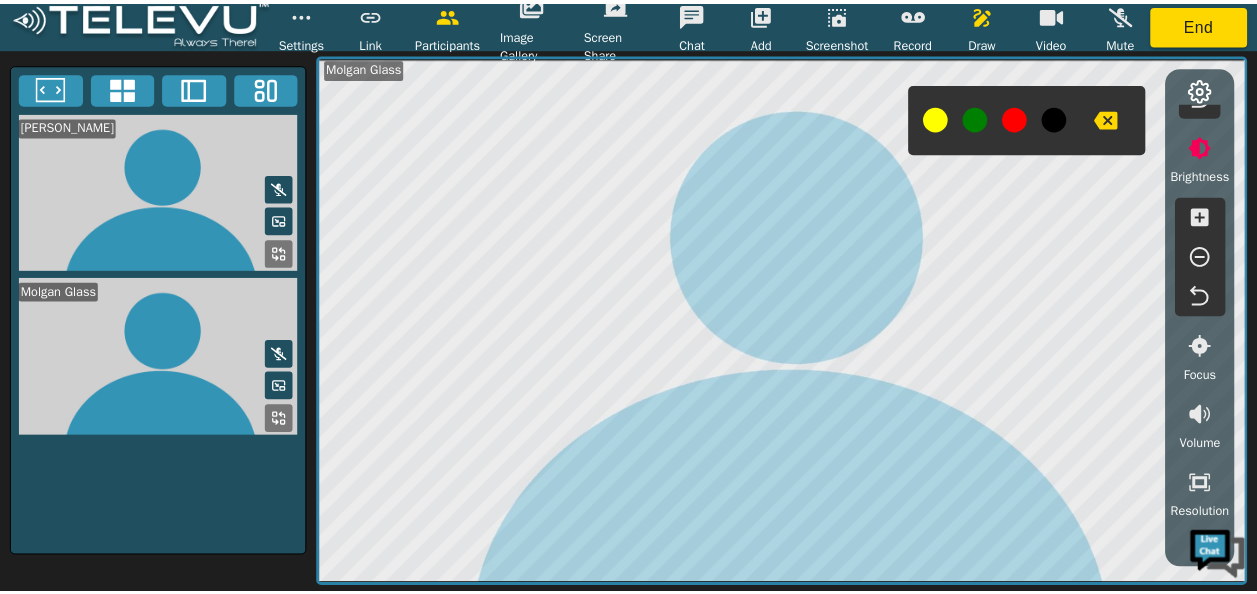 scroll, scrollTop: 100, scrollLeft: 0, axis: vertical 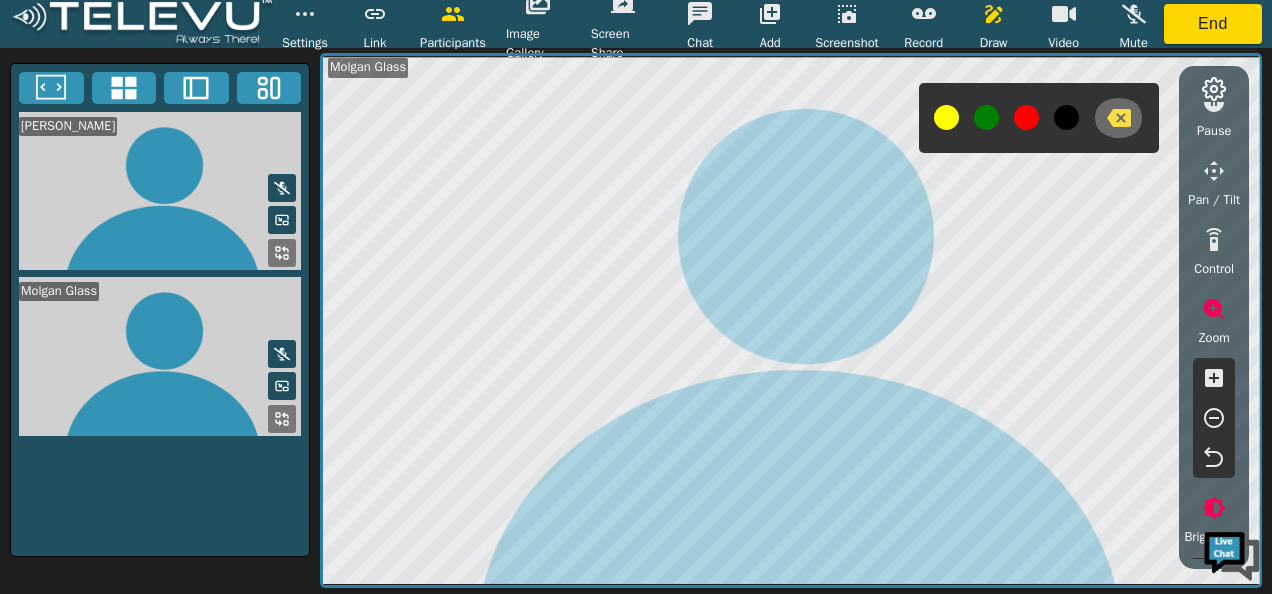 click 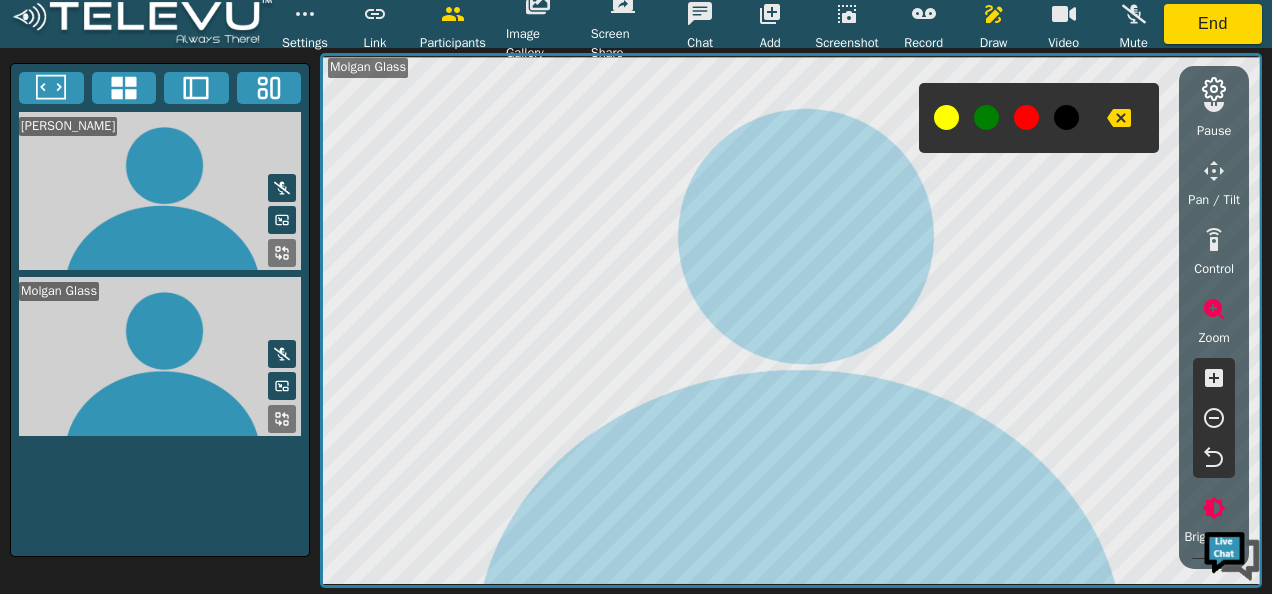 click 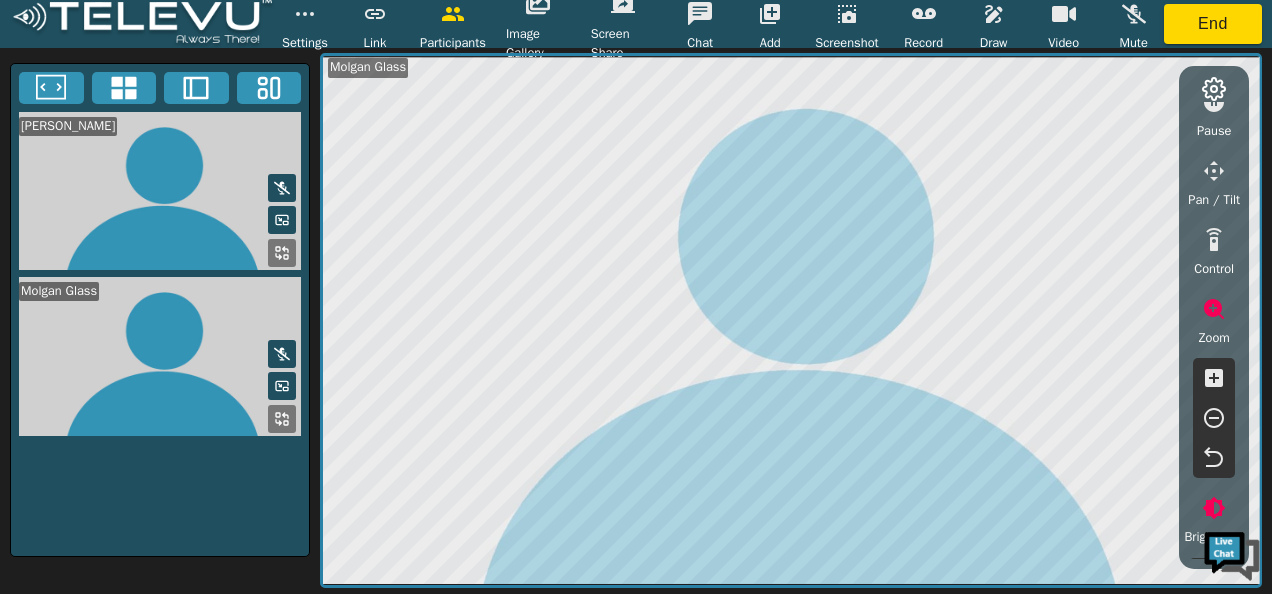 click 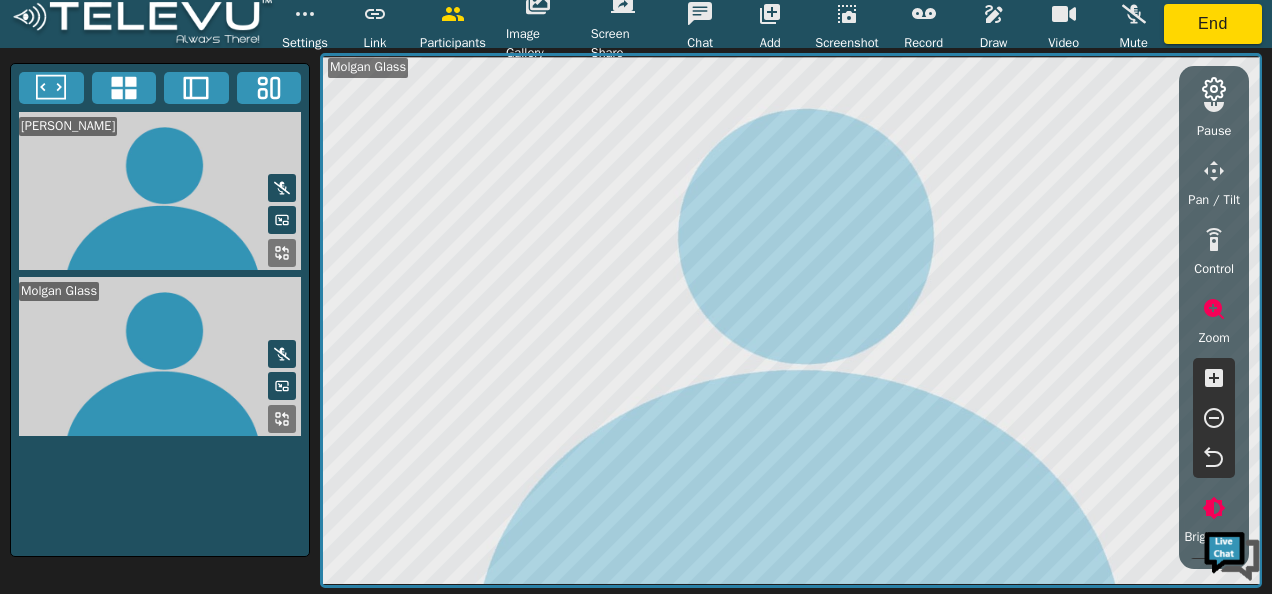 click 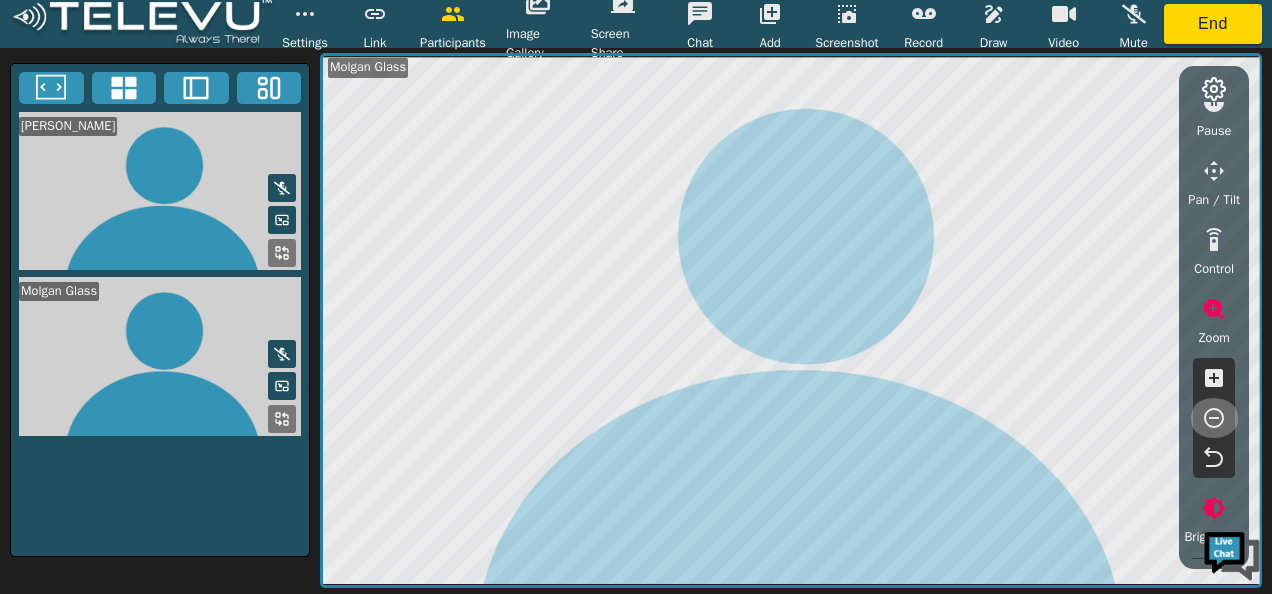 click 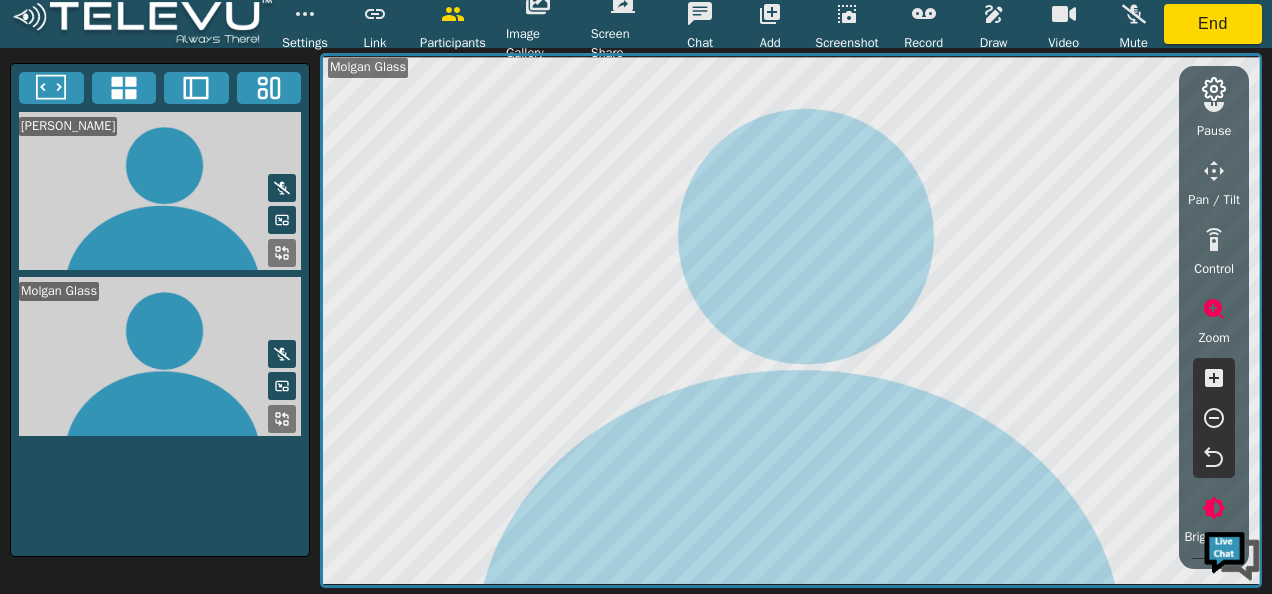 click 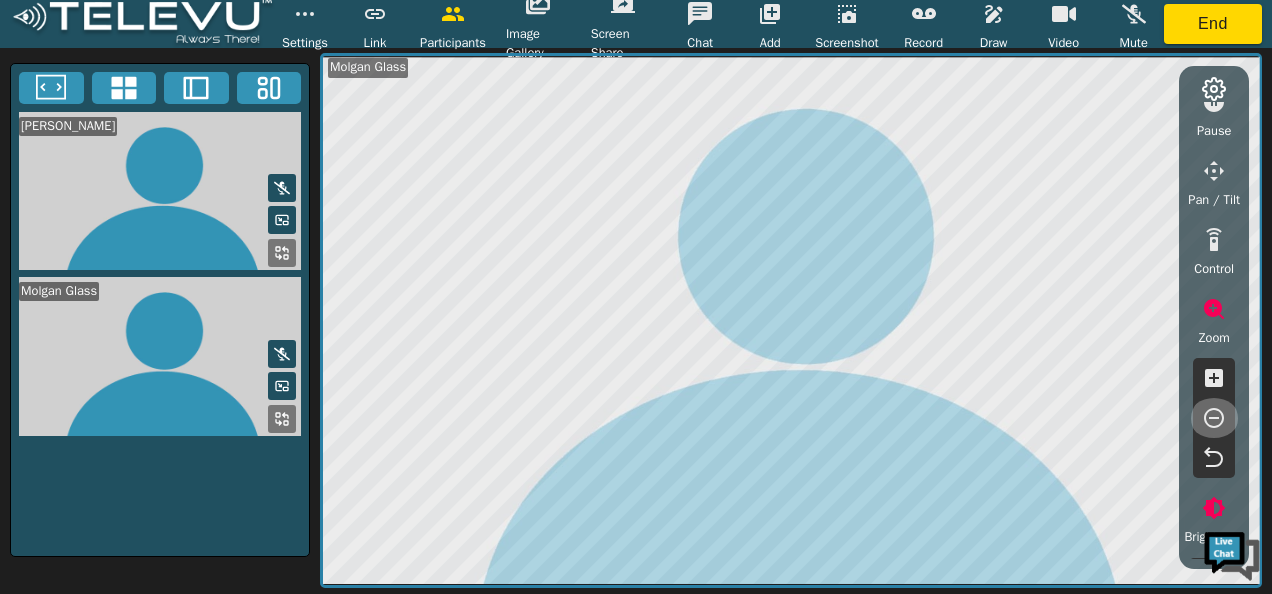 click 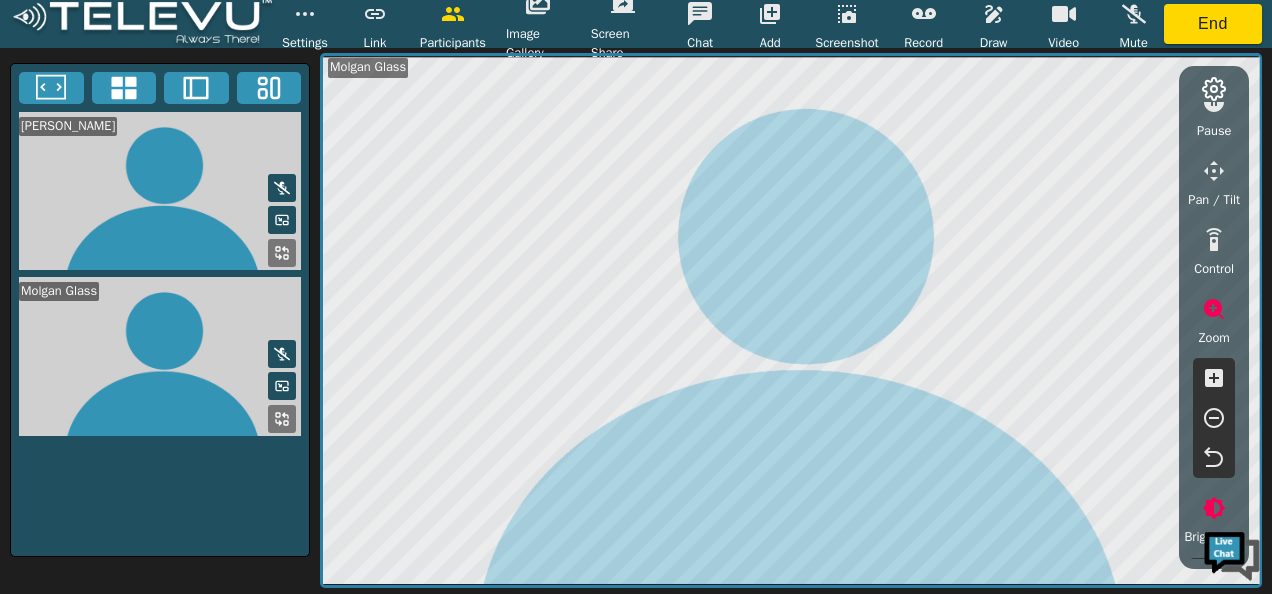 click 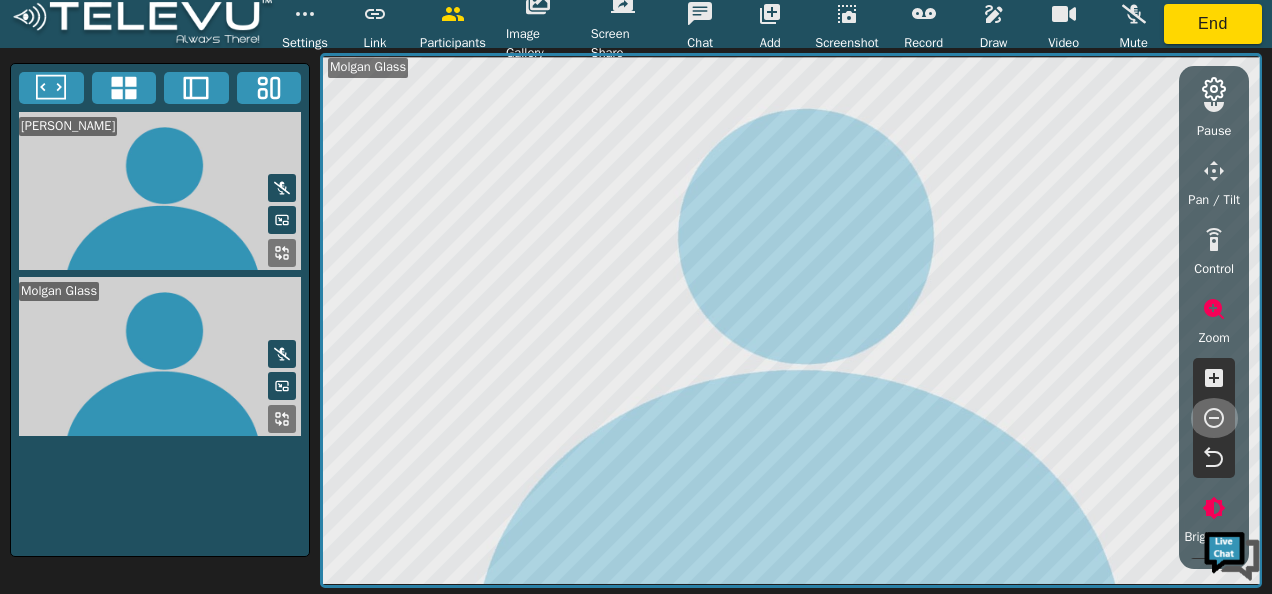 click 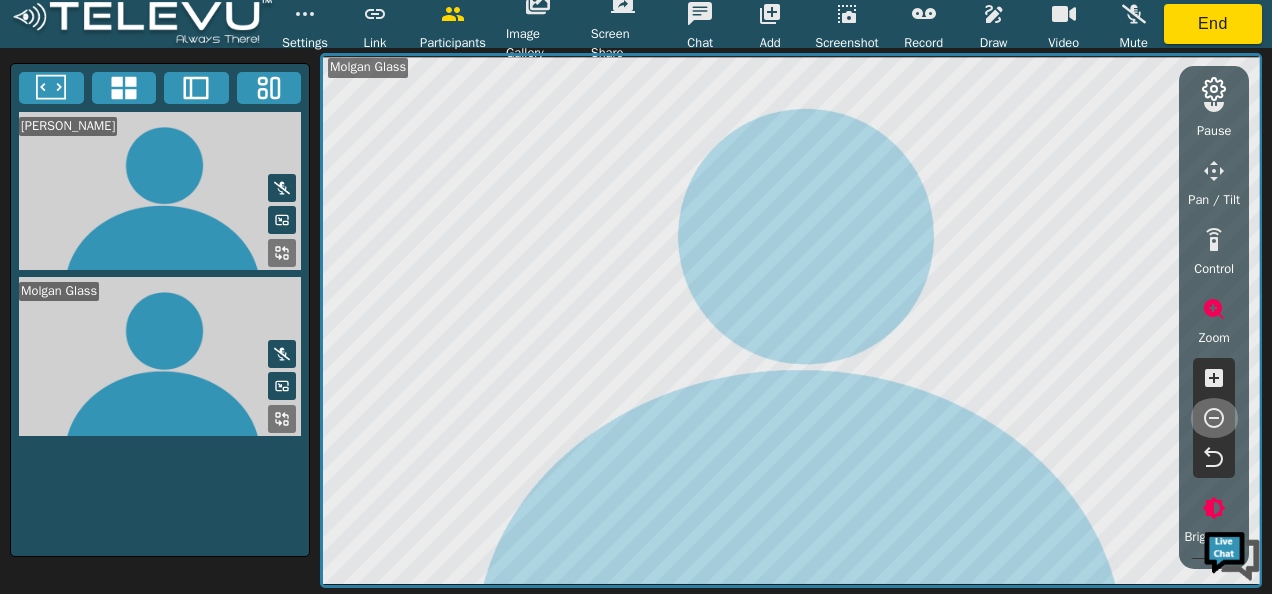 click 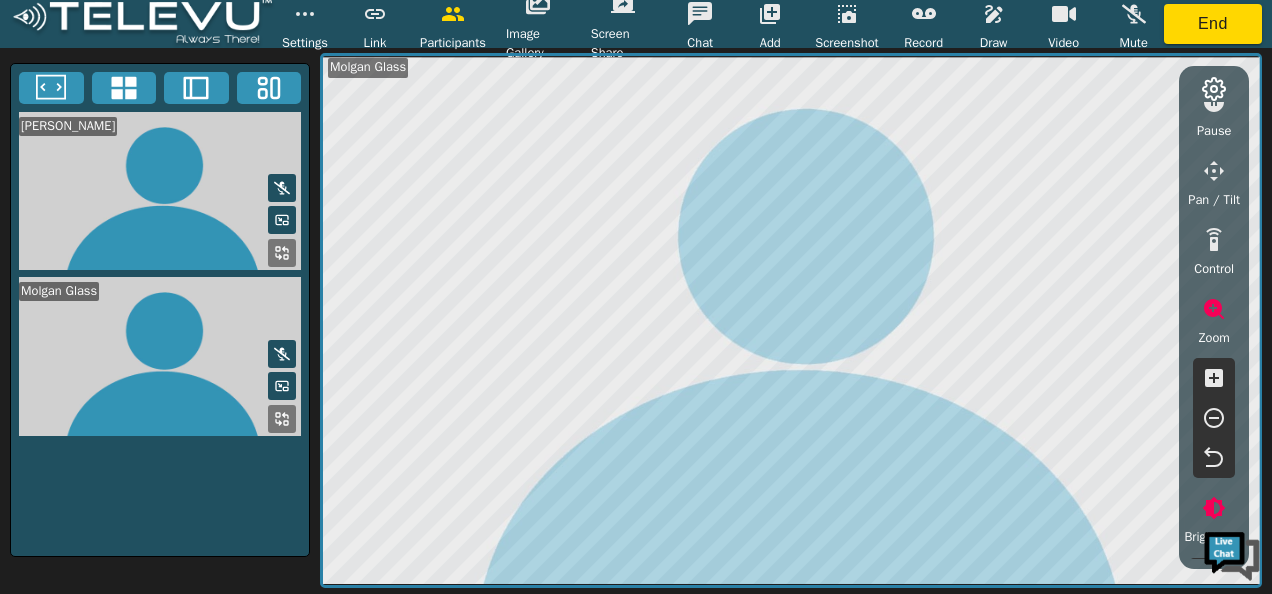 click 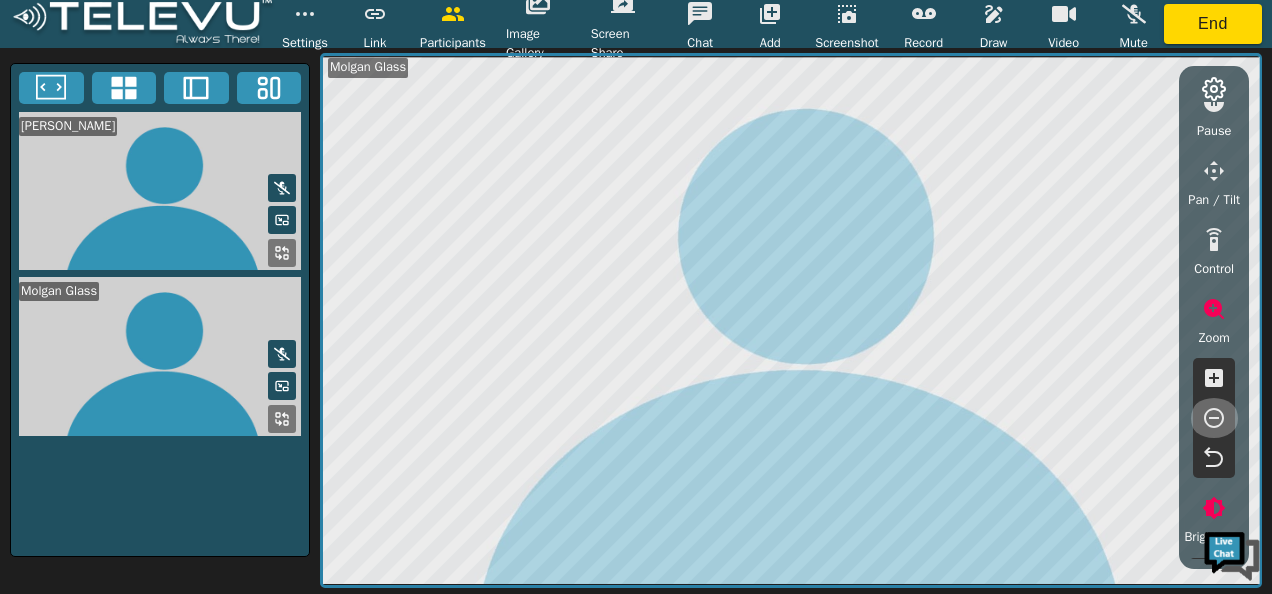 click 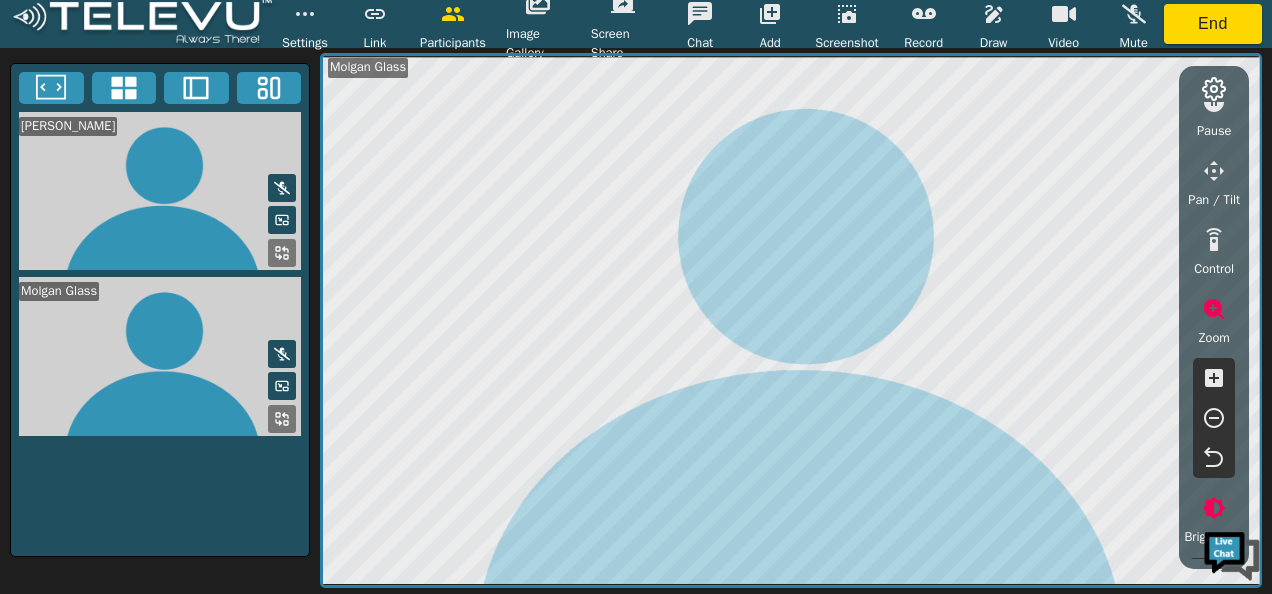 click 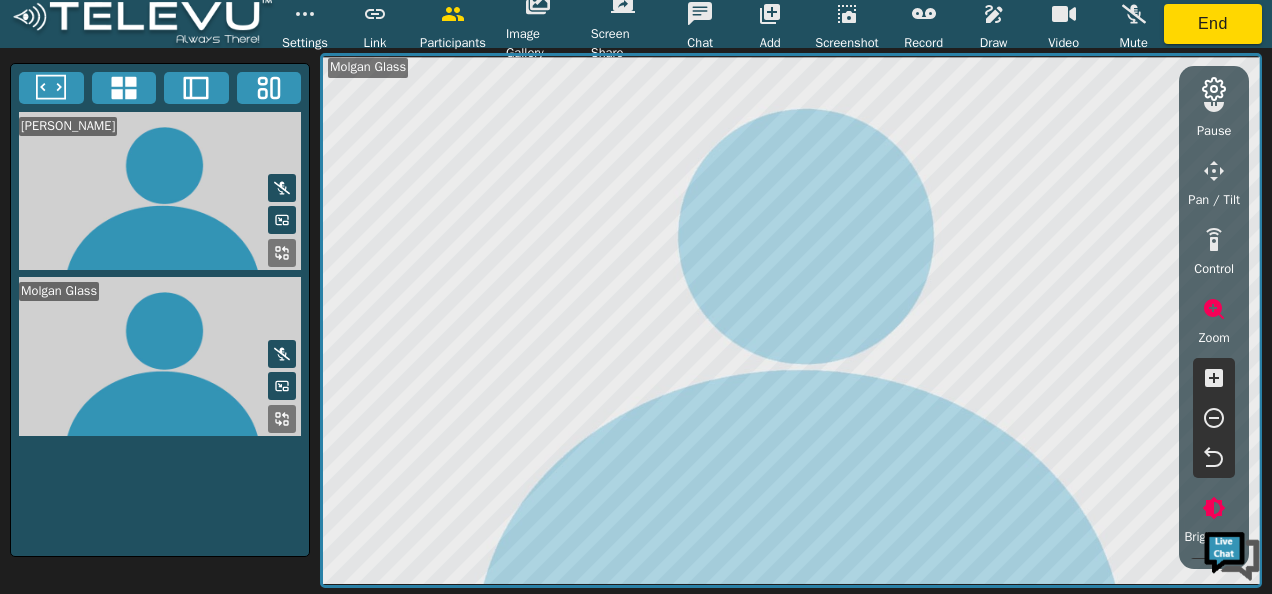 click 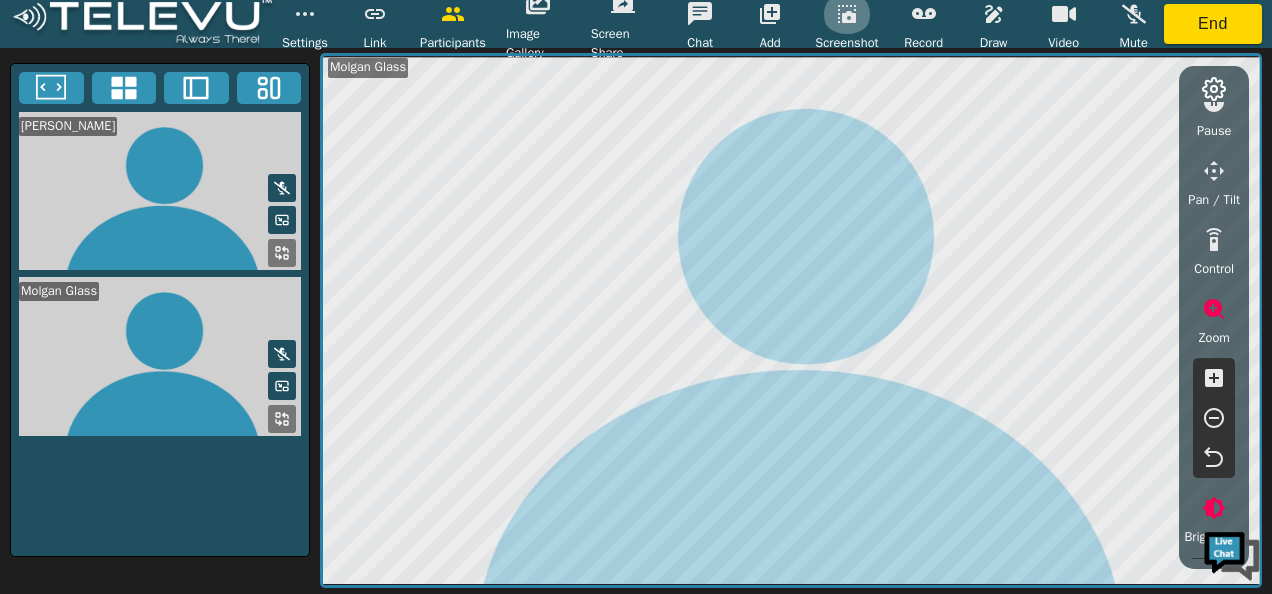 click 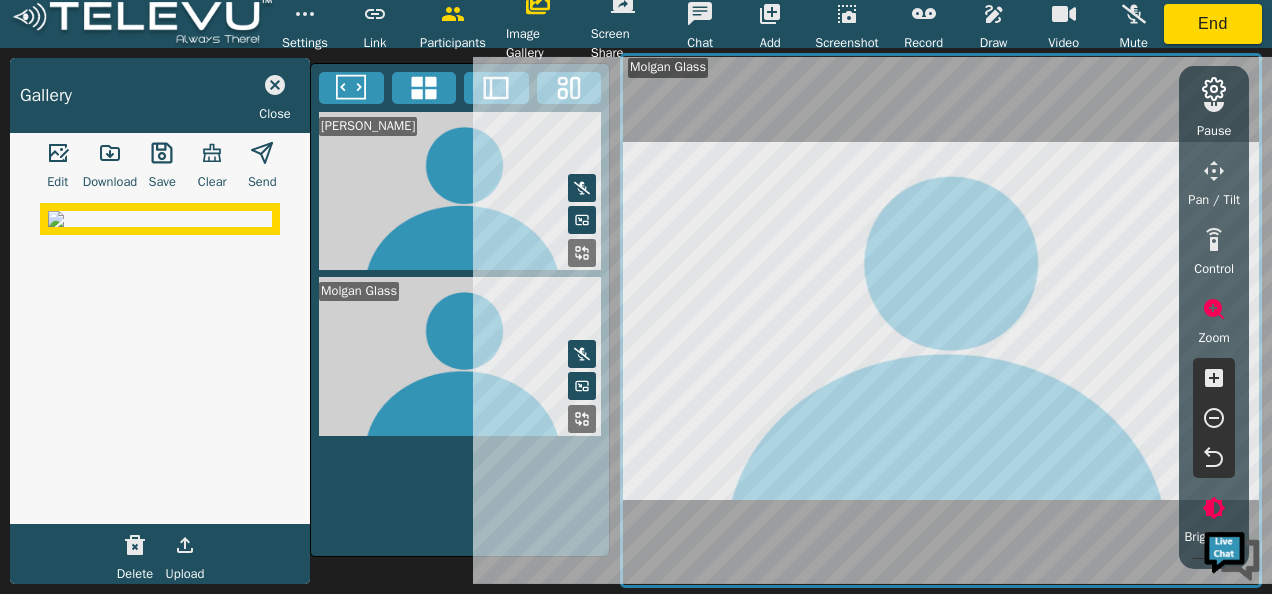 click 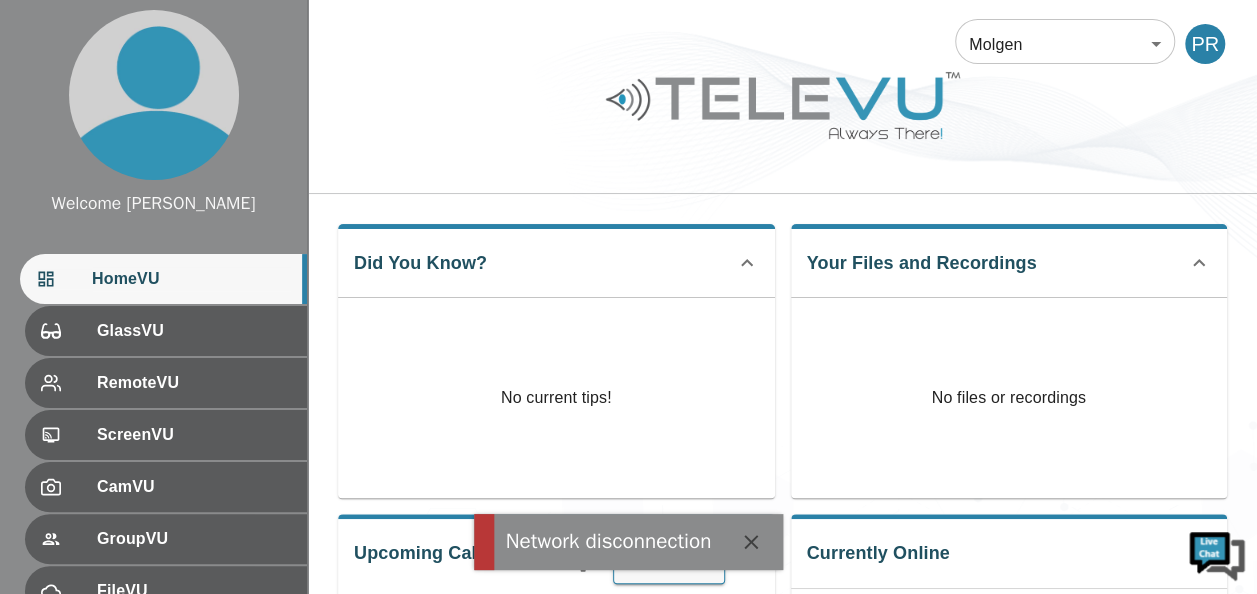 click 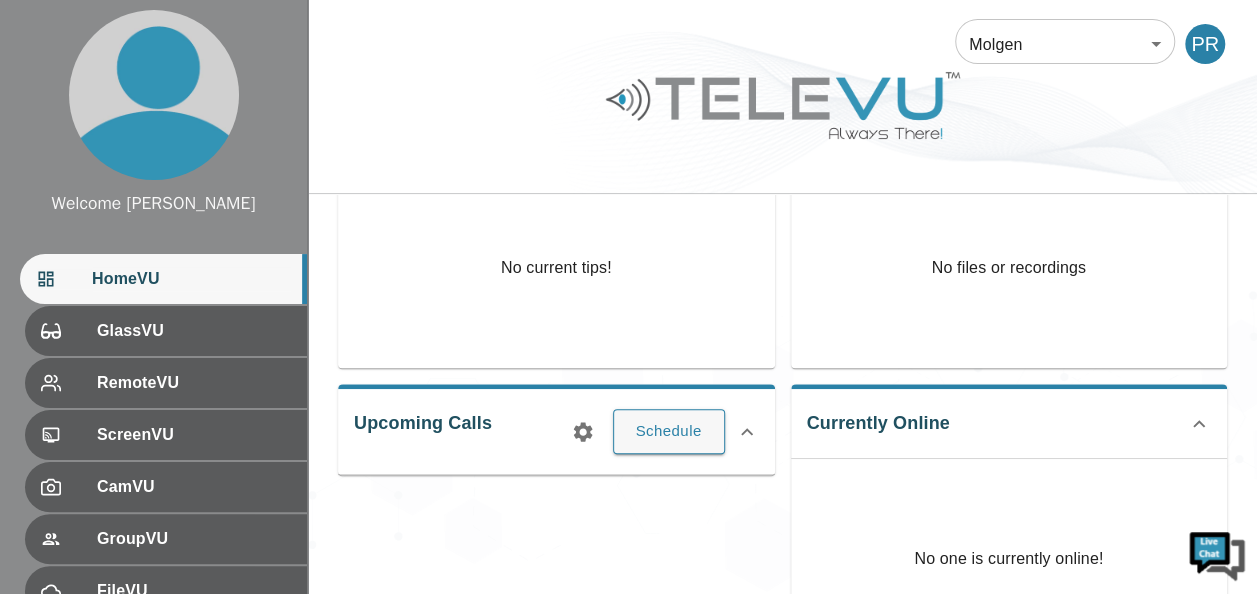 scroll, scrollTop: 100, scrollLeft: 0, axis: vertical 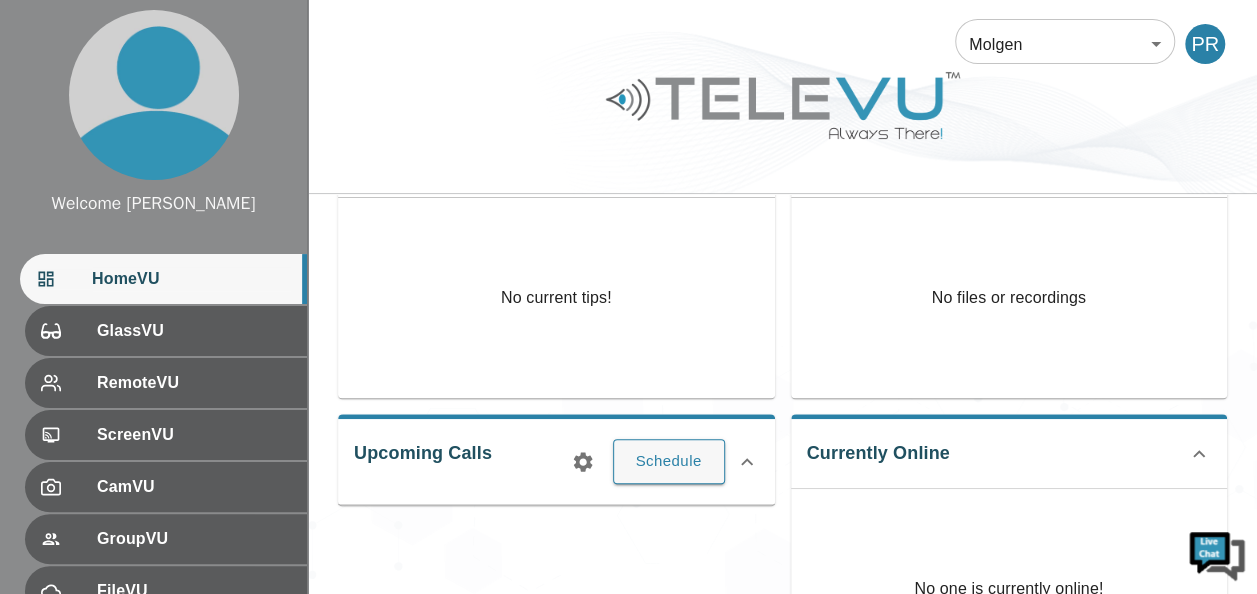 click 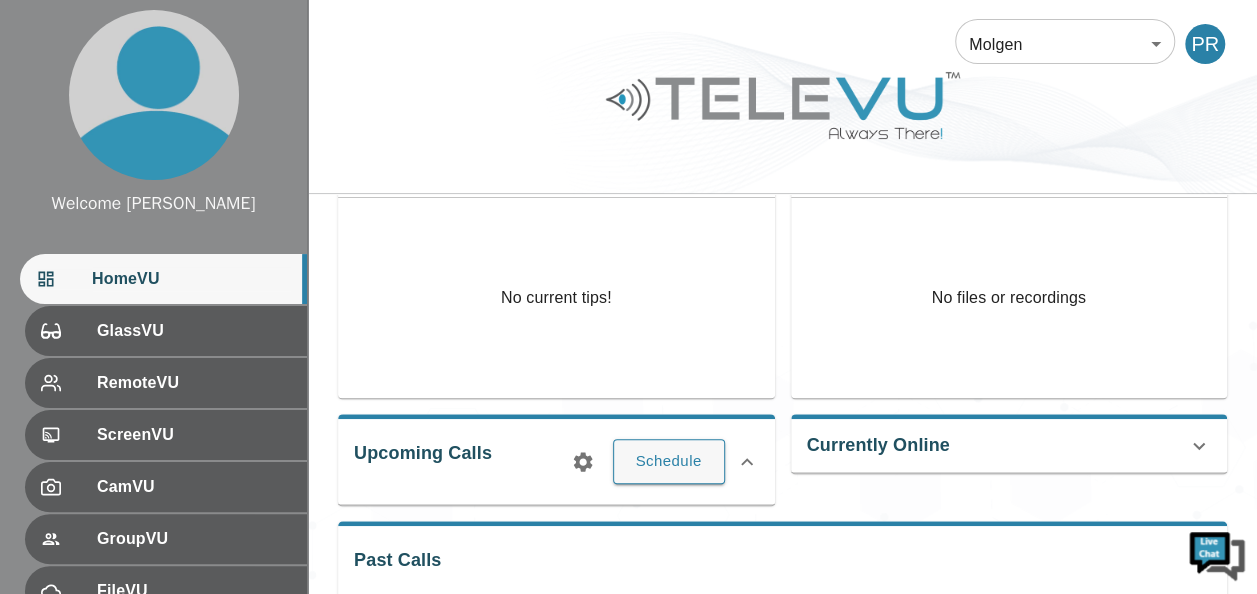 click 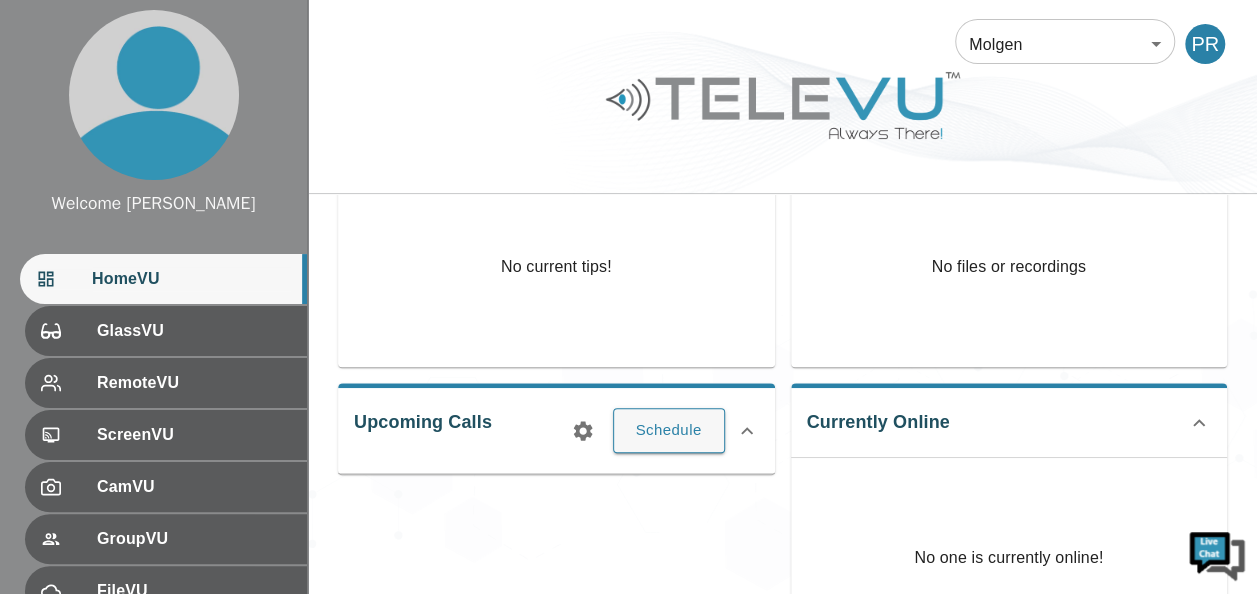 scroll, scrollTop: 100, scrollLeft: 0, axis: vertical 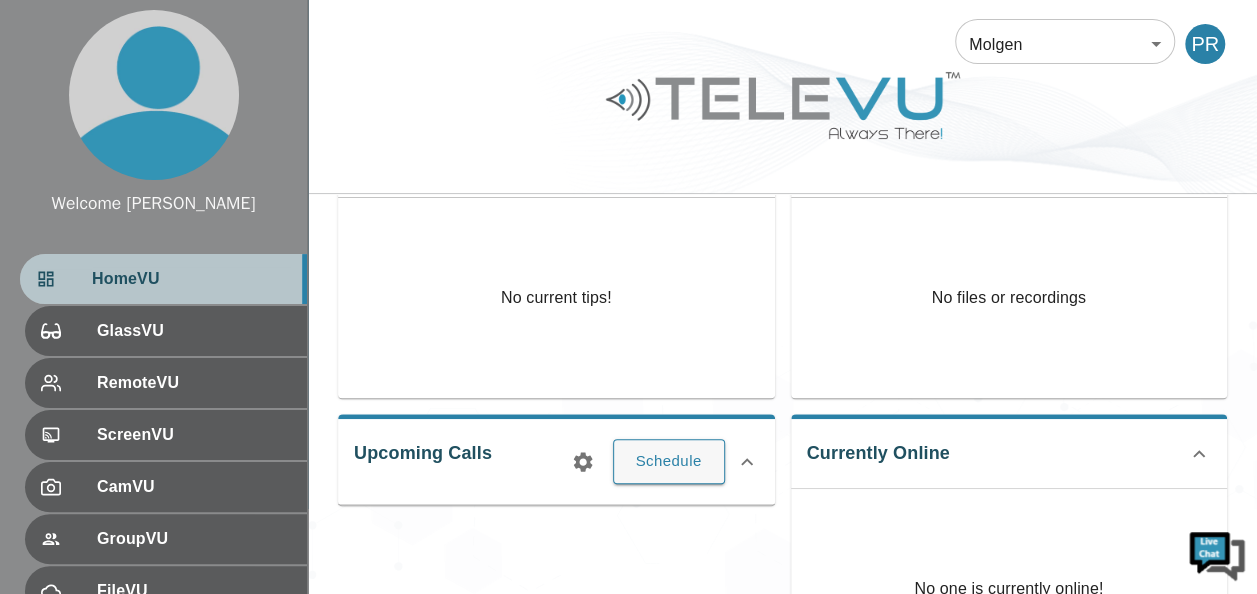click on "HomeVU" at bounding box center [191, 279] 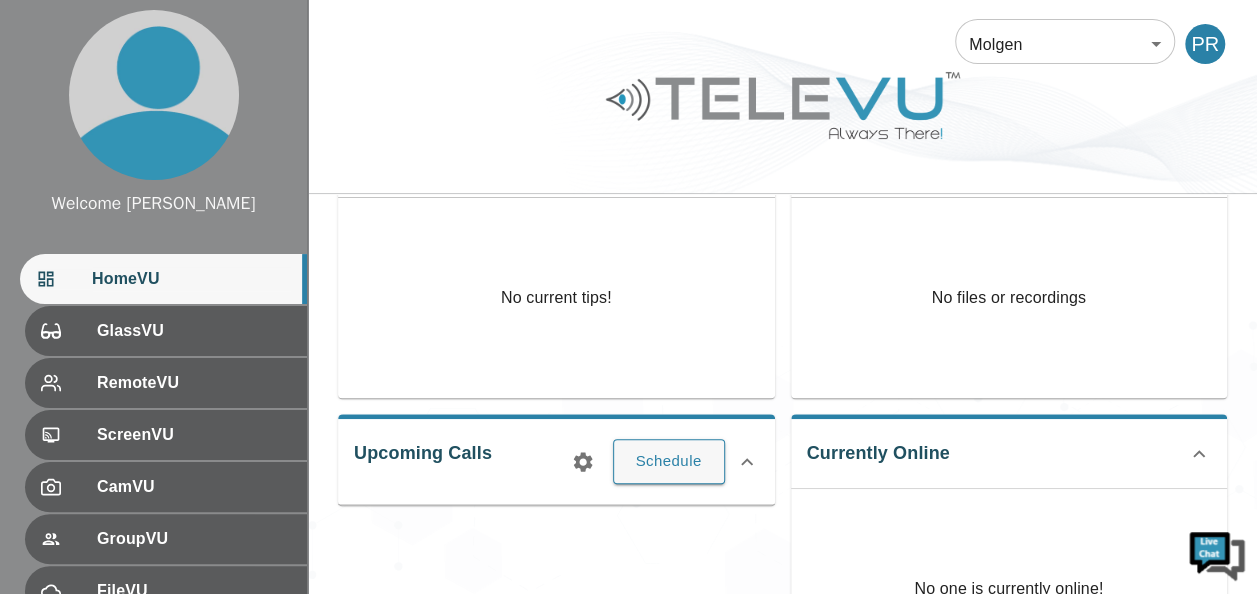 click 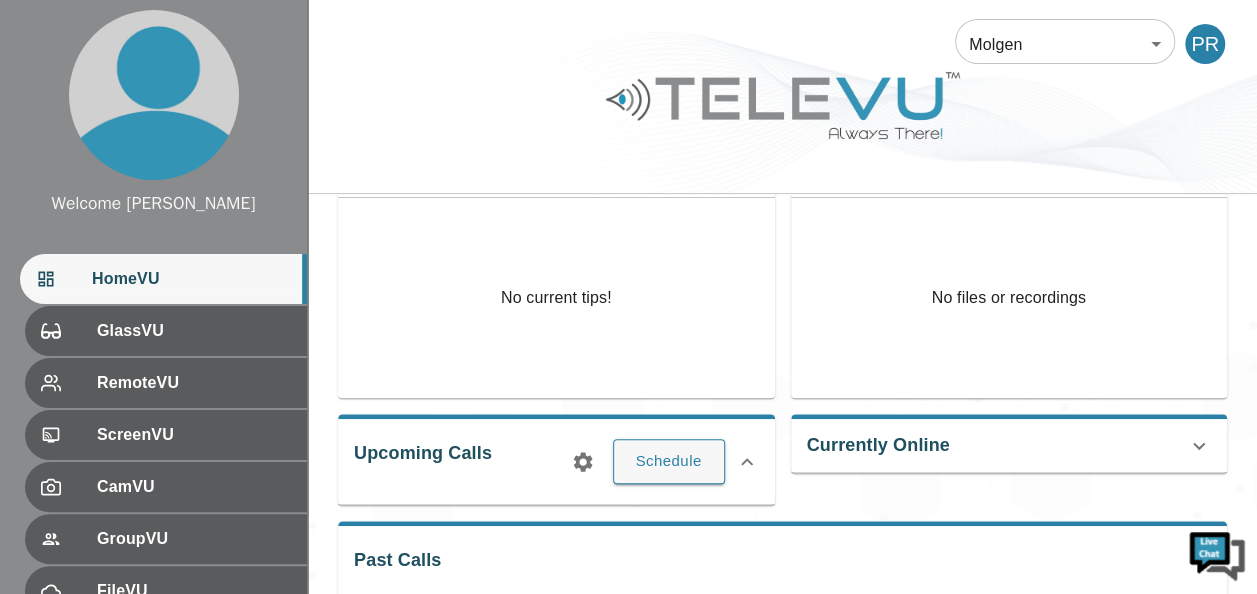 click 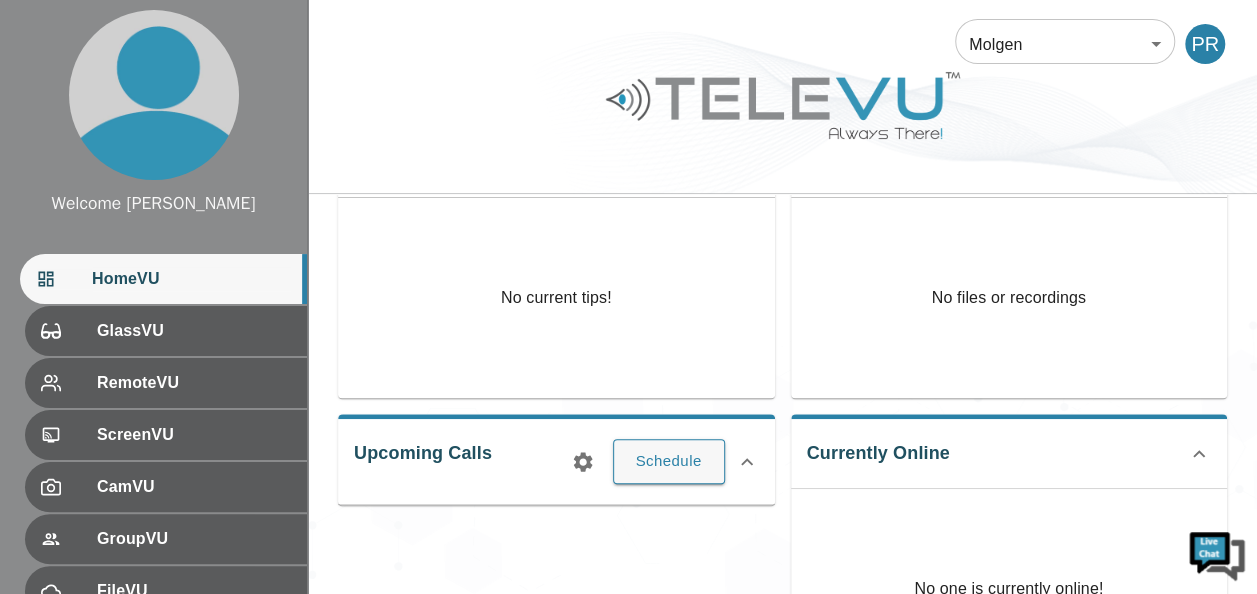 click 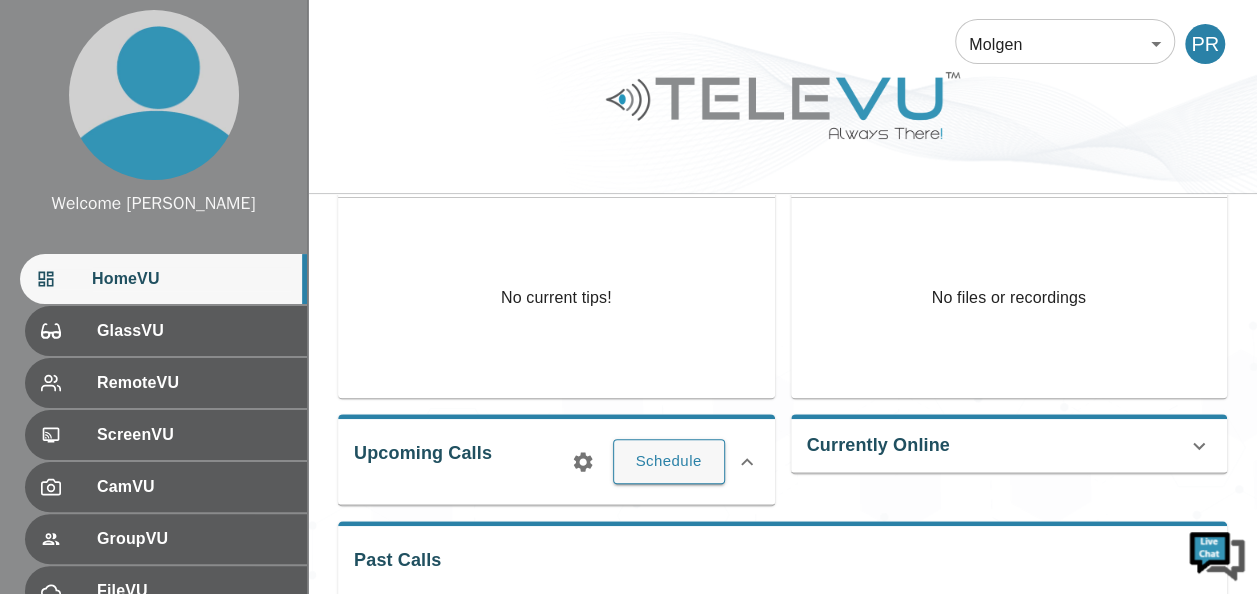 click 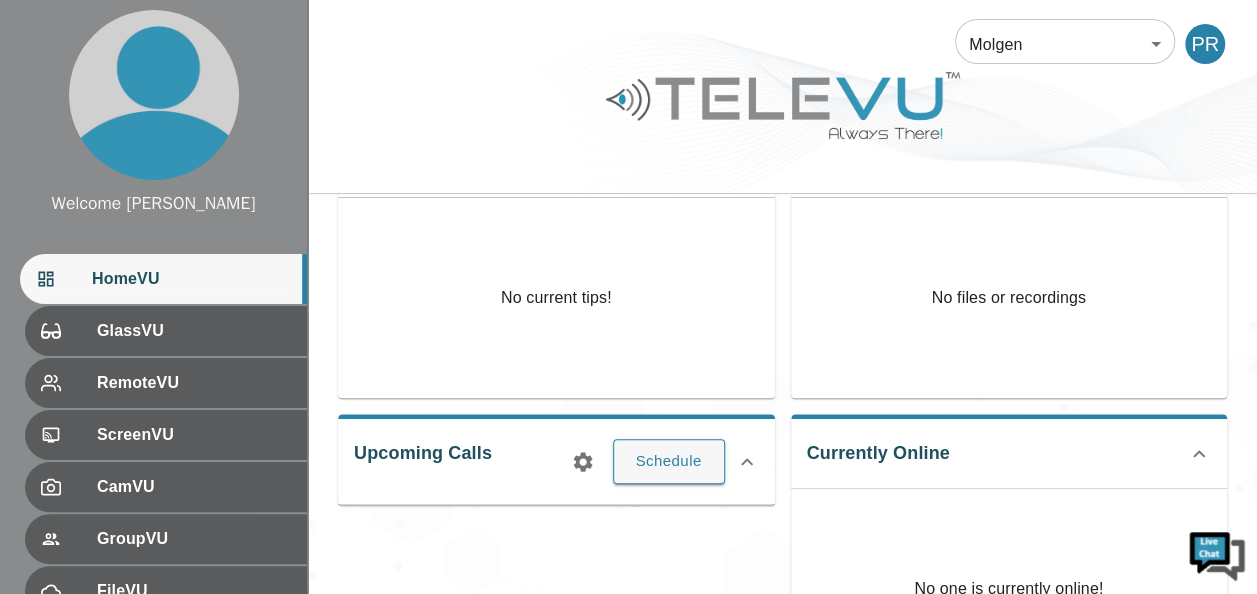 click on "HomeVU" at bounding box center (191, 279) 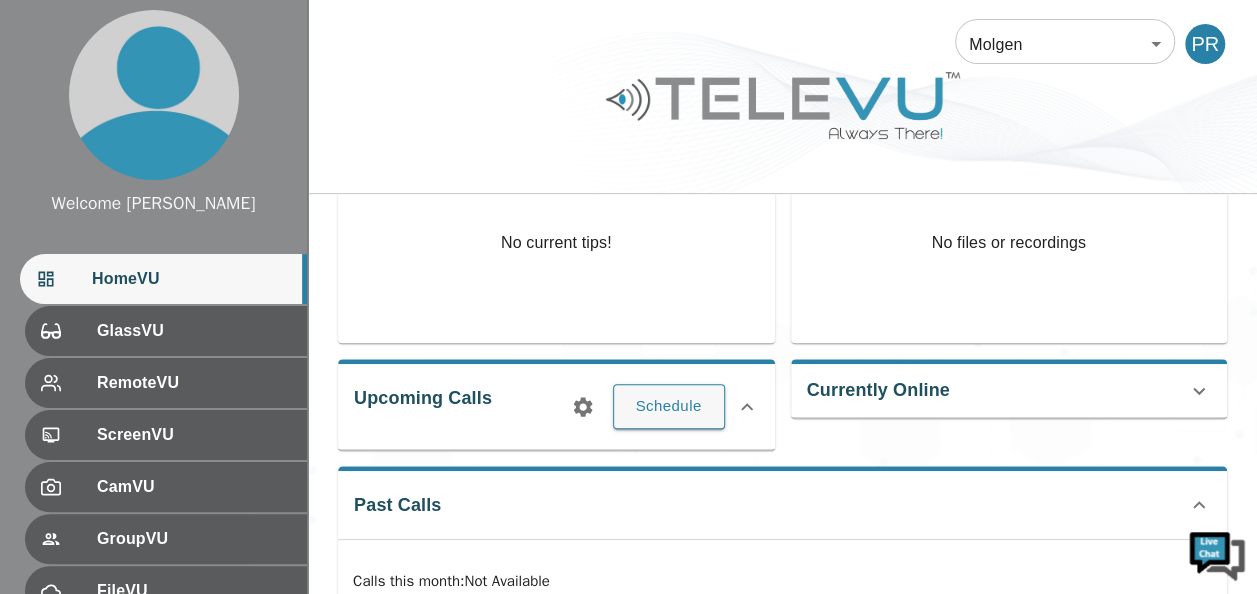 scroll, scrollTop: 200, scrollLeft: 0, axis: vertical 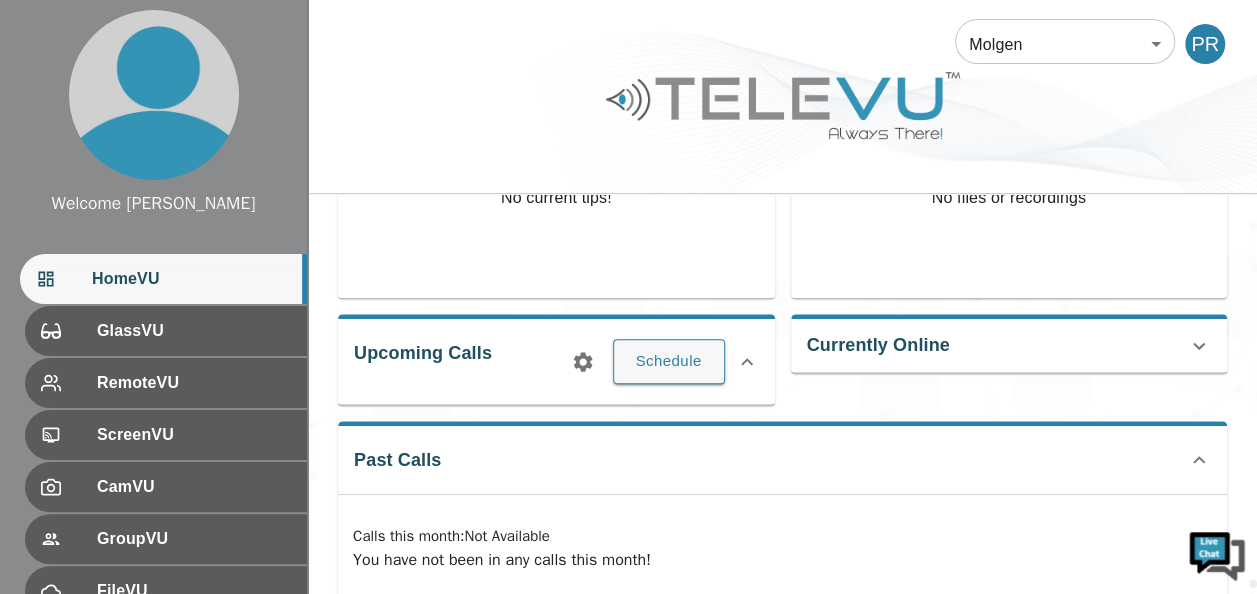 click 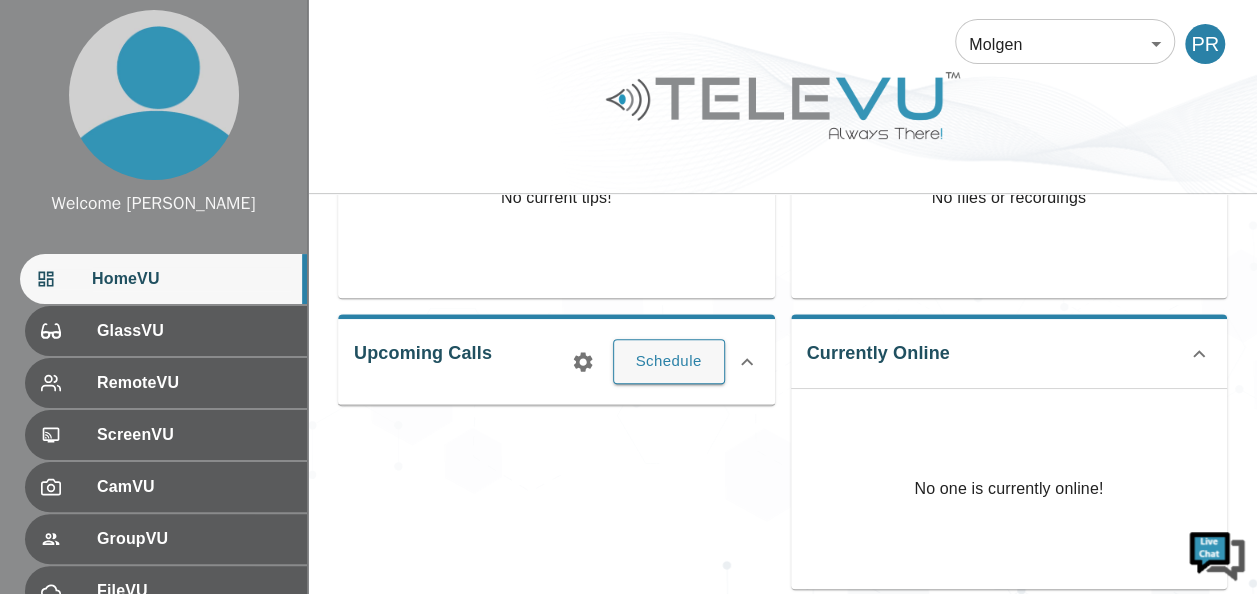 click 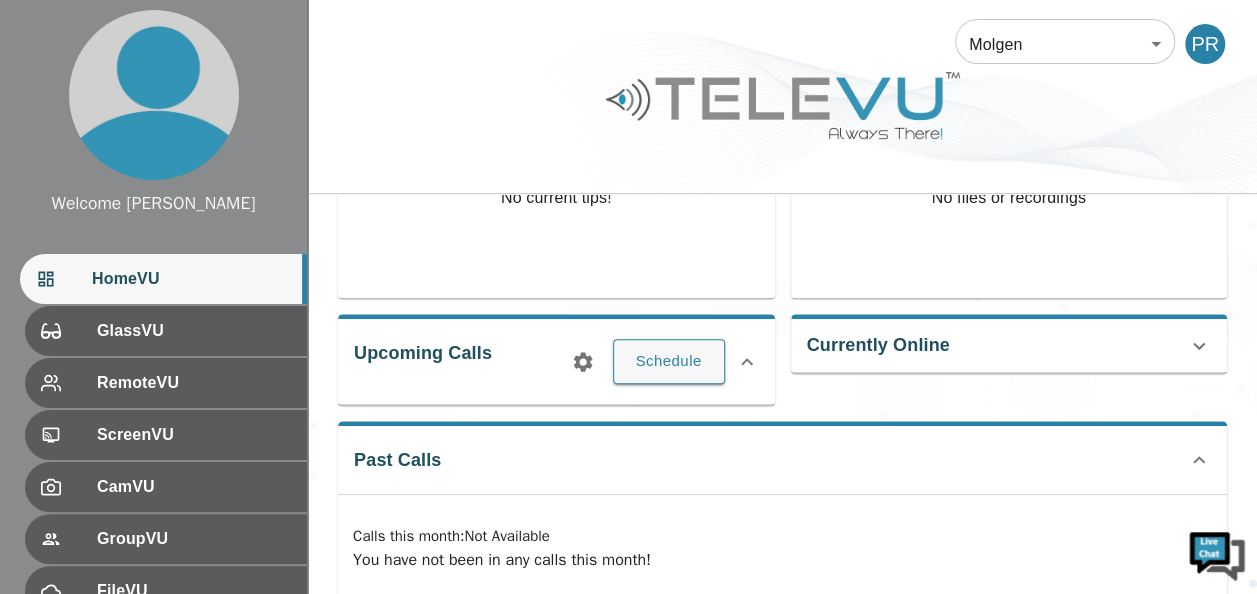 scroll, scrollTop: 100, scrollLeft: 0, axis: vertical 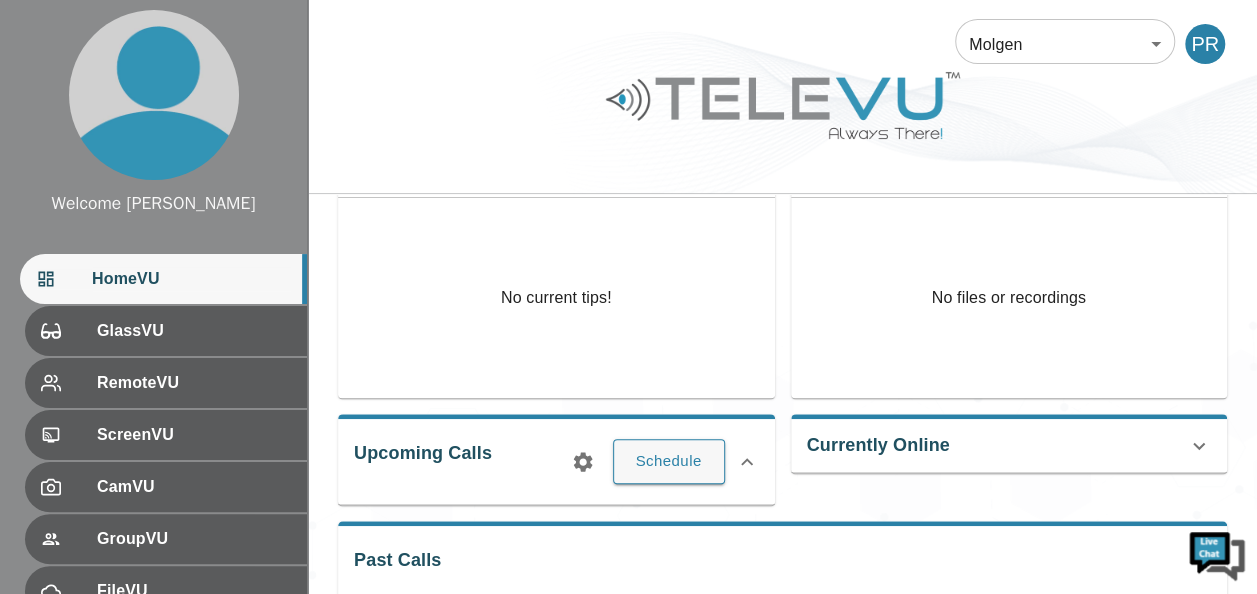 click on "Welcome   Peter HomeVU GlassVU RemoteVU ScreenVU CamVU GroupVU FileVU ReportVU ChatVU Settings Logout ©  2025   TeleVU Innovation Ltd. All Rights Reserved Molgen 102 ​ PR Did You Know? No current tips! Your Files and Recordings No files or recordings Upcoming Calls Schedule Currently Online No one is currently online! Past Calls Calls this month :  Not Available You have not been in any calls this month!" at bounding box center [628, 326] 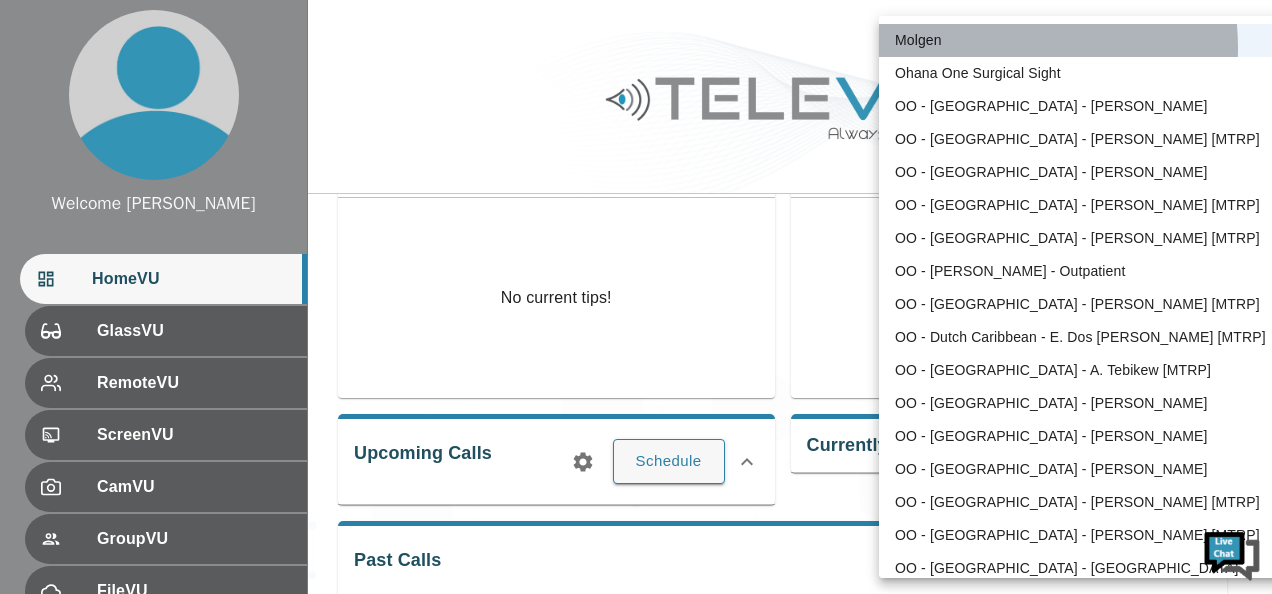 click on "Molgen" at bounding box center [1086, 40] 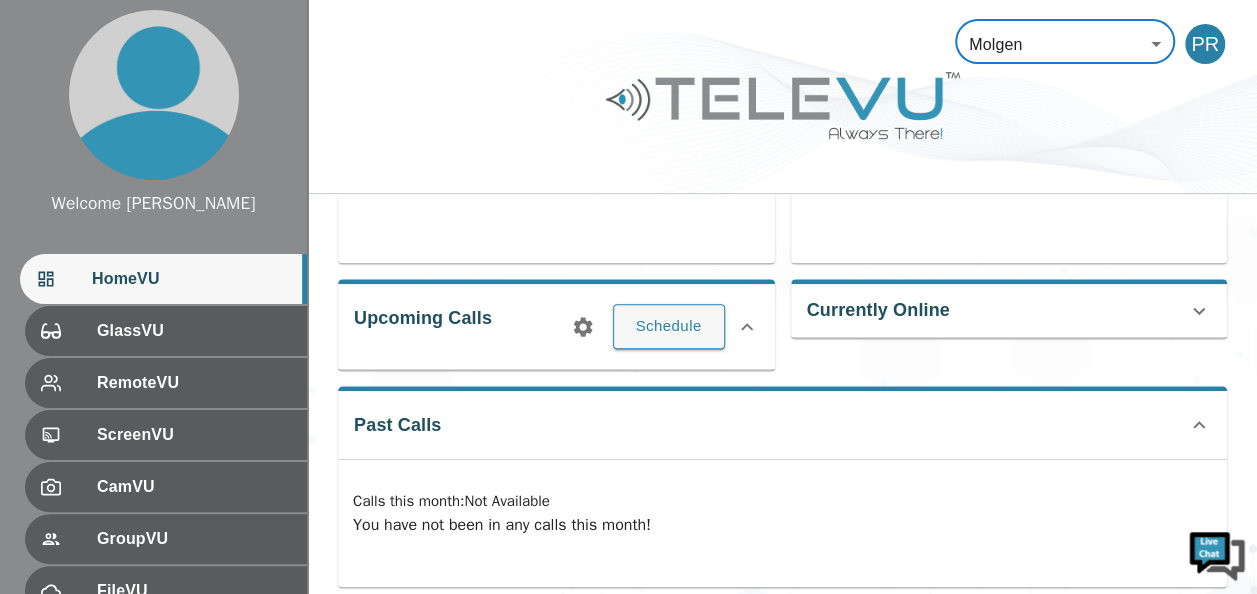 scroll, scrollTop: 254, scrollLeft: 0, axis: vertical 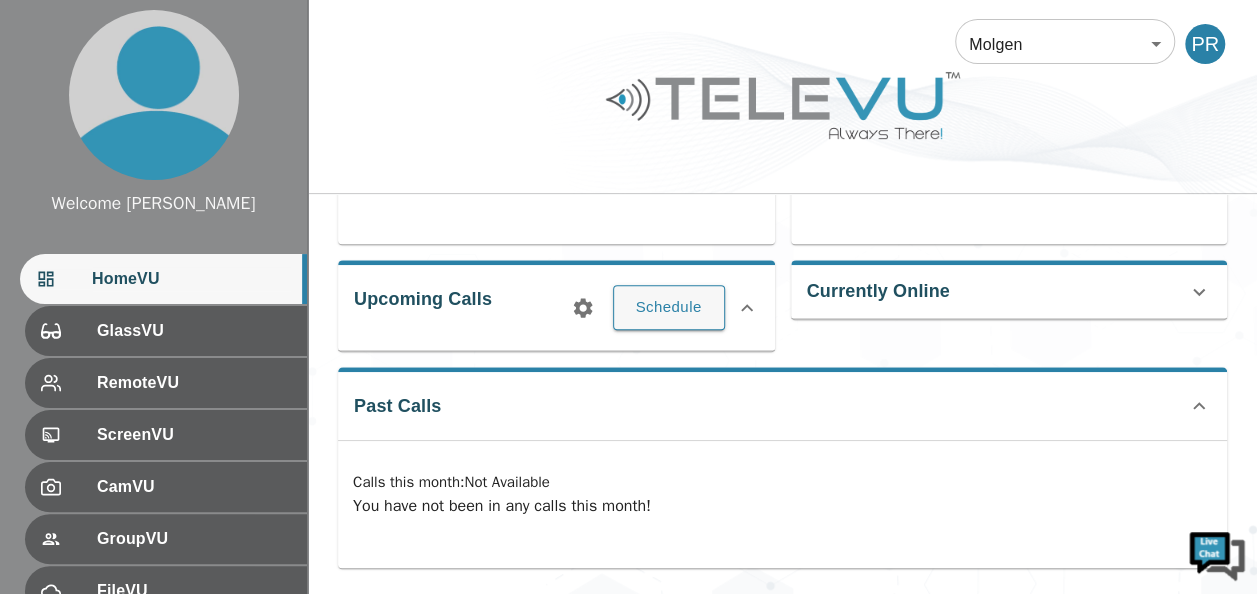 click 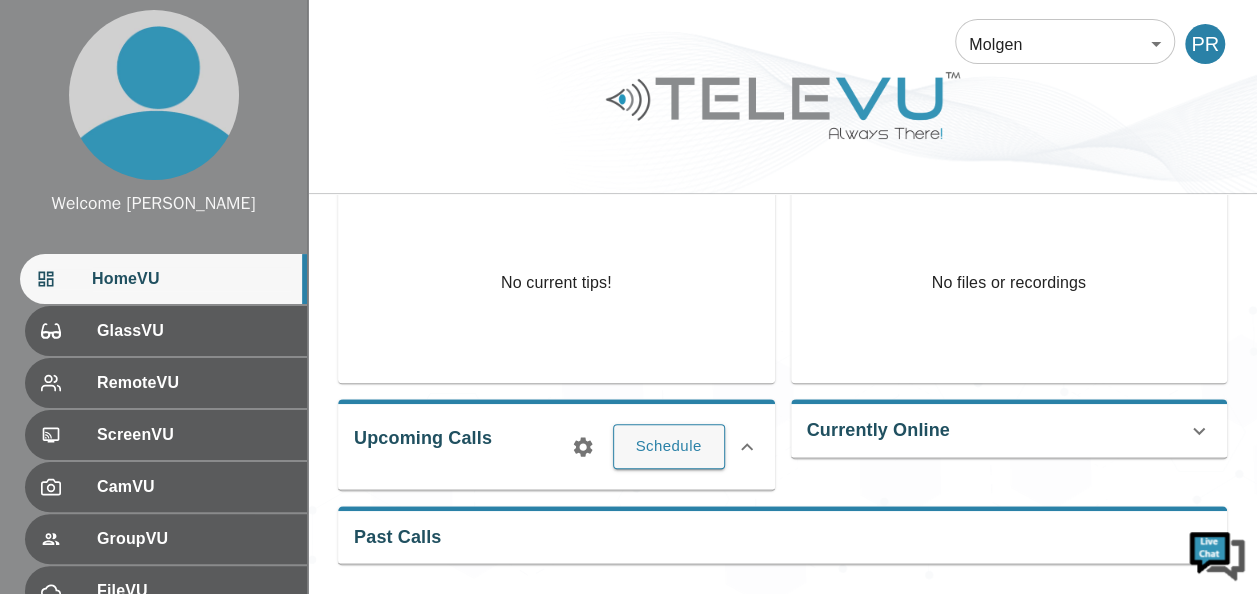 scroll, scrollTop: 112, scrollLeft: 0, axis: vertical 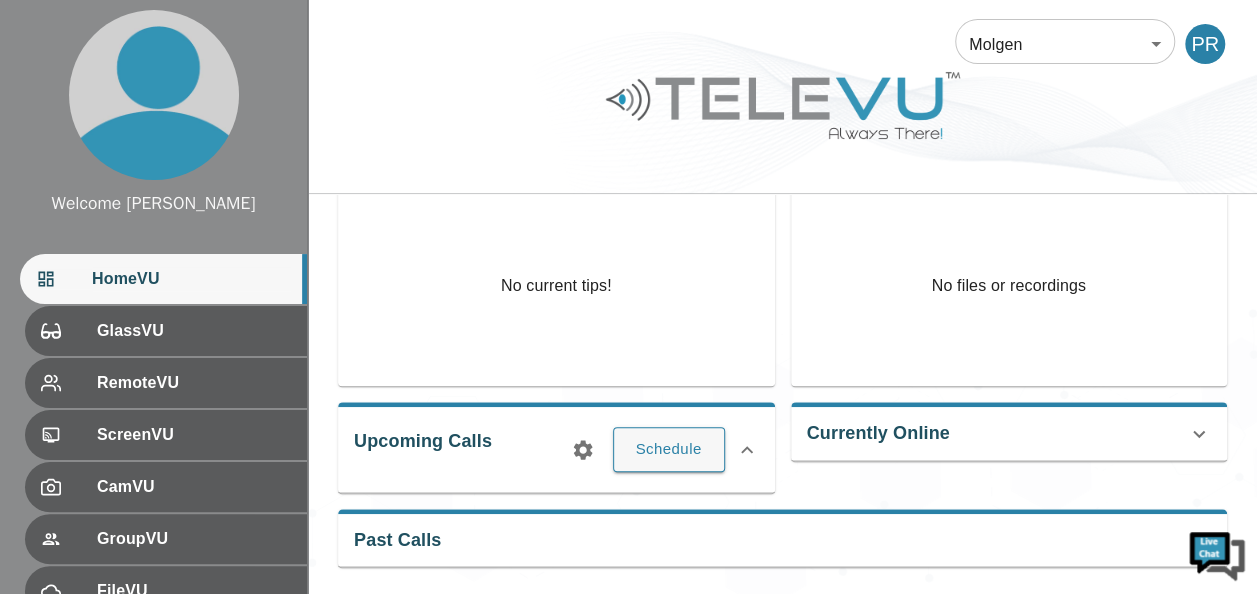 click 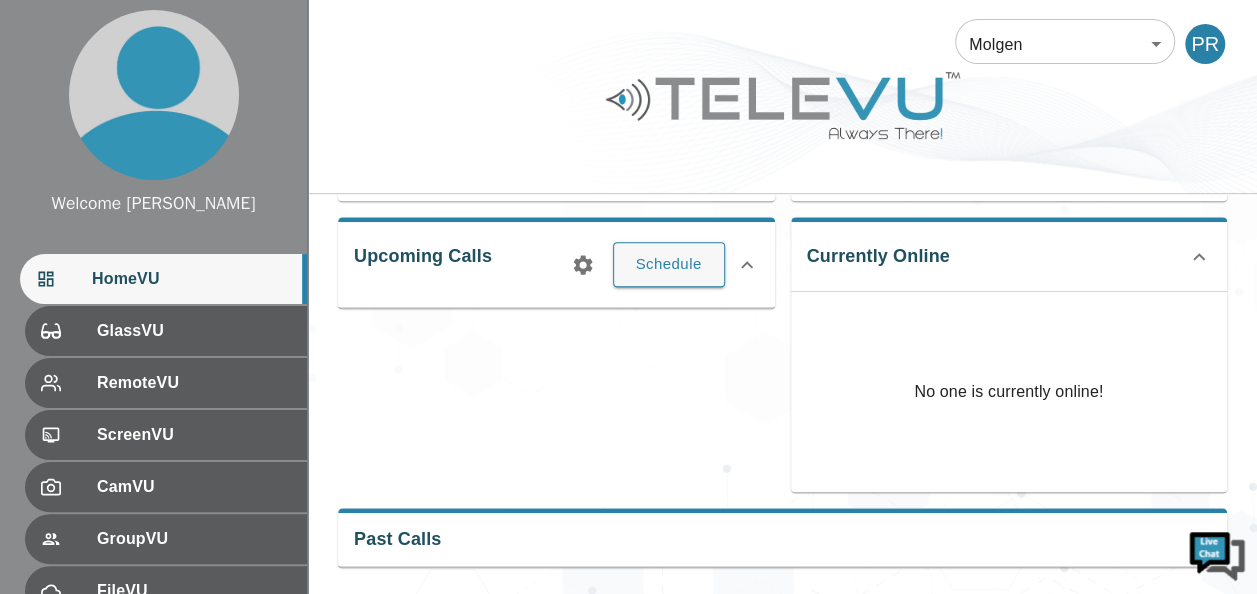 click 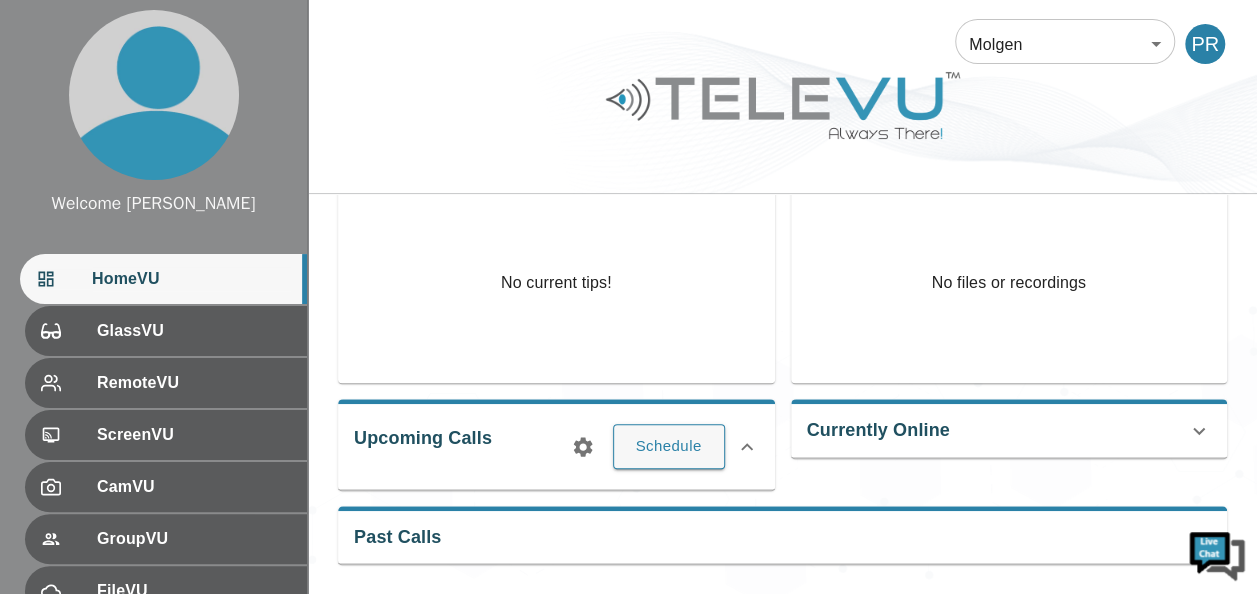 scroll, scrollTop: 112, scrollLeft: 0, axis: vertical 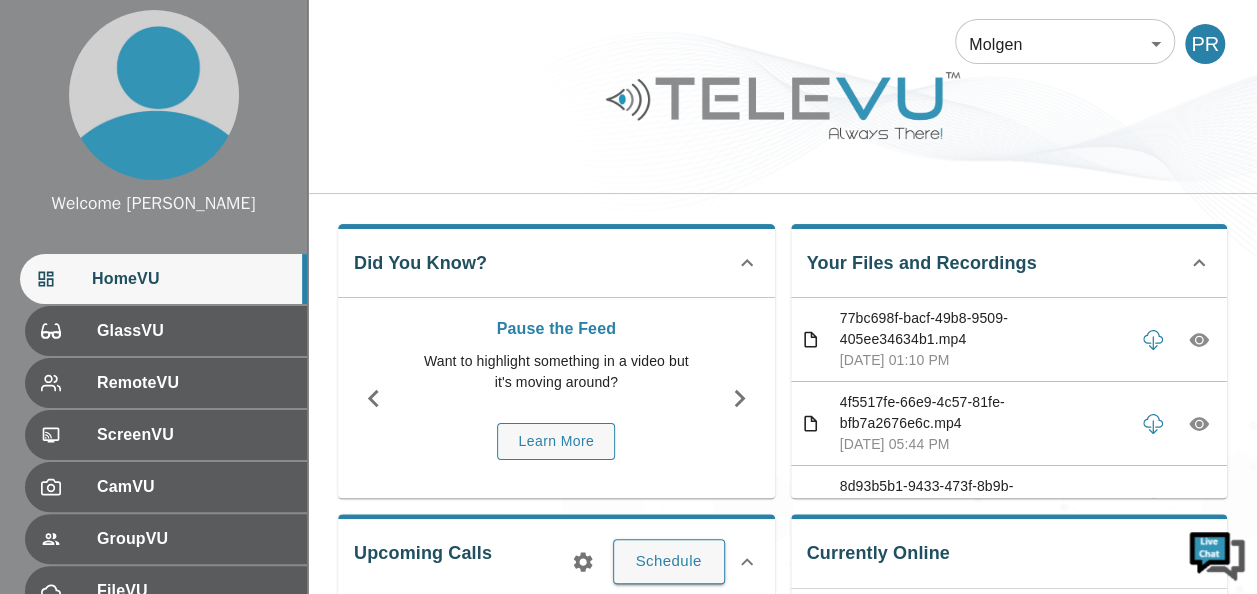 click at bounding box center (783, 105) 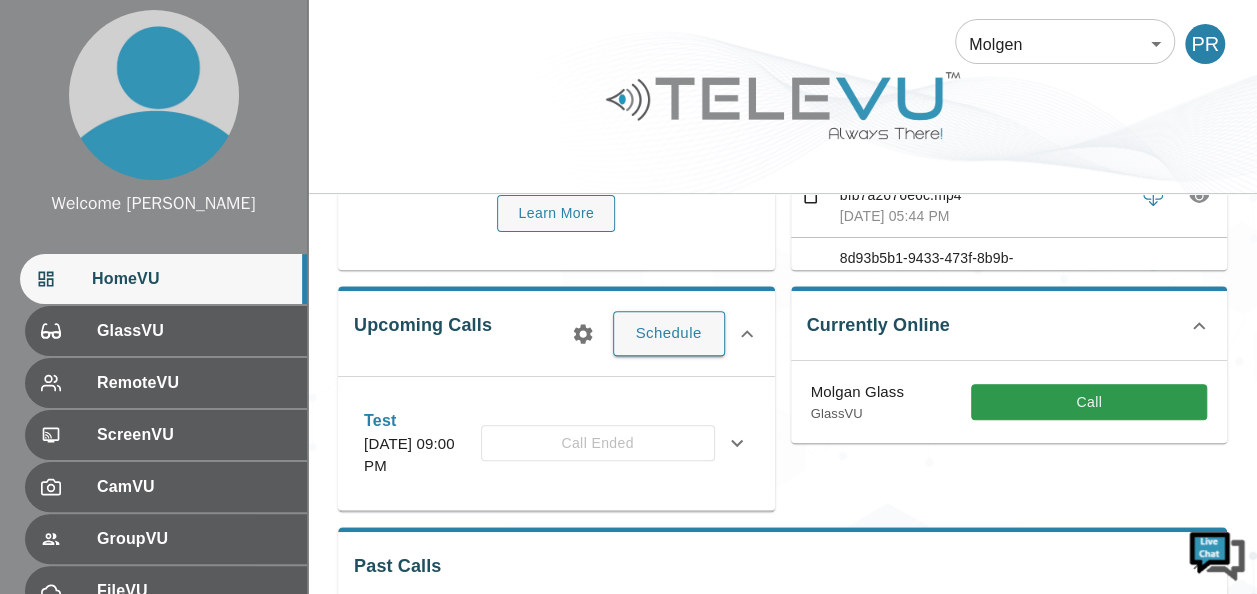 scroll, scrollTop: 200, scrollLeft: 0, axis: vertical 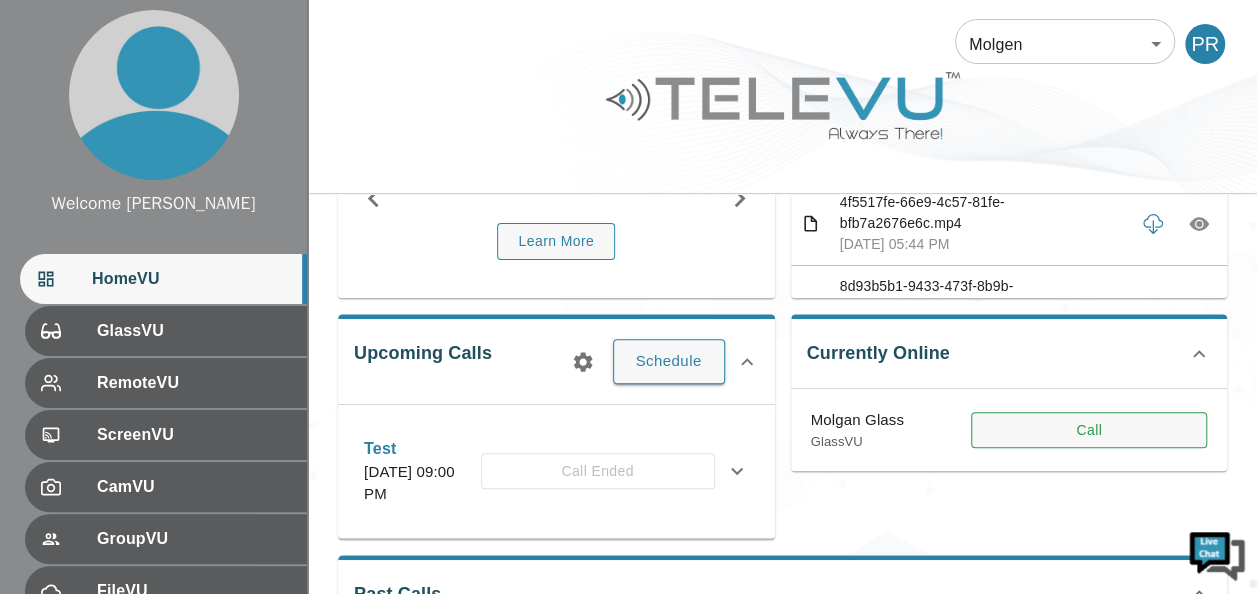 click on "Call" at bounding box center (1089, 430) 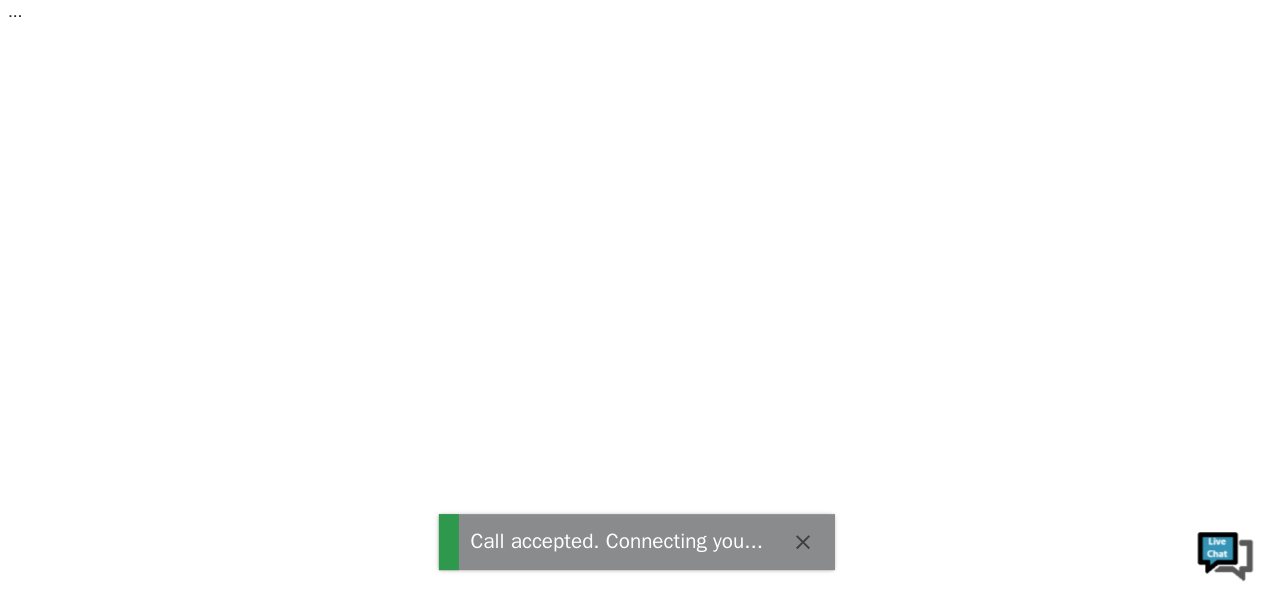 scroll, scrollTop: 0, scrollLeft: 0, axis: both 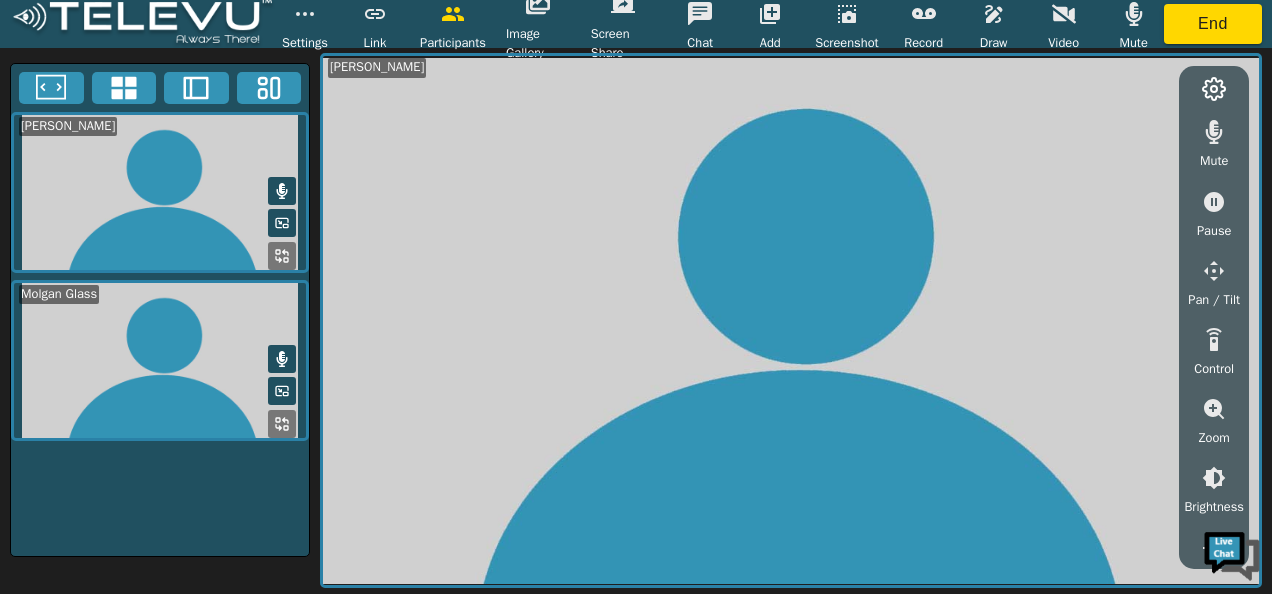 click 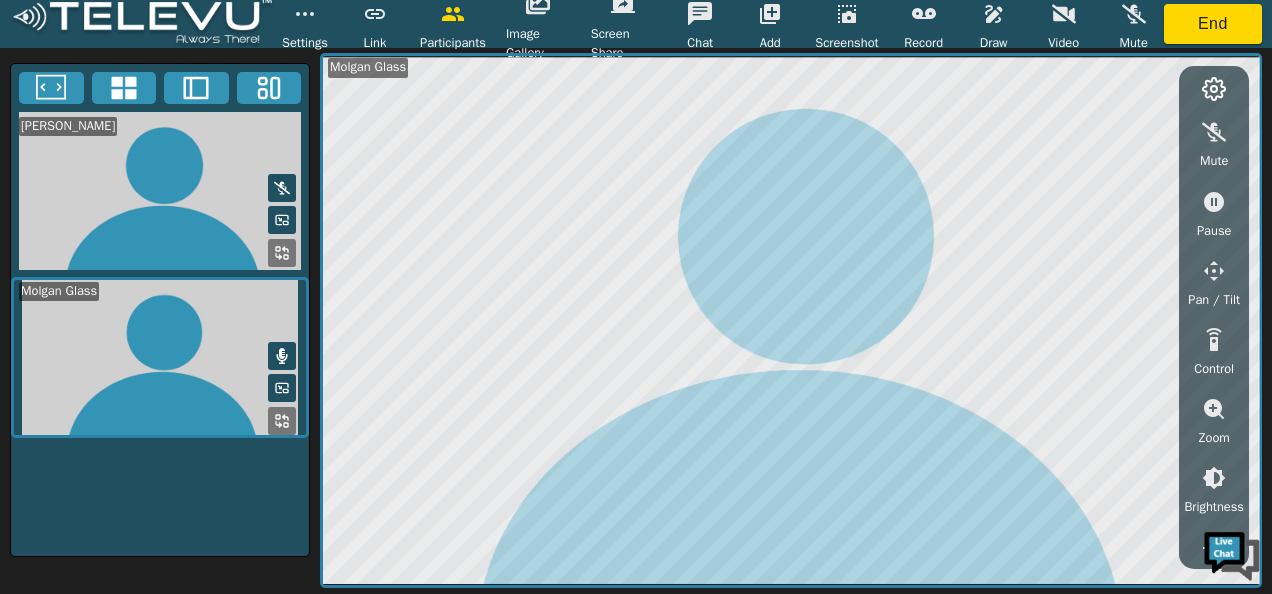 click 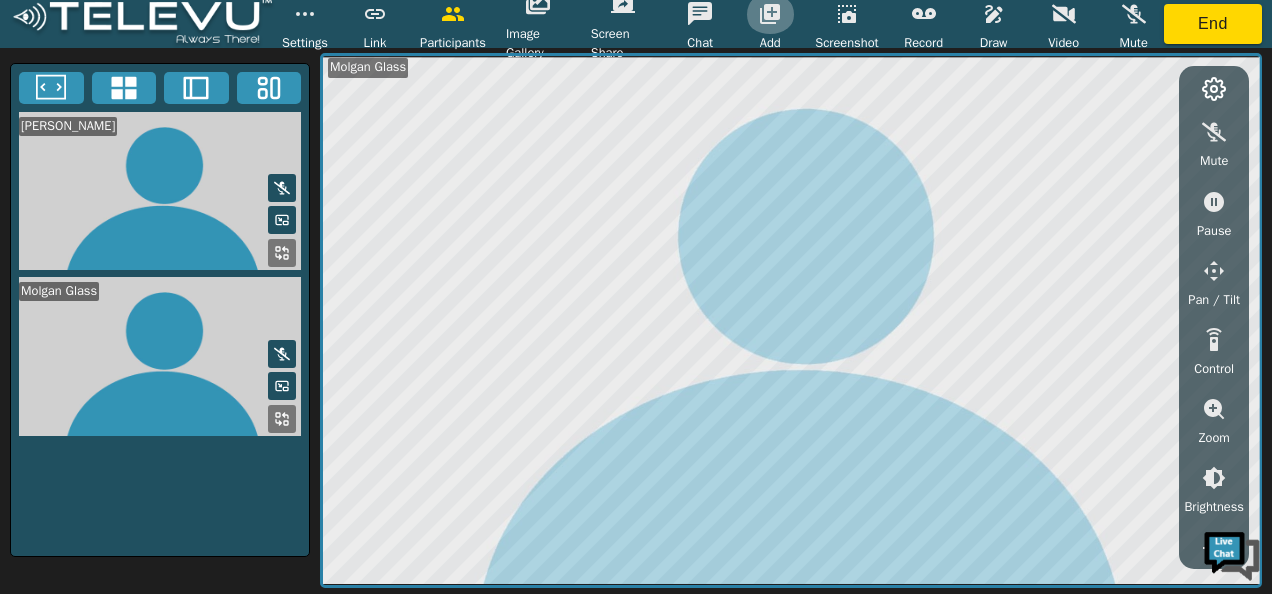 click 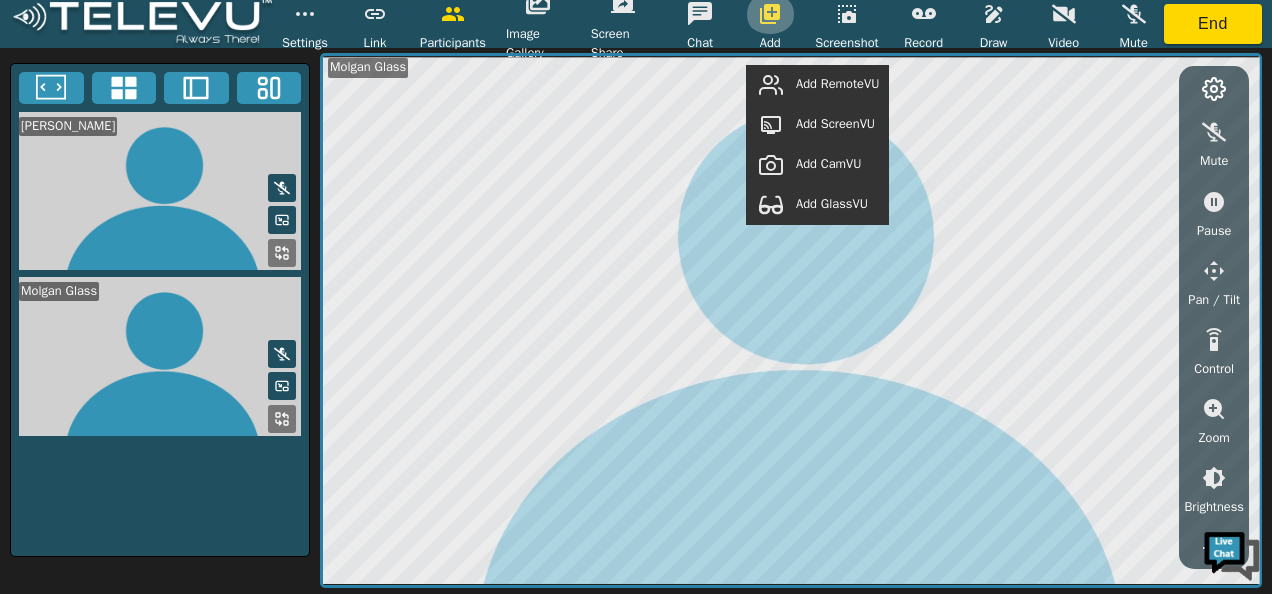 click 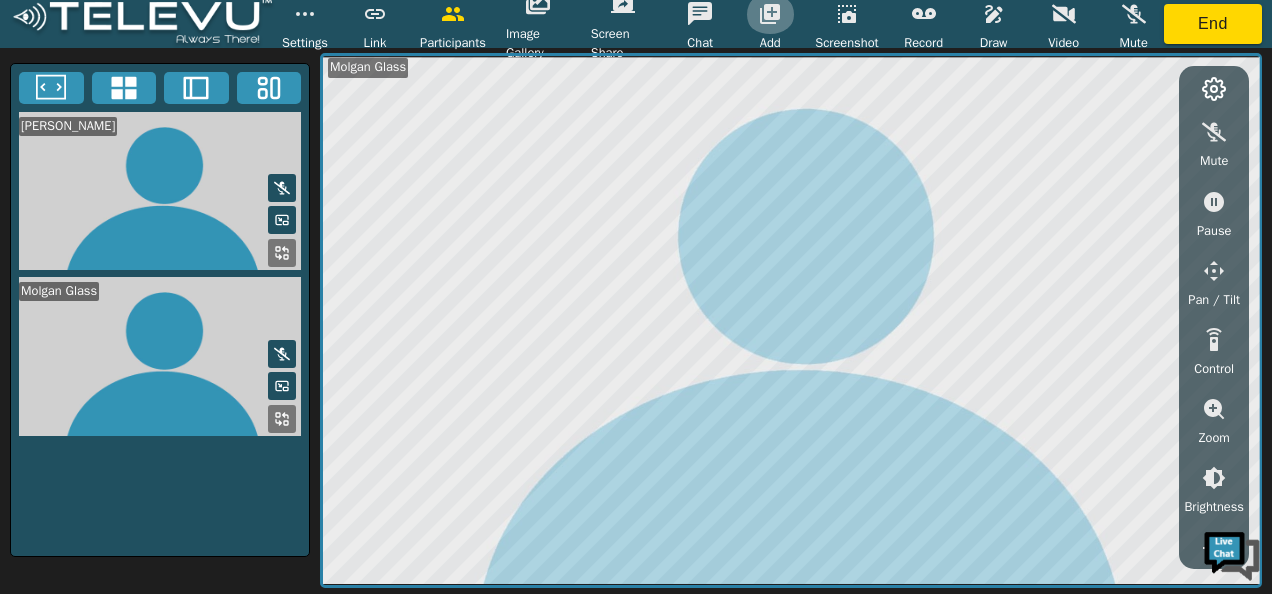 click 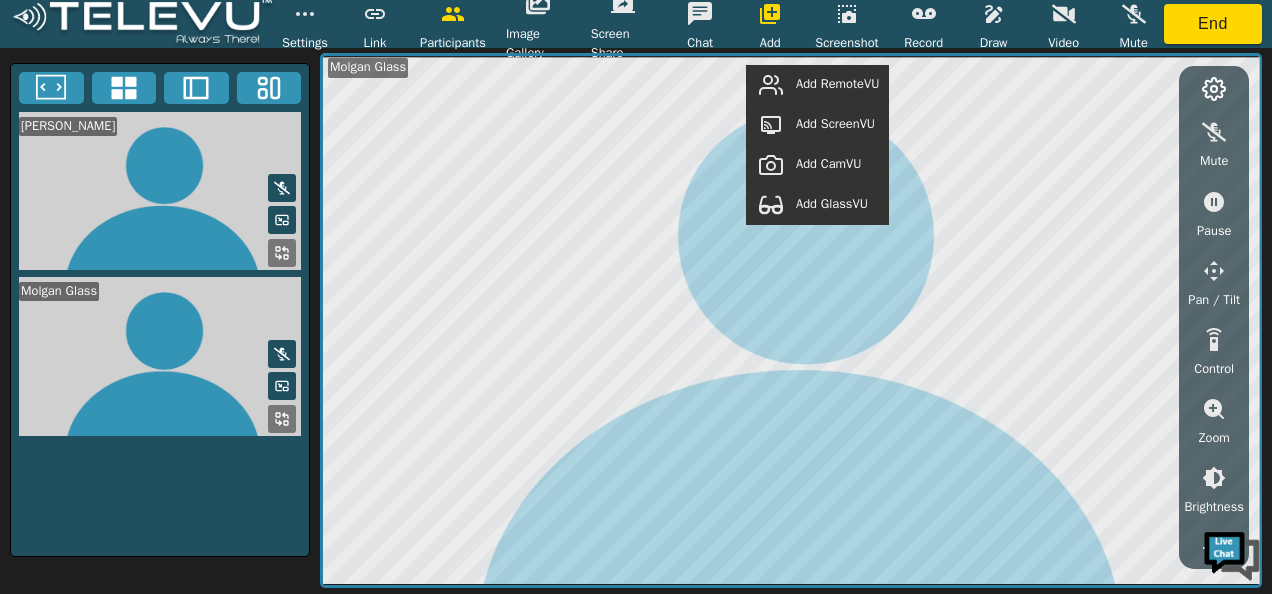 click on "Add GlassVU" at bounding box center (832, 204) 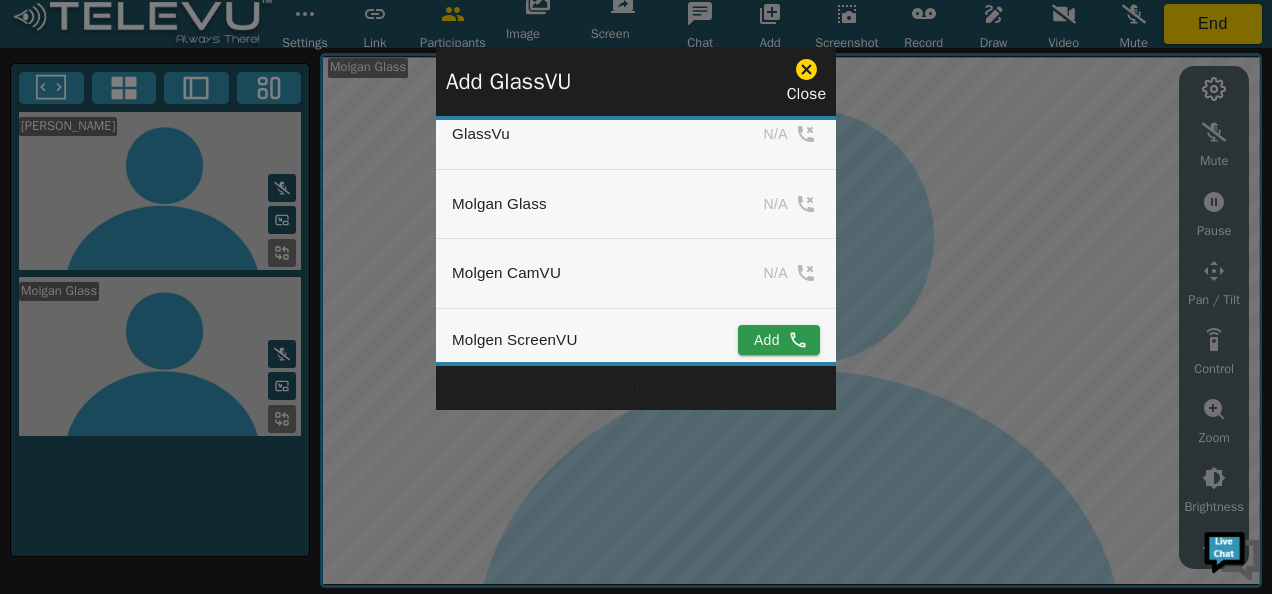 scroll, scrollTop: 76, scrollLeft: 0, axis: vertical 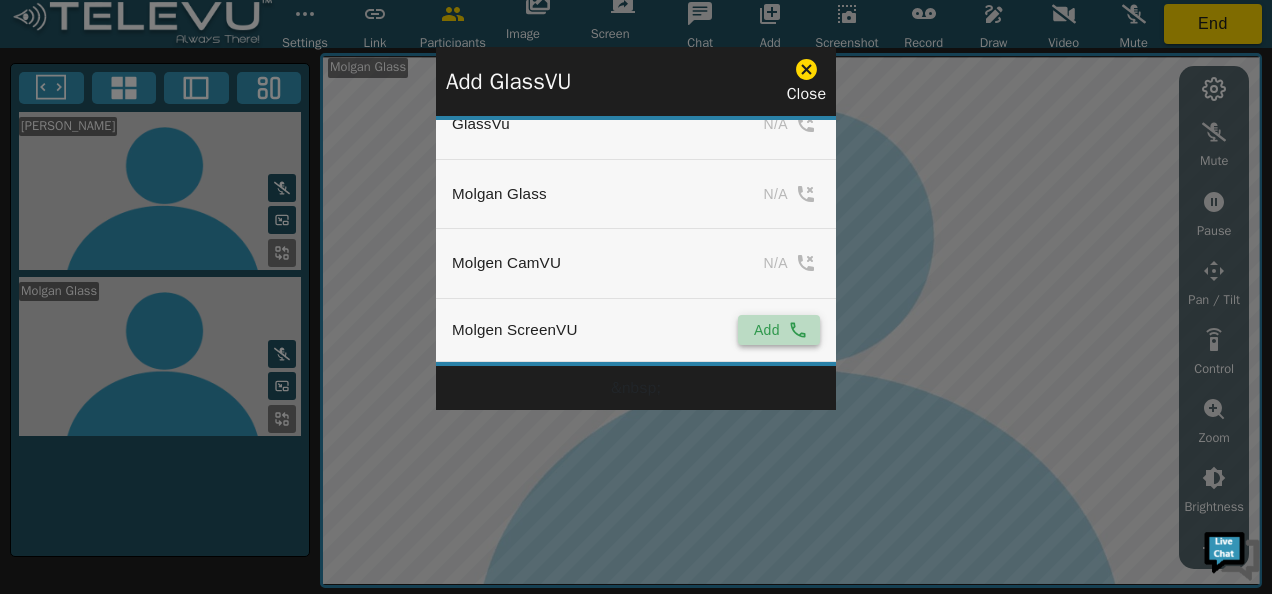 click on "Add" at bounding box center (779, 330) 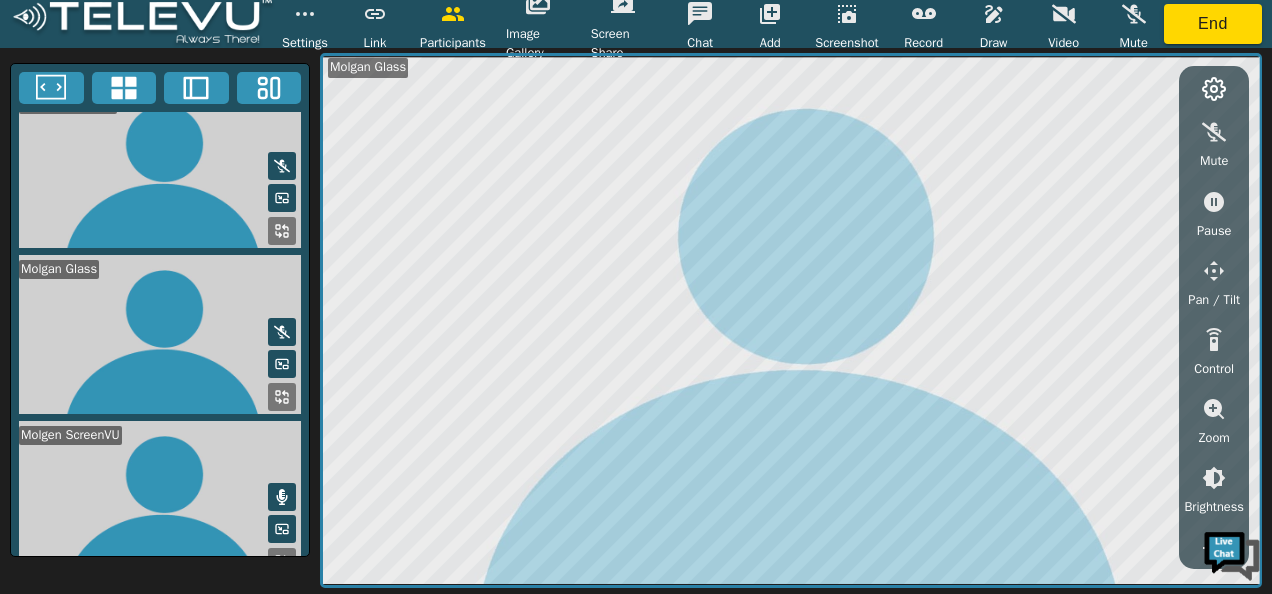 scroll, scrollTop: 35, scrollLeft: 0, axis: vertical 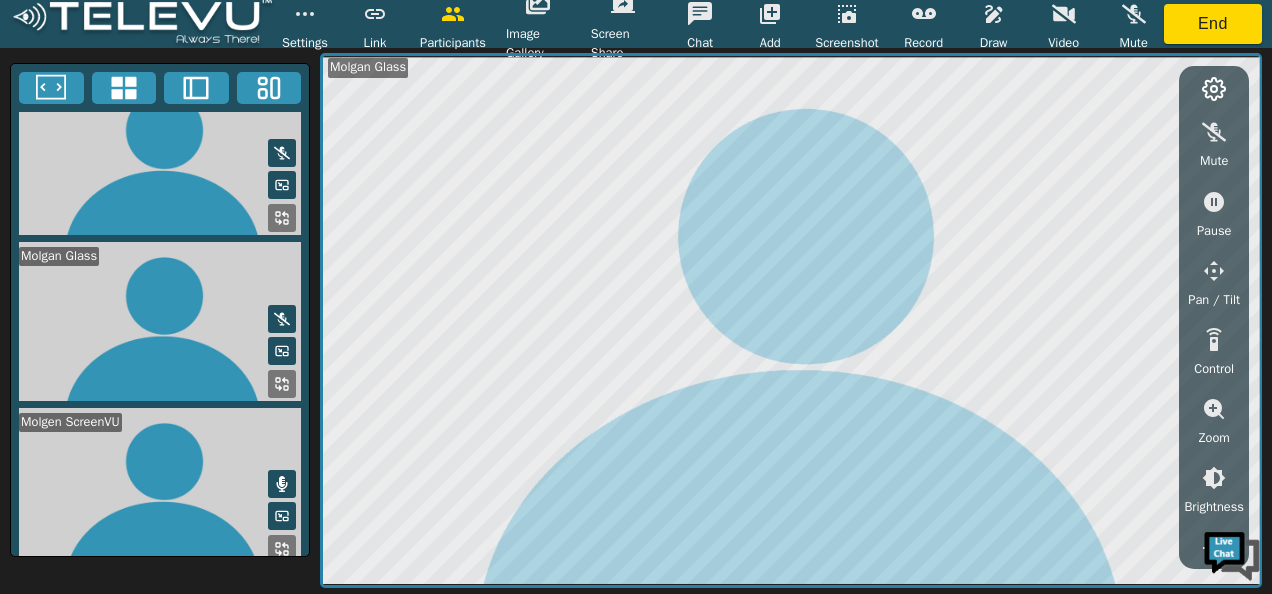 click 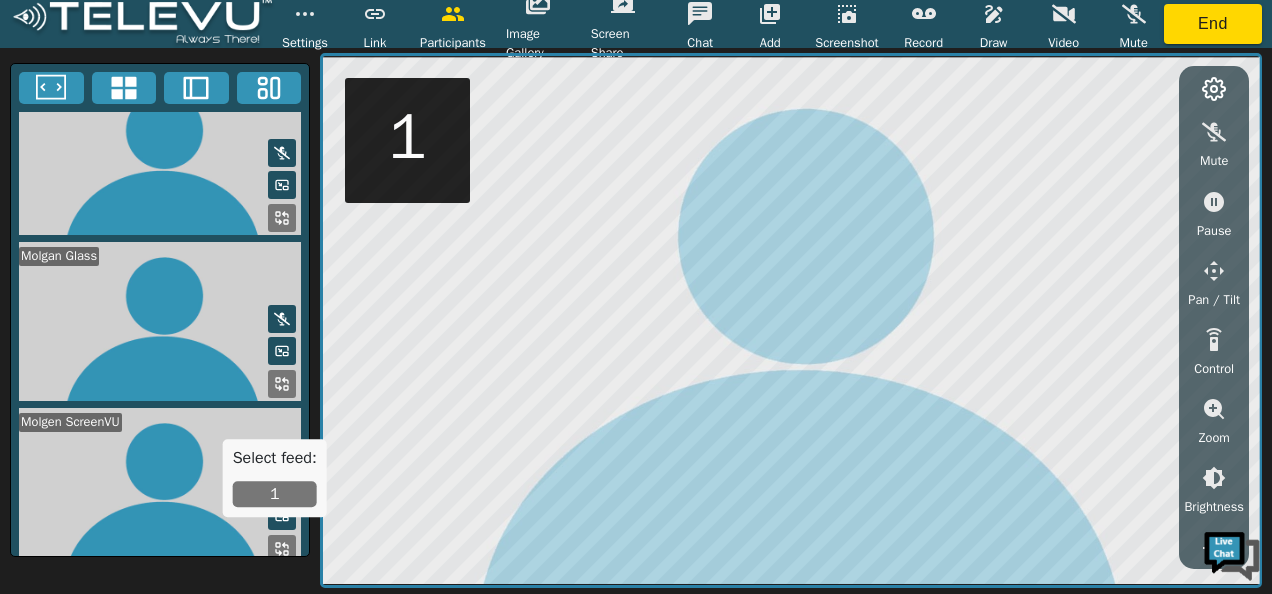 click on "1" at bounding box center [275, 494] 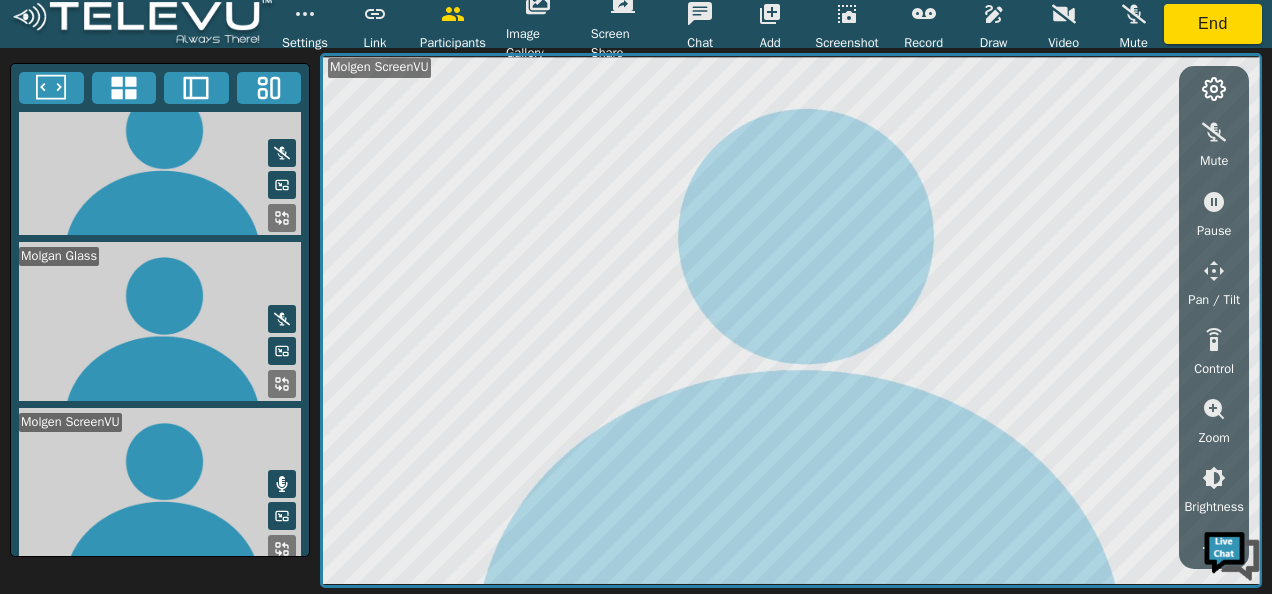 click 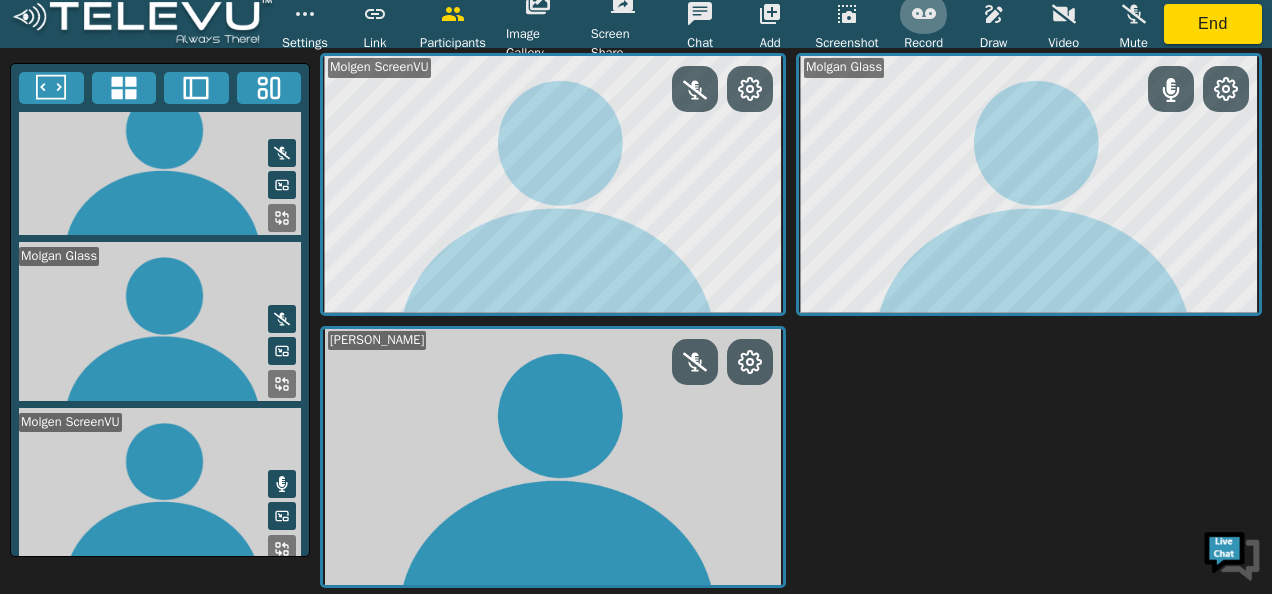 click 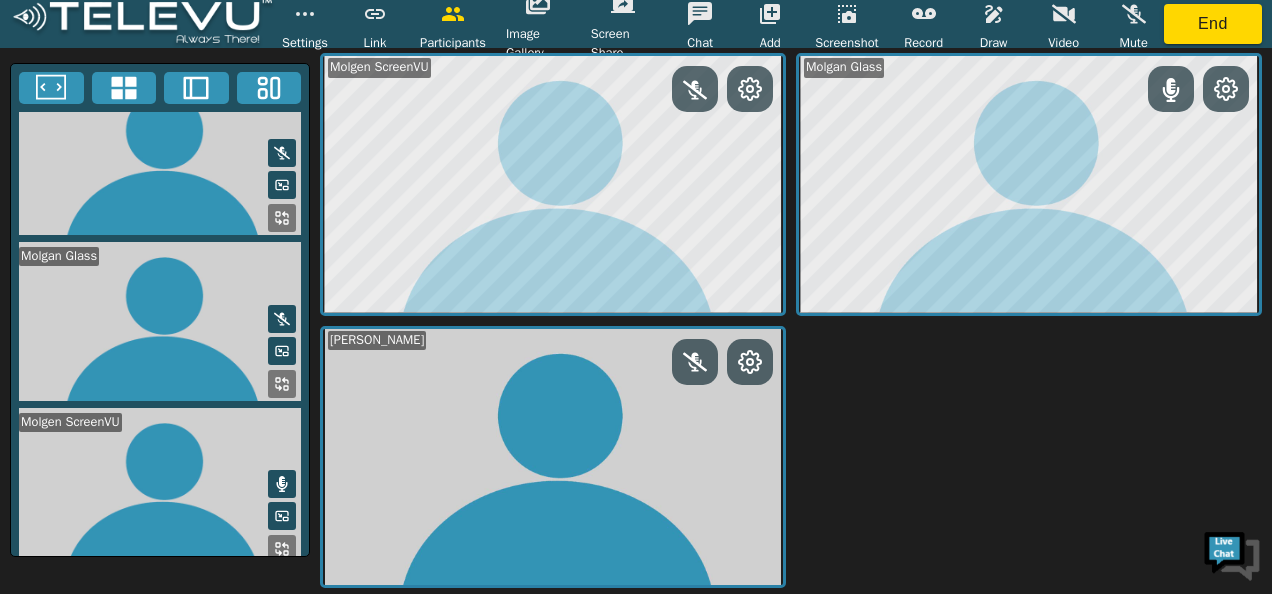 click 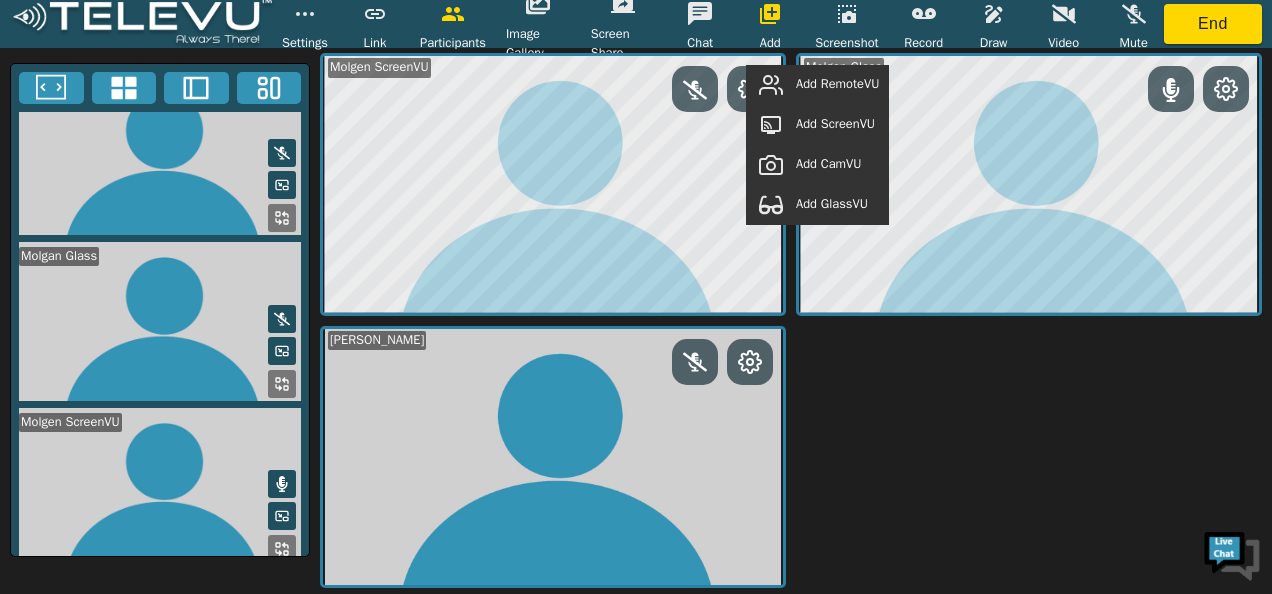 click on "Add RemoteVU" at bounding box center (837, 84) 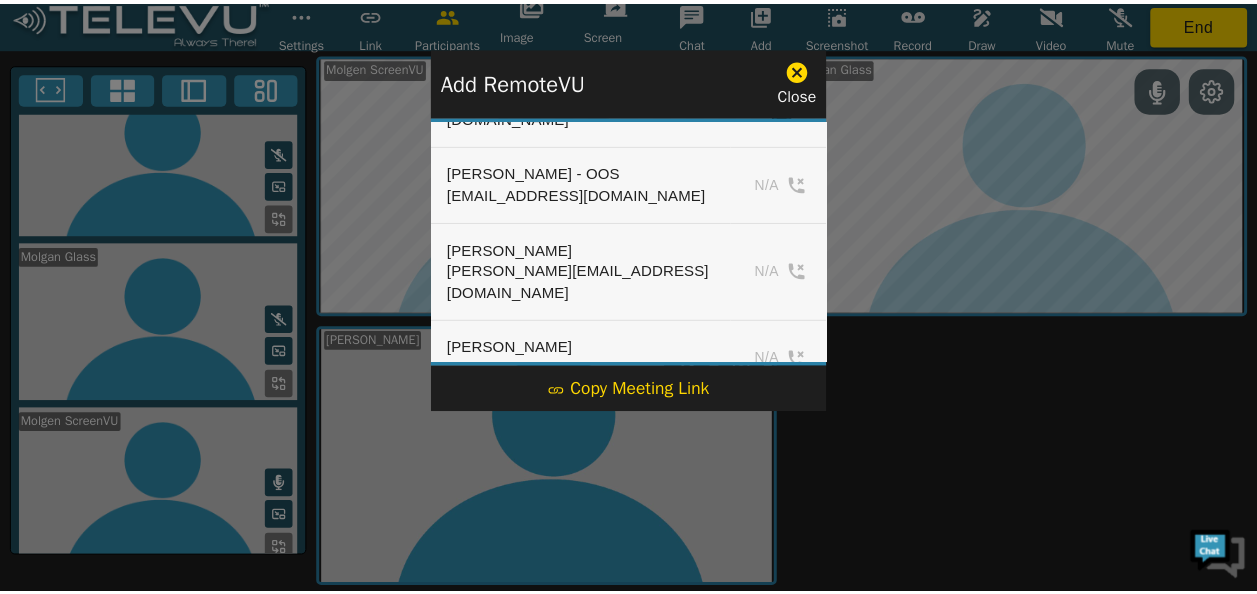 scroll, scrollTop: 700, scrollLeft: 0, axis: vertical 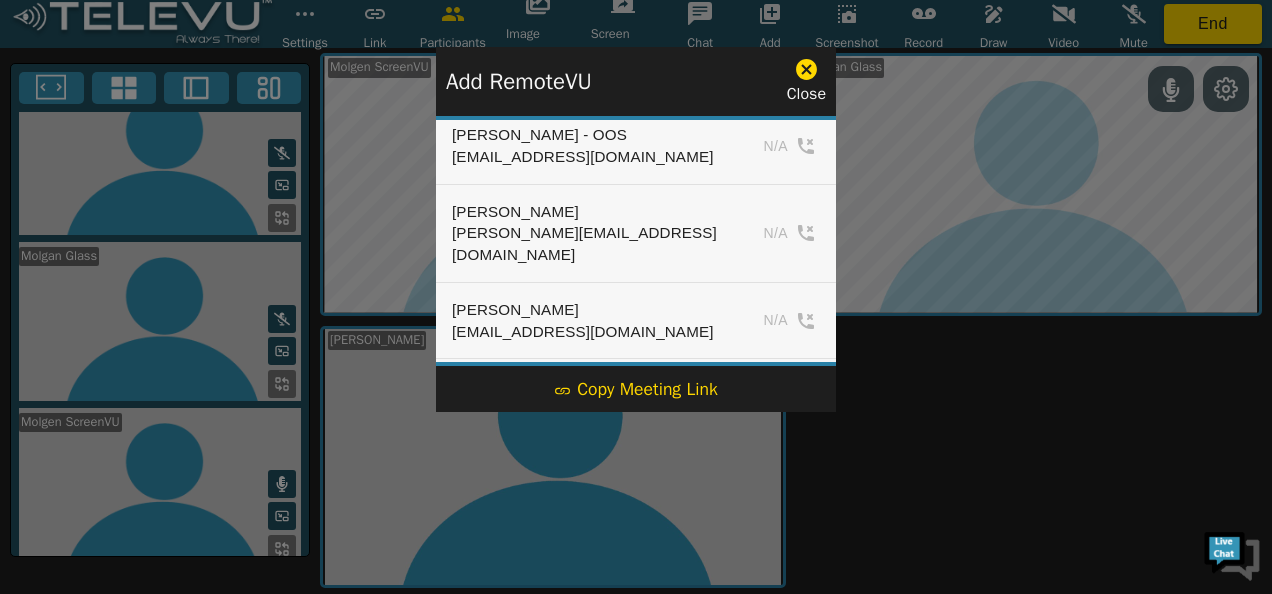 click 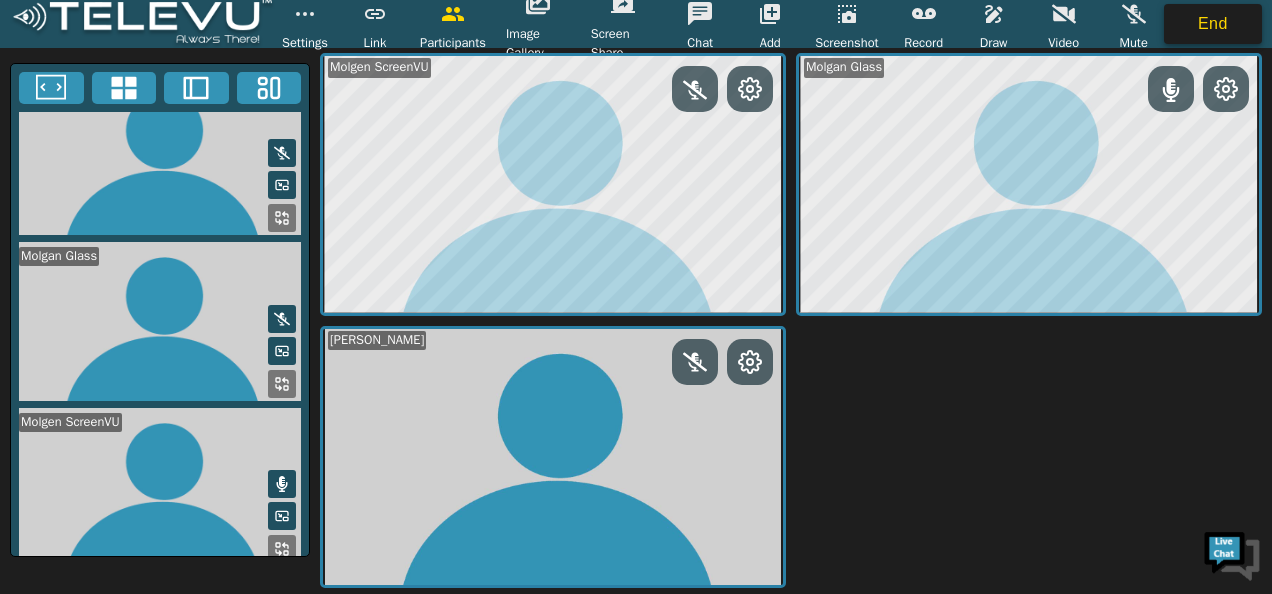 click on "End" at bounding box center (1213, 24) 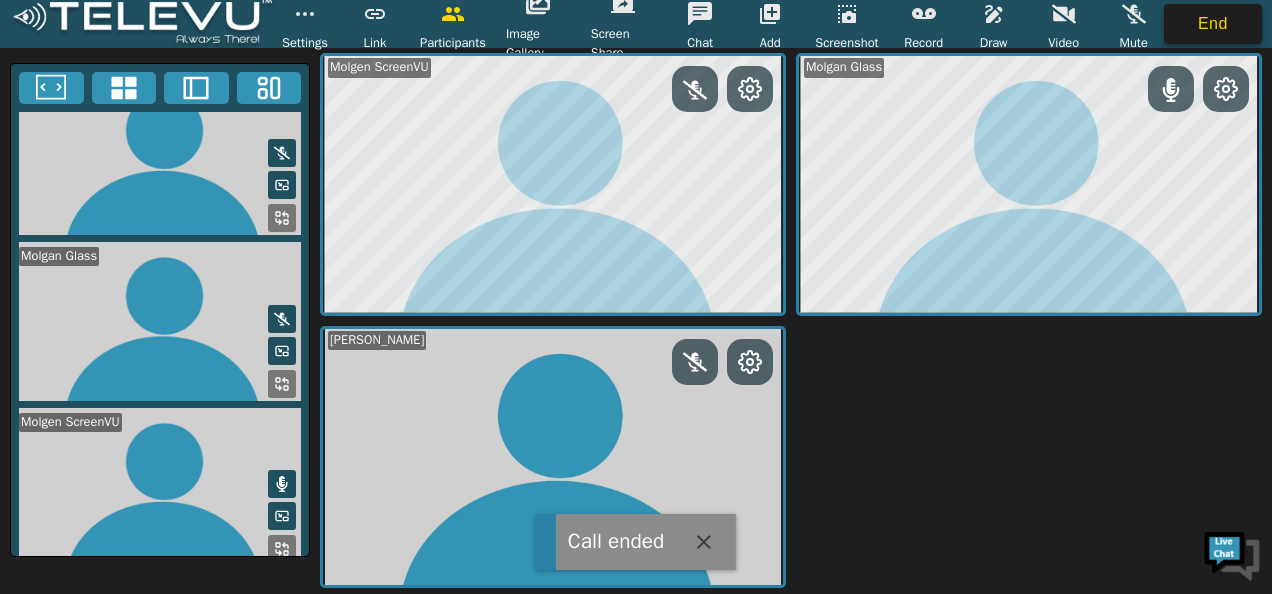 click on "End" at bounding box center [1213, 24] 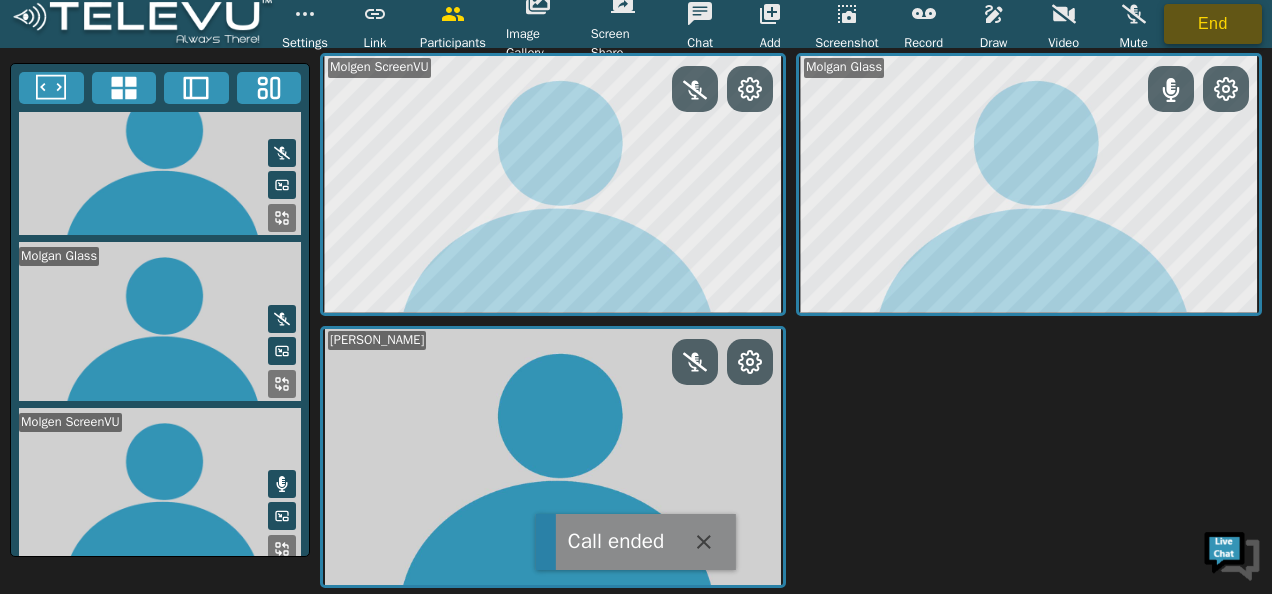 click on "End" at bounding box center (1213, 24) 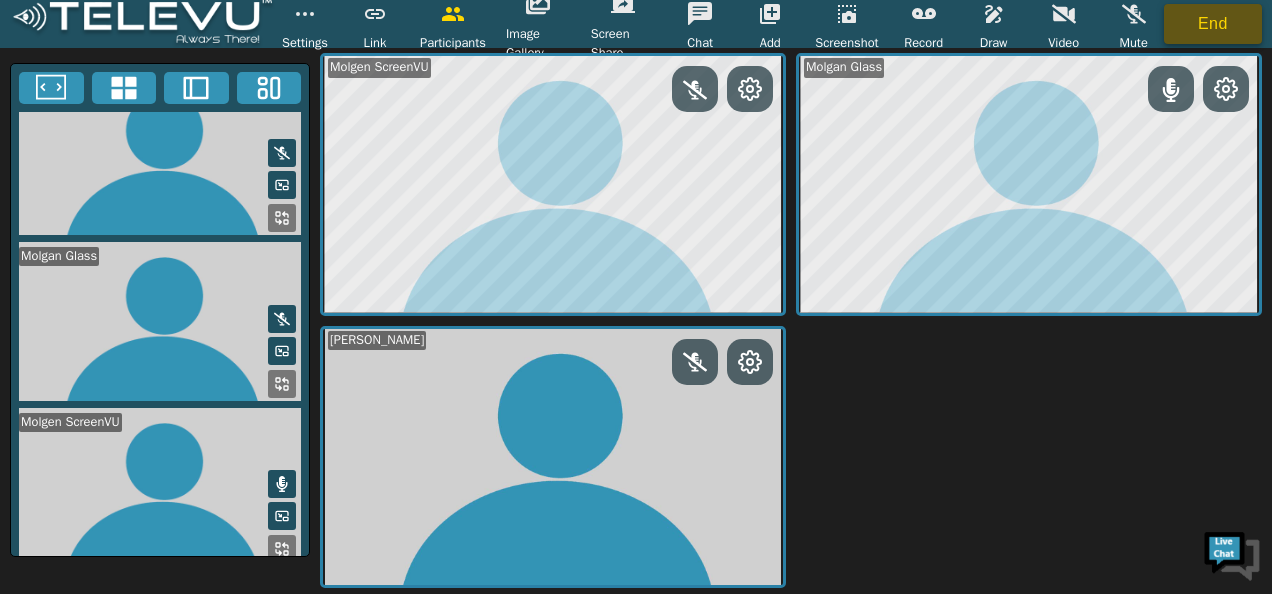 click on "End" at bounding box center (1213, 24) 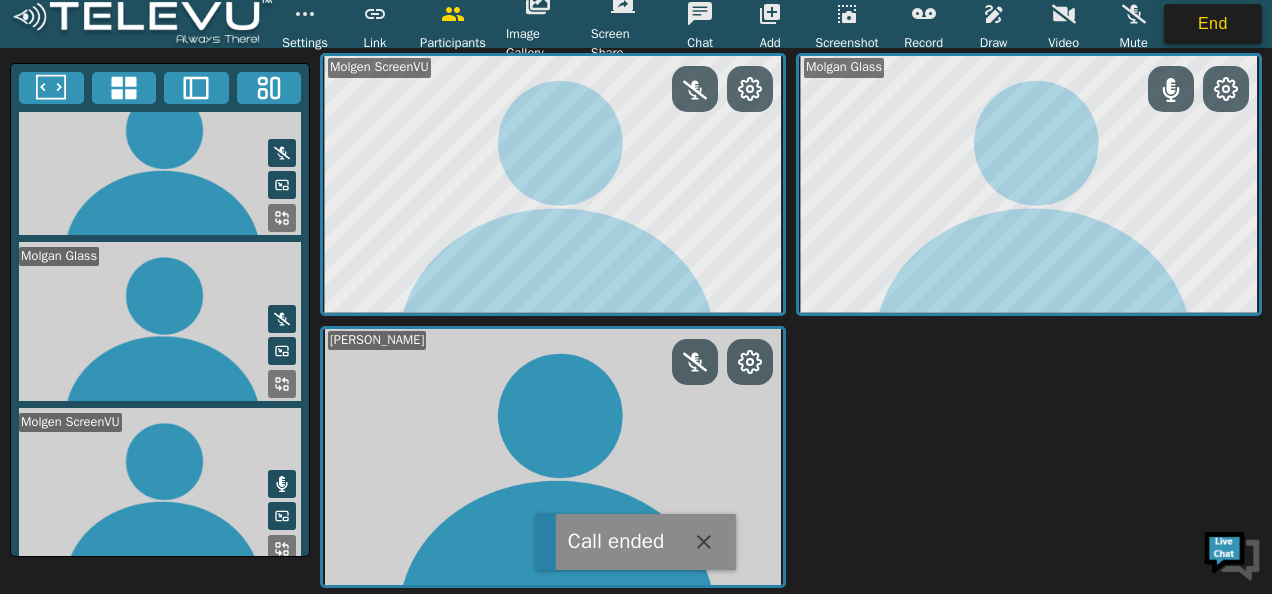 click on "End" at bounding box center [1213, 24] 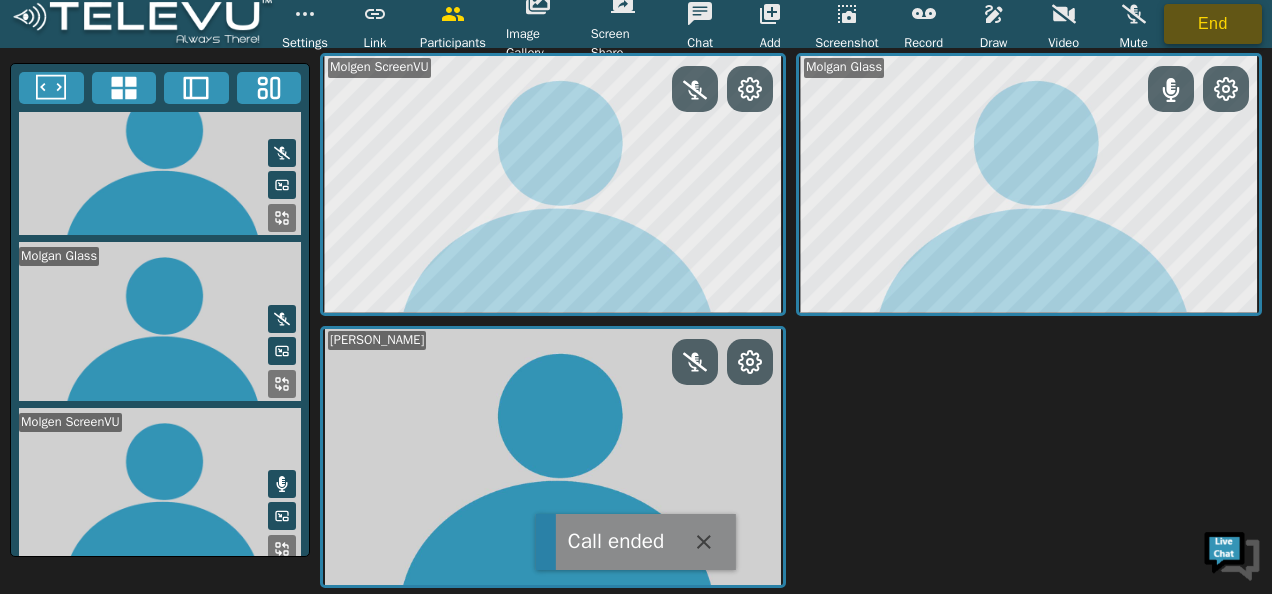 click on "End" at bounding box center (1213, 24) 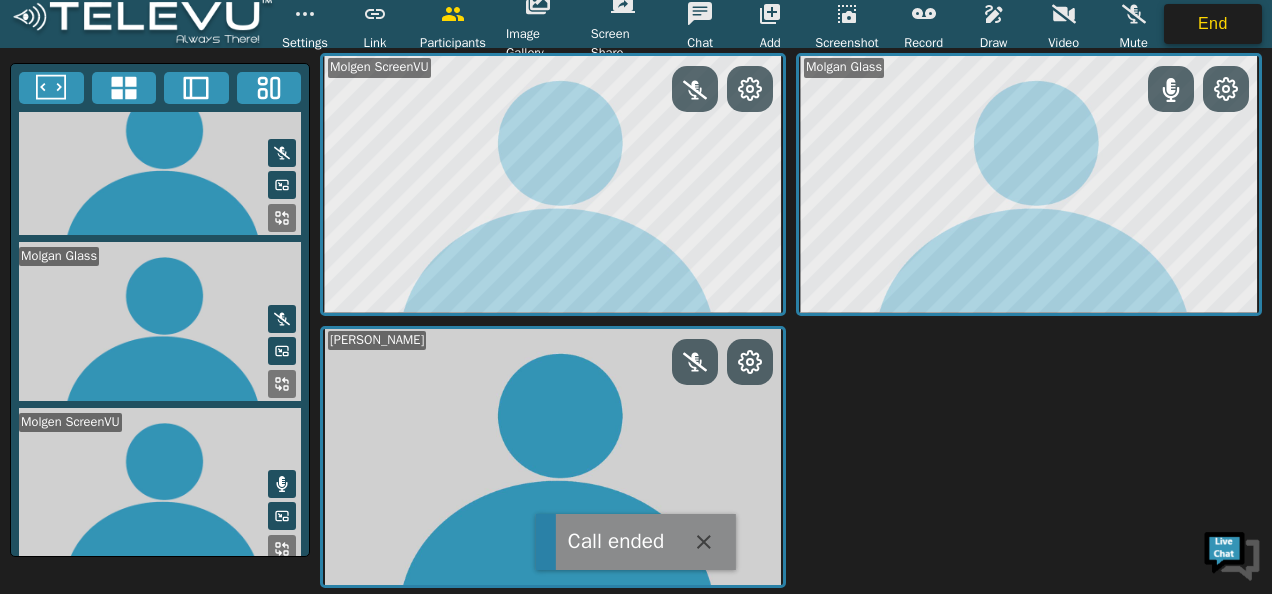 click on "End" at bounding box center [1213, 24] 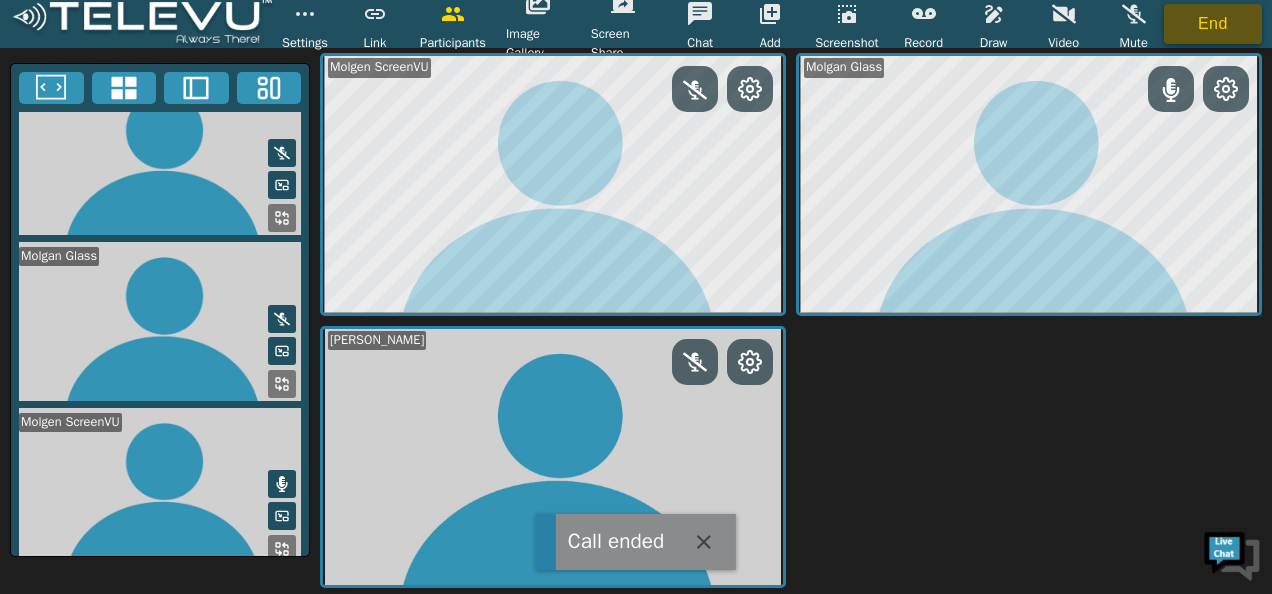click on "End" at bounding box center (1213, 24) 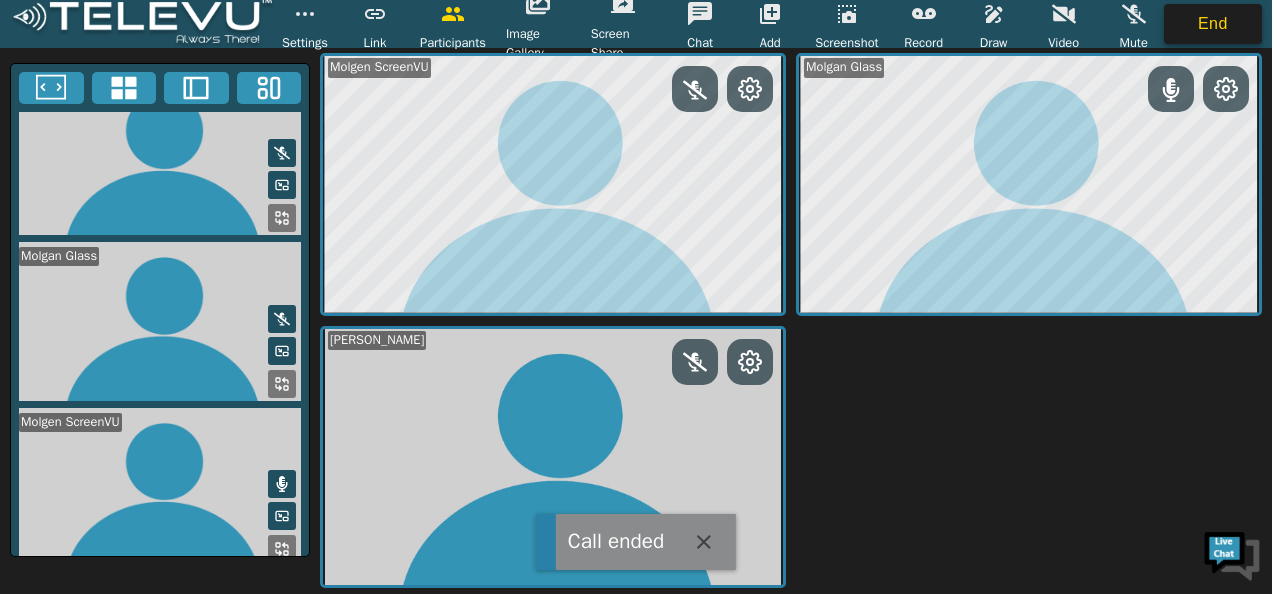 click on "End" at bounding box center [1213, 24] 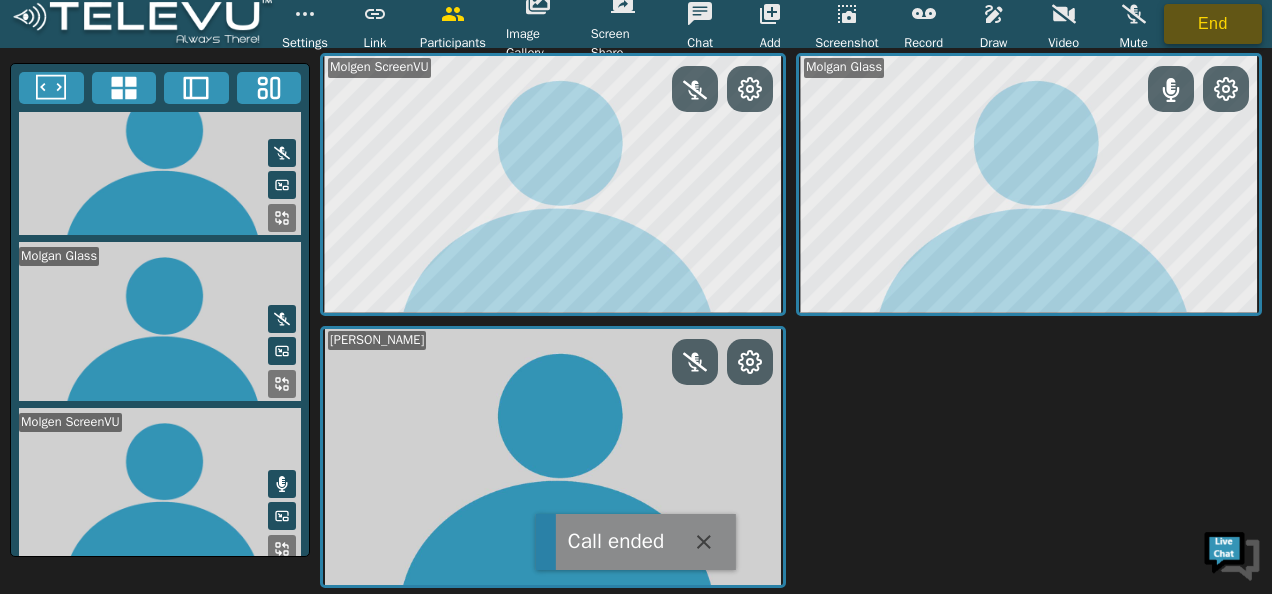 click on "End" at bounding box center [1213, 24] 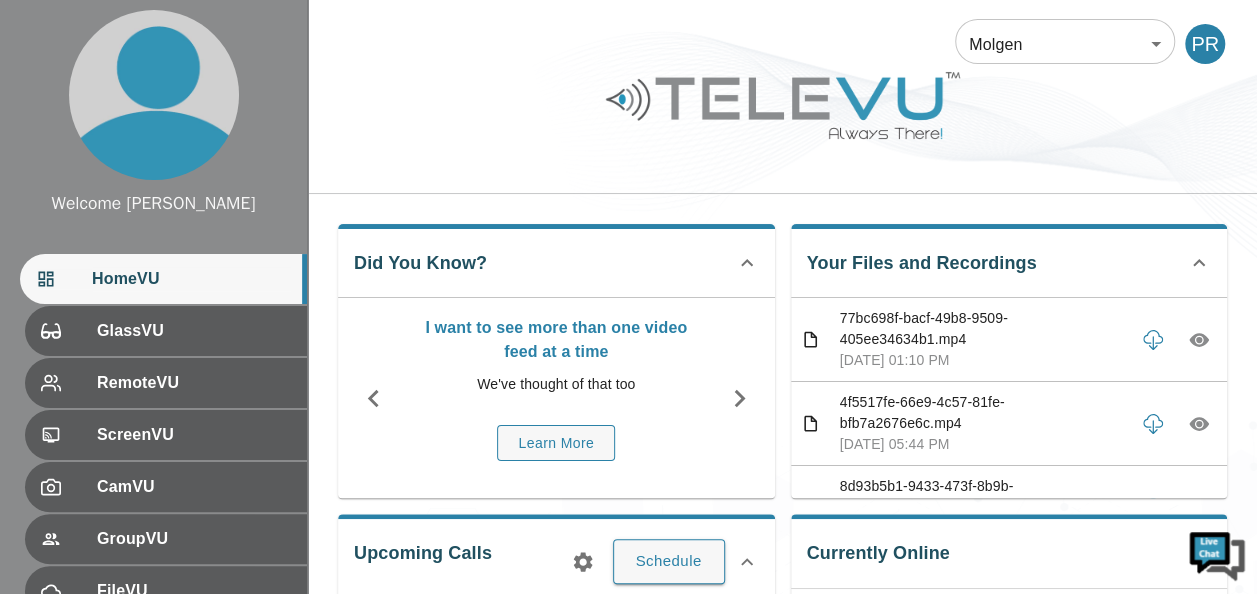 click on "Molgen 102 ​ PR" at bounding box center [782, 32] 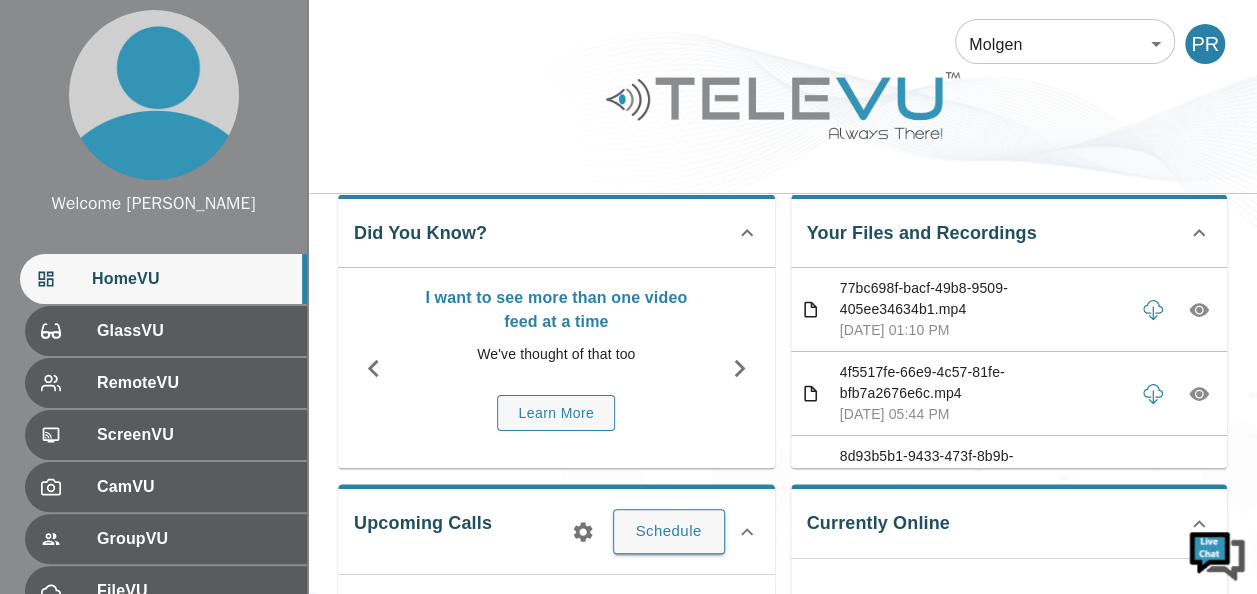 scroll, scrollTop: 0, scrollLeft: 0, axis: both 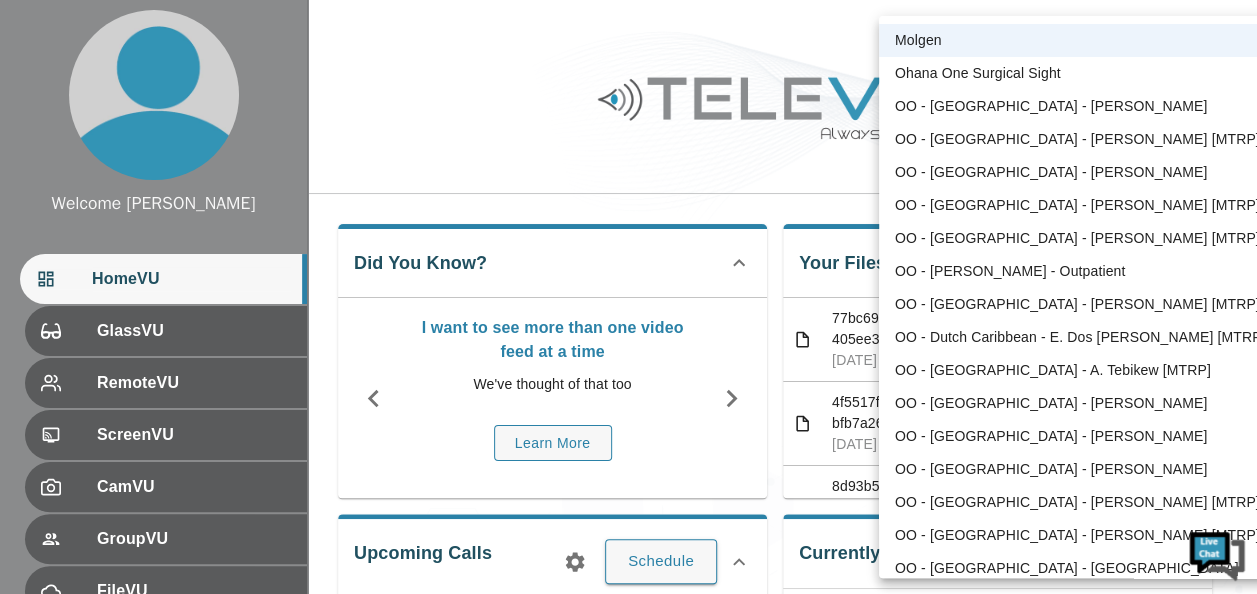 click on "Welcome   Peter HomeVU GlassVU RemoteVU ScreenVU CamVU GroupVU FileVU ReportVU ChatVU Settings Logout ©  2025   TeleVU Innovation Ltd. All Rights Reserved Molgen 102 ​ PR Did You Know? I want to see more than one video feed at a time We've thought of that too Learn More   Your Files and Recordings   77bc698f-bacf-49b8-9509-405ee34634b1.mp4   Jul 2, 2025, 01:10 PM   4f5517fe-66e9-4c57-81fe-bfb7a2676e6c.mp4   Jun 27, 2025, 05:44 PM   8d93b5b1-9433-473f-8b9b-0f834f32a463.png   Jun 27, 2025, 05:38 PM   3ebcfb5a-f723-474a-9efd-520eb0a6c036.png   Jun 27, 2025, 05:38 PM   fb871a45-ffa5-4201-a4ae-205fc371d772.mp4   Jun 27, 2025, 05:06 PM   b3769fc2-ee01-45b9-b7a0-638284a10c5e.mp4   Jun 27, 2025, 01:57 PM   952ab7c8-4cc4-4684-8194-87e27c7b9c1c.png   Jun 27, 2025, 11:51 AM   715f8165-ccc7-4298-8b61-05420bec3440.png   Jun 27, 2025, 11:50 AM   16a4f77c-0a88-41d4-8c2a-98a4ce495d27.png   Jun 27, 2025, 11:19 AM   501764e4-deb9-4867-b490-6017991a29b7.png   Jun 27, 2025, 11:19 AM   b9cb8ff8-016f-4768-a3f3-37eb18a8622f.png" at bounding box center [628, 493] 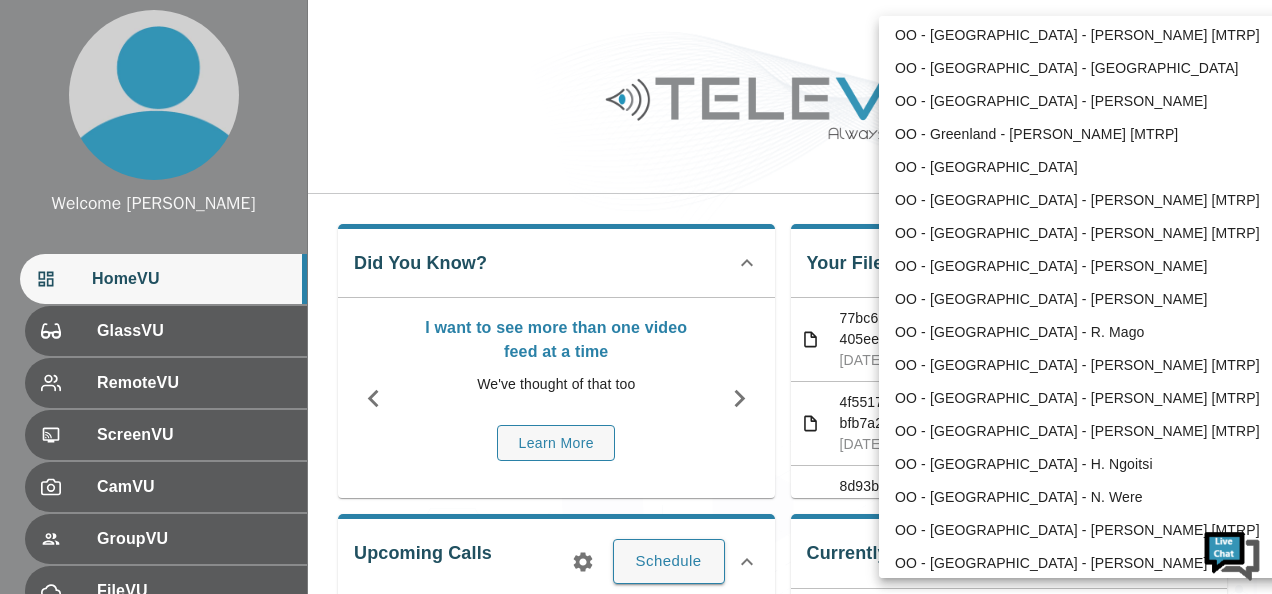scroll, scrollTop: 600, scrollLeft: 0, axis: vertical 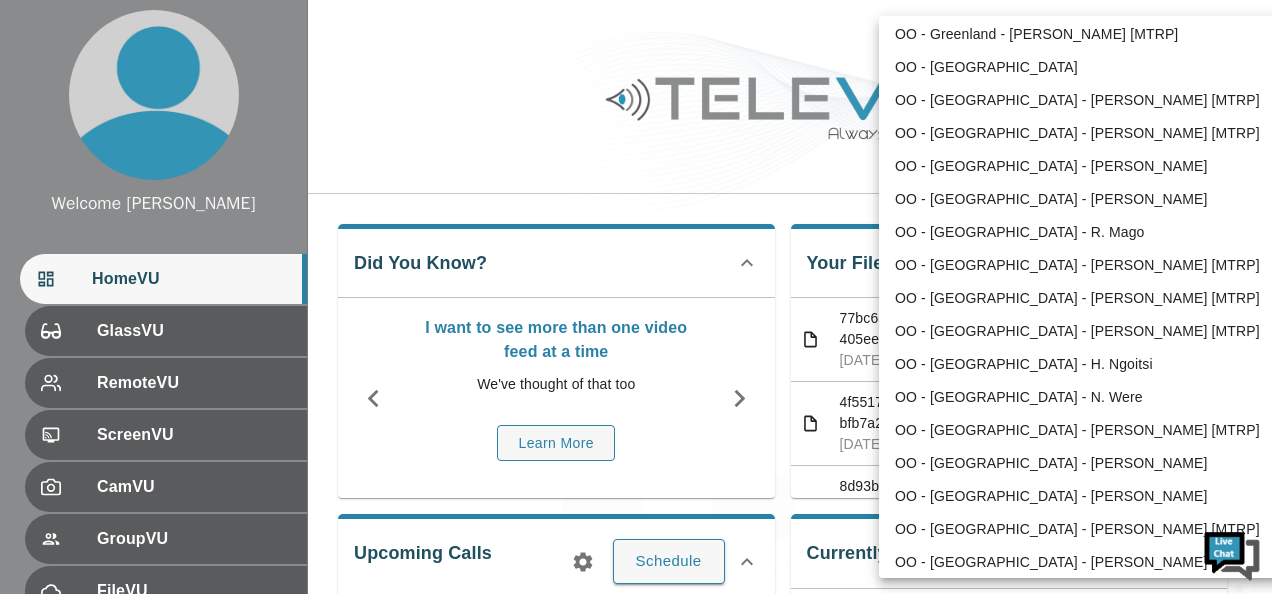 click on "OO - Kenya - N. Were" at bounding box center (1086, 397) 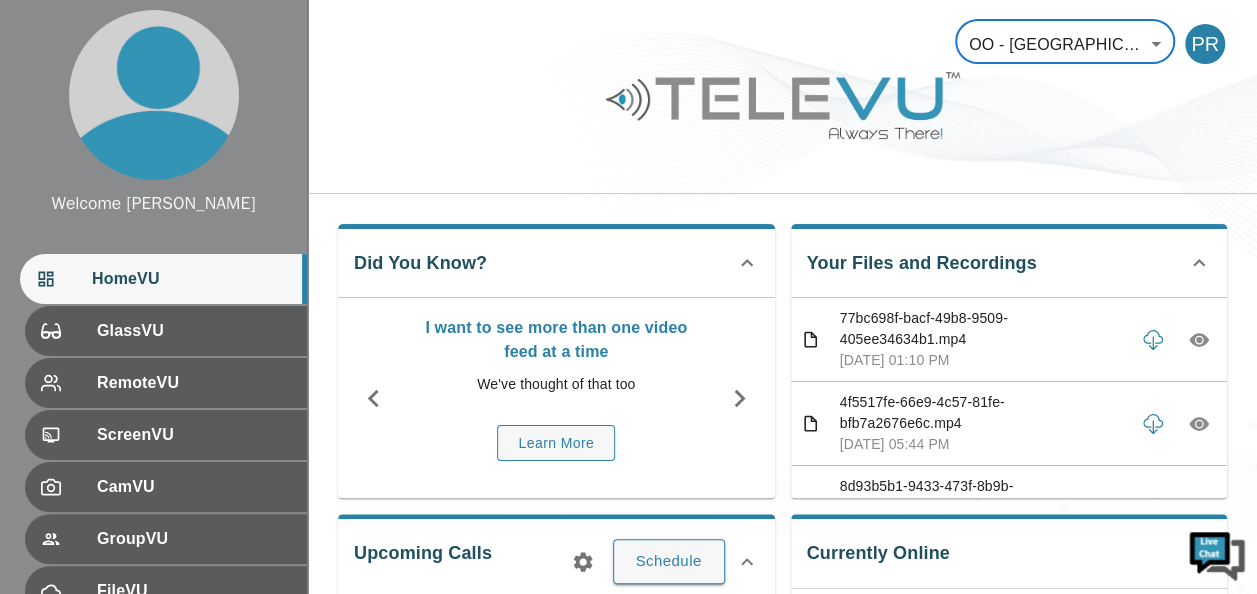 click on "Welcome   Peter HomeVU GlassVU RemoteVU ScreenVU CamVU GroupVU FileVU ReportVU ChatVU Settings Logout ©  2025   TeleVU Innovation Ltd. All Rights Reserved OO - Kenya - N. Were 187 ​ PR Did You Know? I want to see more than one video feed at a time We've thought of that too Learn More   Your Files and Recordings   77bc698f-bacf-49b8-9509-405ee34634b1.mp4   Jul 2, 2025, 01:10 PM   4f5517fe-66e9-4c57-81fe-bfb7a2676e6c.mp4   Jun 27, 2025, 05:44 PM   8d93b5b1-9433-473f-8b9b-0f834f32a463.png   Jun 27, 2025, 05:38 PM   3ebcfb5a-f723-474a-9efd-520eb0a6c036.png   Jun 27, 2025, 05:38 PM   fb871a45-ffa5-4201-a4ae-205fc371d772.mp4   Jun 27, 2025, 05:06 PM   b3769fc2-ee01-45b9-b7a0-638284a10c5e.mp4   Jun 27, 2025, 01:57 PM   952ab7c8-4cc4-4684-8194-87e27c7b9c1c.png   Jun 27, 2025, 11:51 AM   715f8165-ccc7-4298-8b61-05420bec3440.png   Jun 27, 2025, 11:50 AM   16a4f77c-0a88-41d4-8c2a-98a4ce495d27.png   Jun 27, 2025, 11:19 AM   501764e4-deb9-4867-b490-6017991a29b7.png   Jun 27, 2025, 11:19 AM     Jun 27, 2025, 11:18 AM" at bounding box center [628, 518] 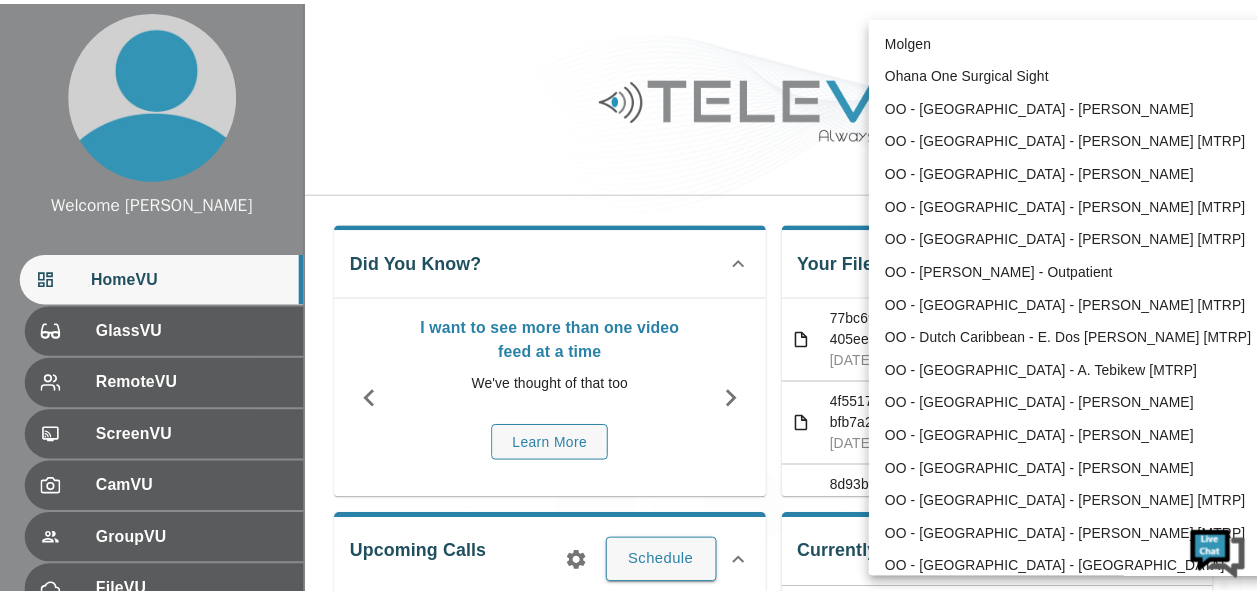 scroll, scrollTop: 700, scrollLeft: 0, axis: vertical 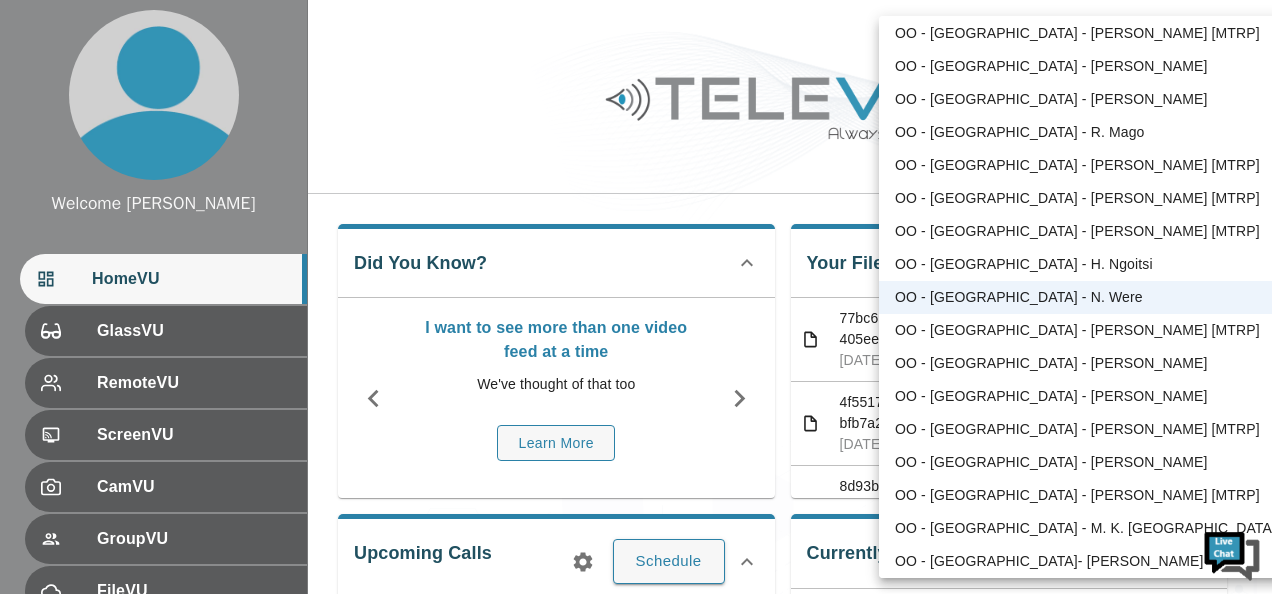 click at bounding box center [636, 297] 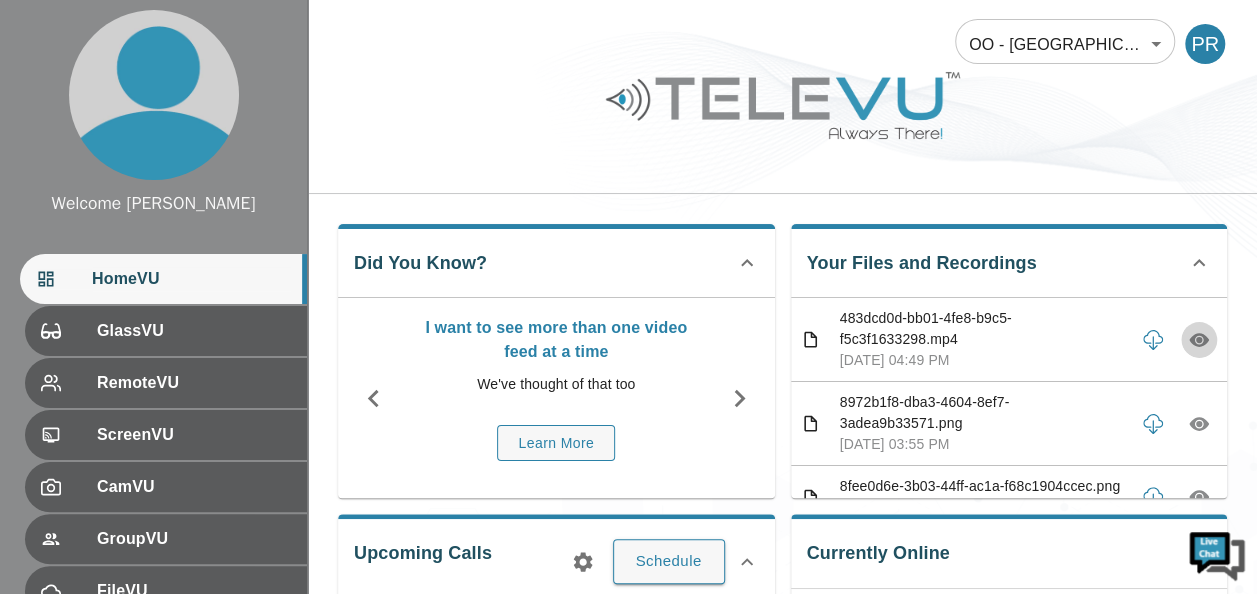 click 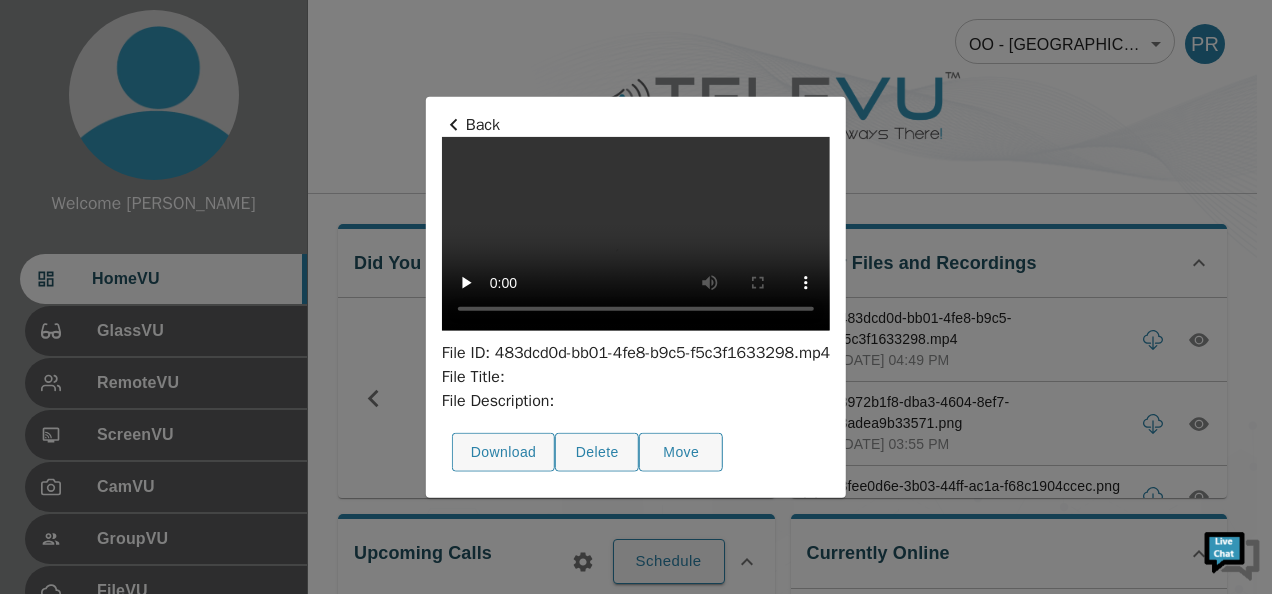 type 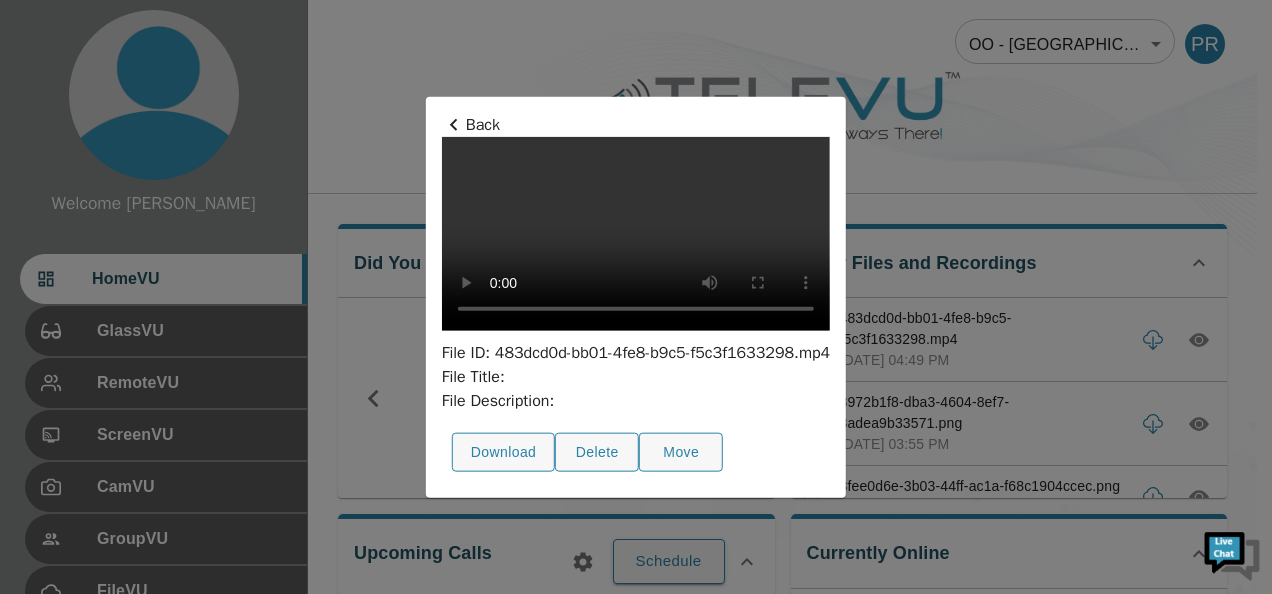 click 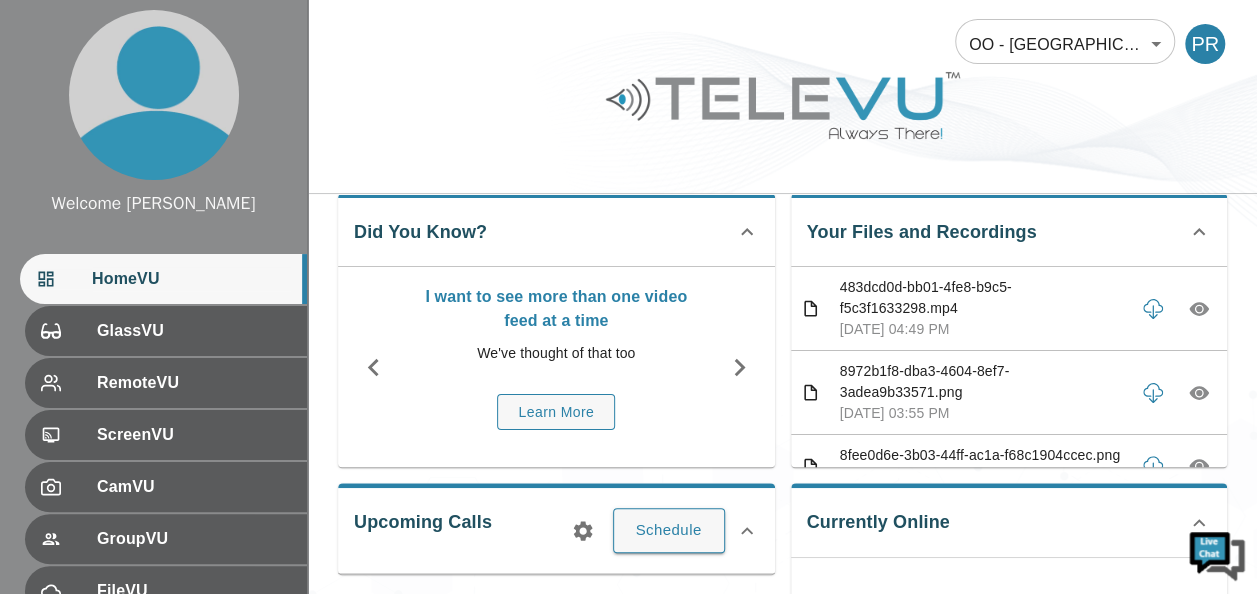 scroll, scrollTop: 0, scrollLeft: 0, axis: both 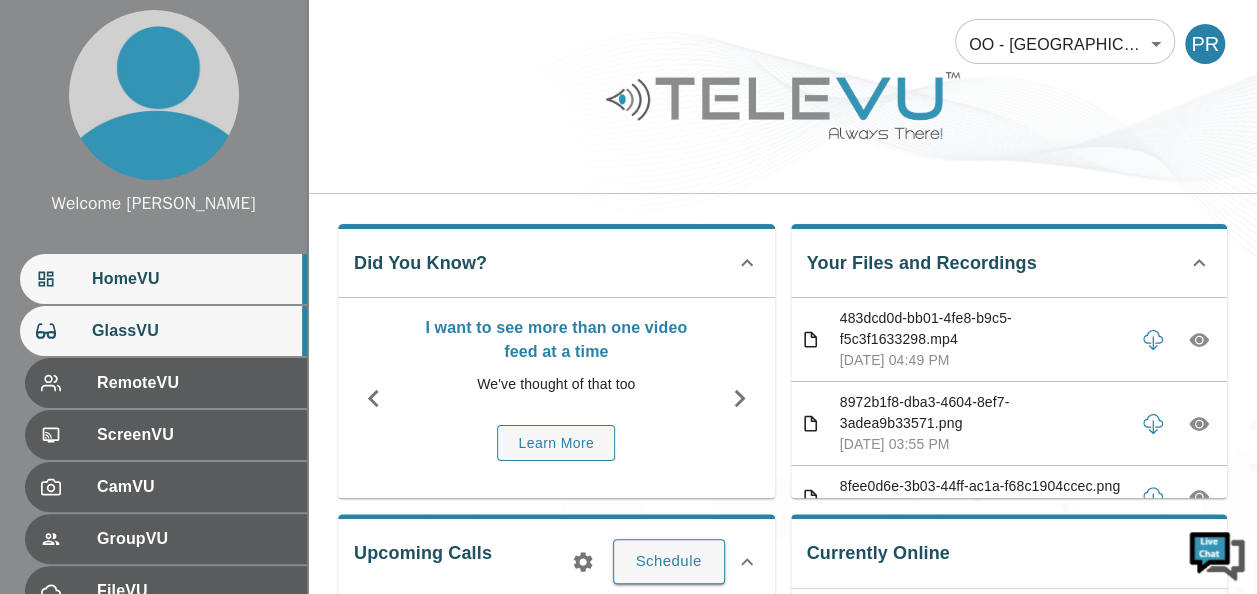 click on "GlassVU" at bounding box center (191, 331) 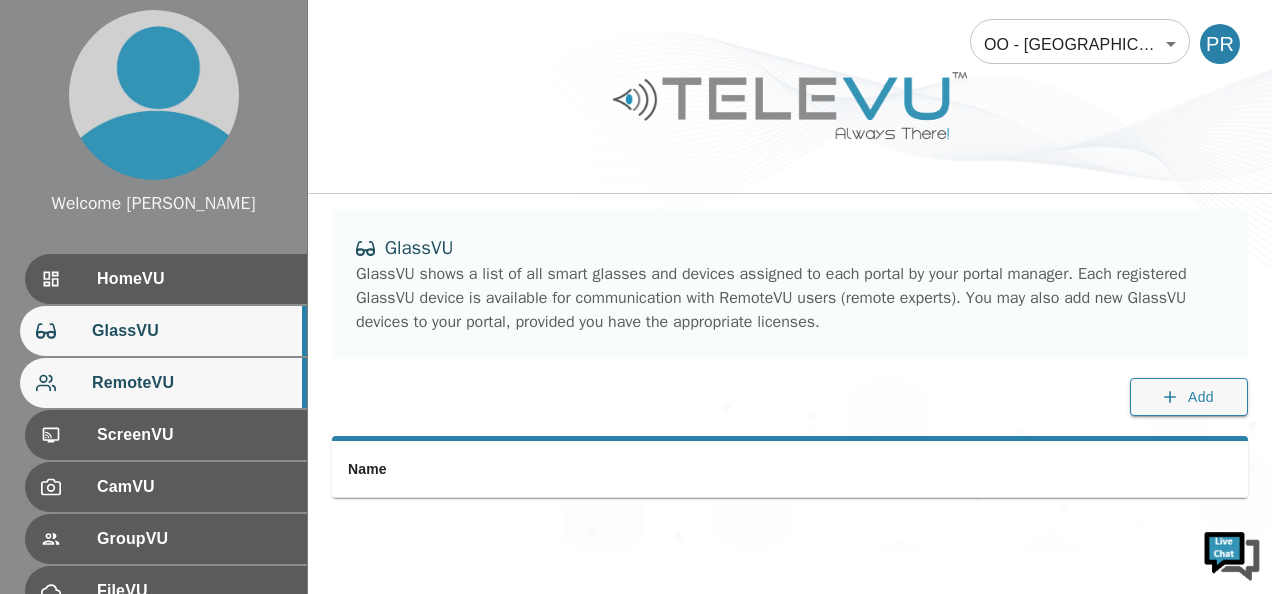 click on "RemoteVU" at bounding box center [191, 383] 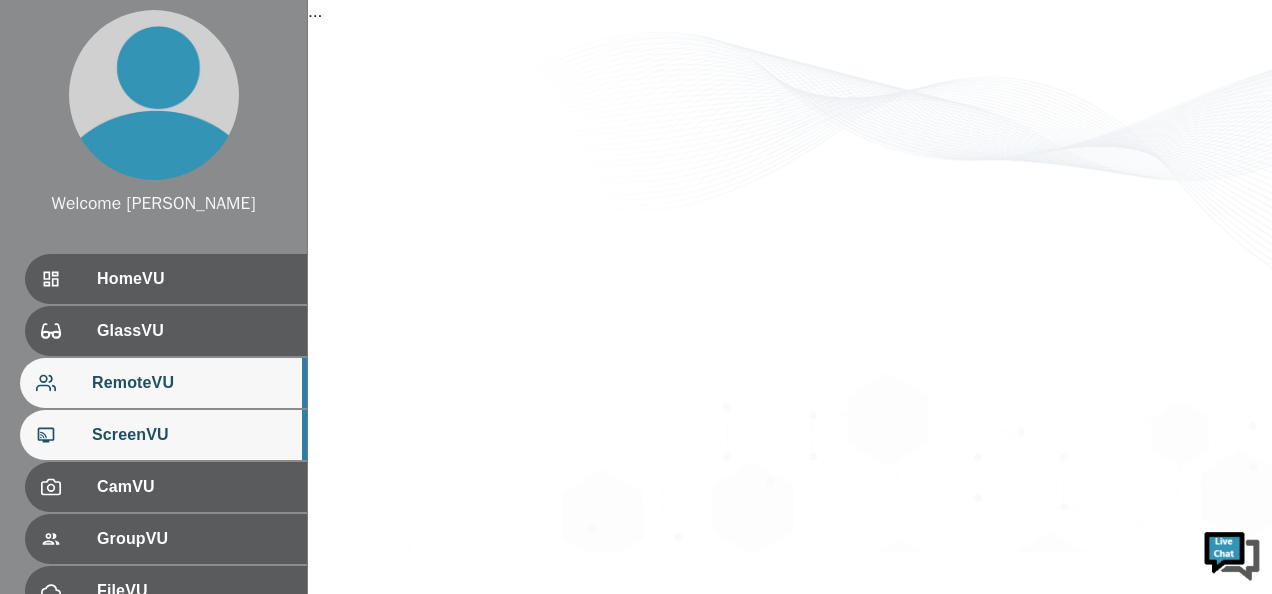 click on "ScreenVU" at bounding box center [191, 435] 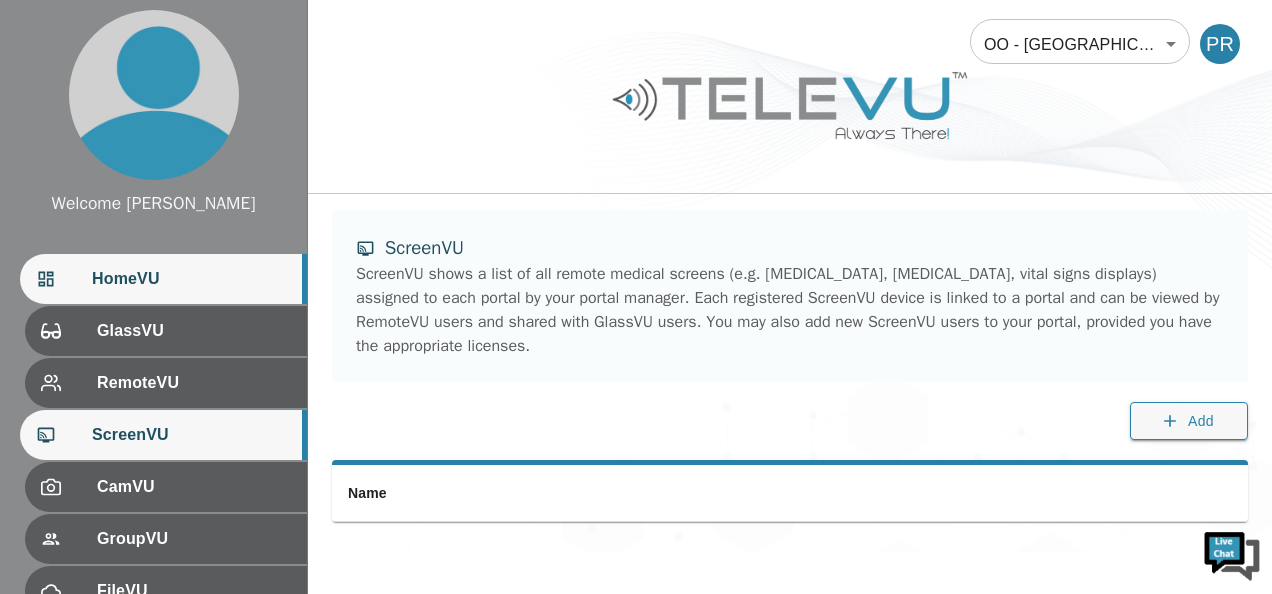 click on "HomeVU" at bounding box center [191, 279] 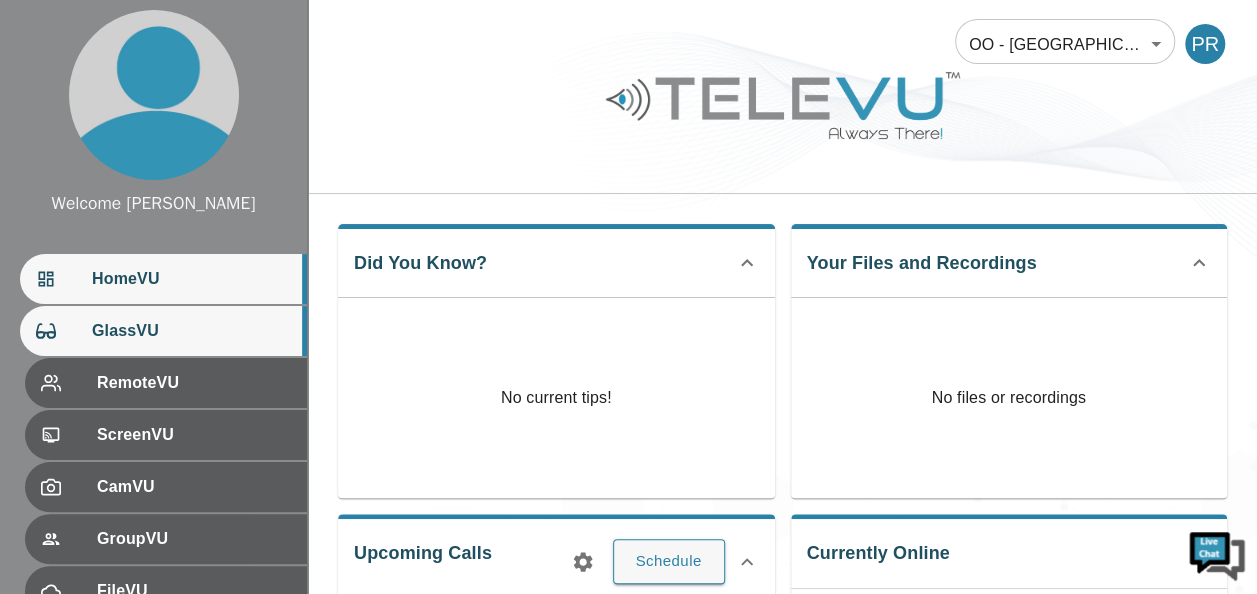click on "GlassVU" at bounding box center (191, 331) 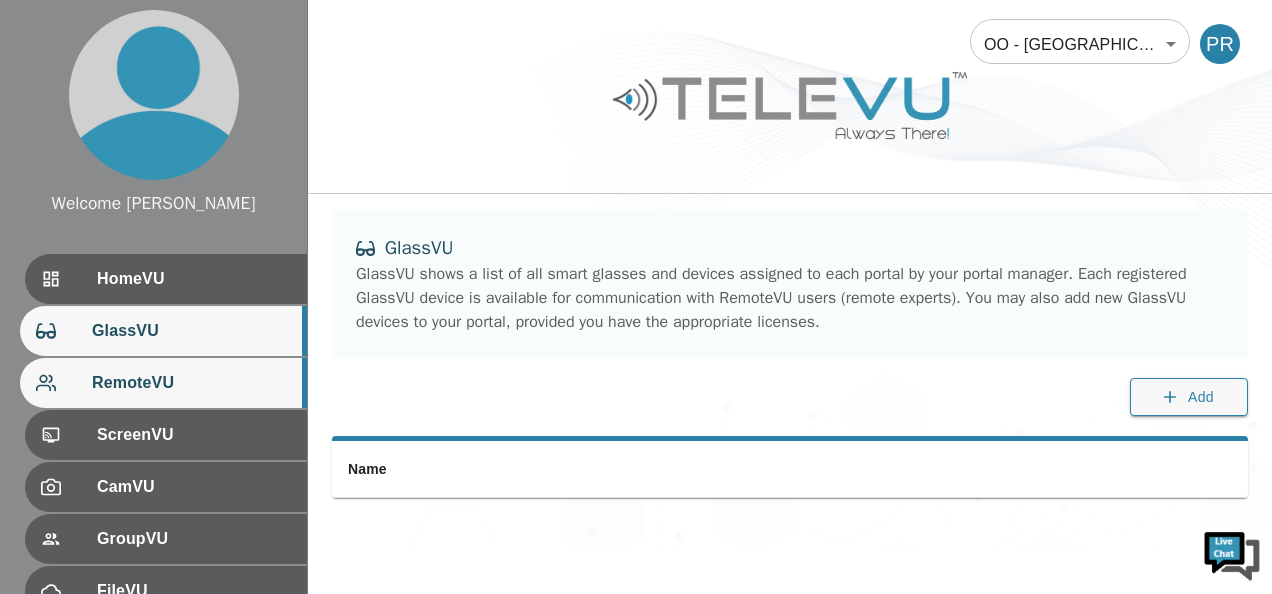 click on "RemoteVU" at bounding box center [191, 383] 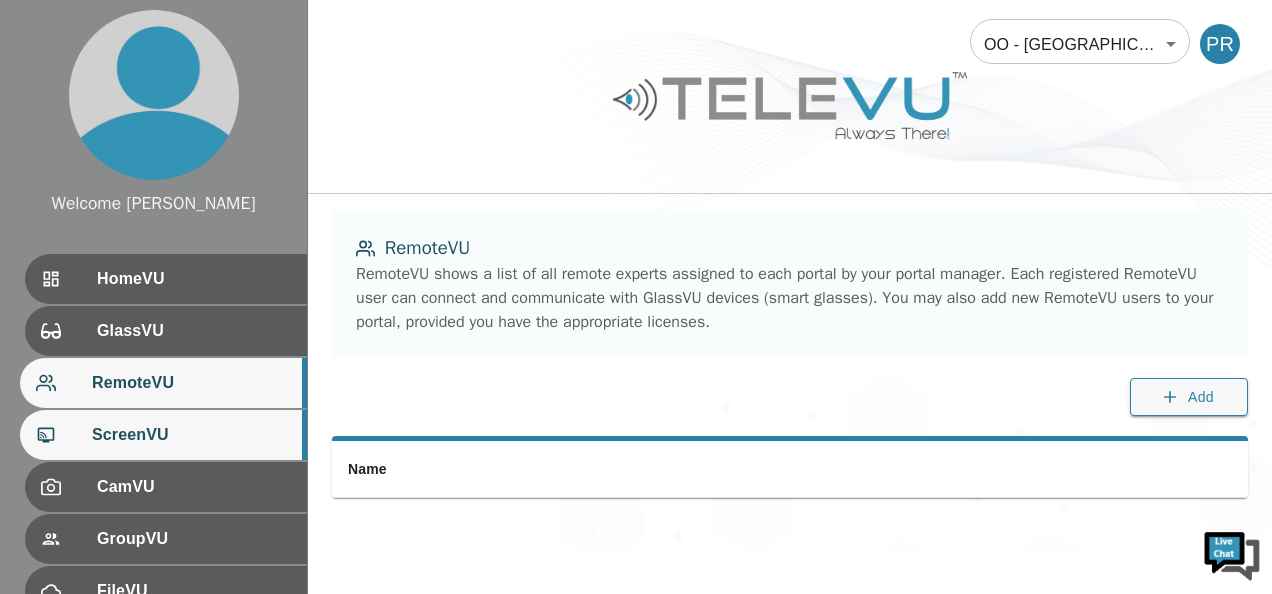 click on "ScreenVU" at bounding box center [163, 435] 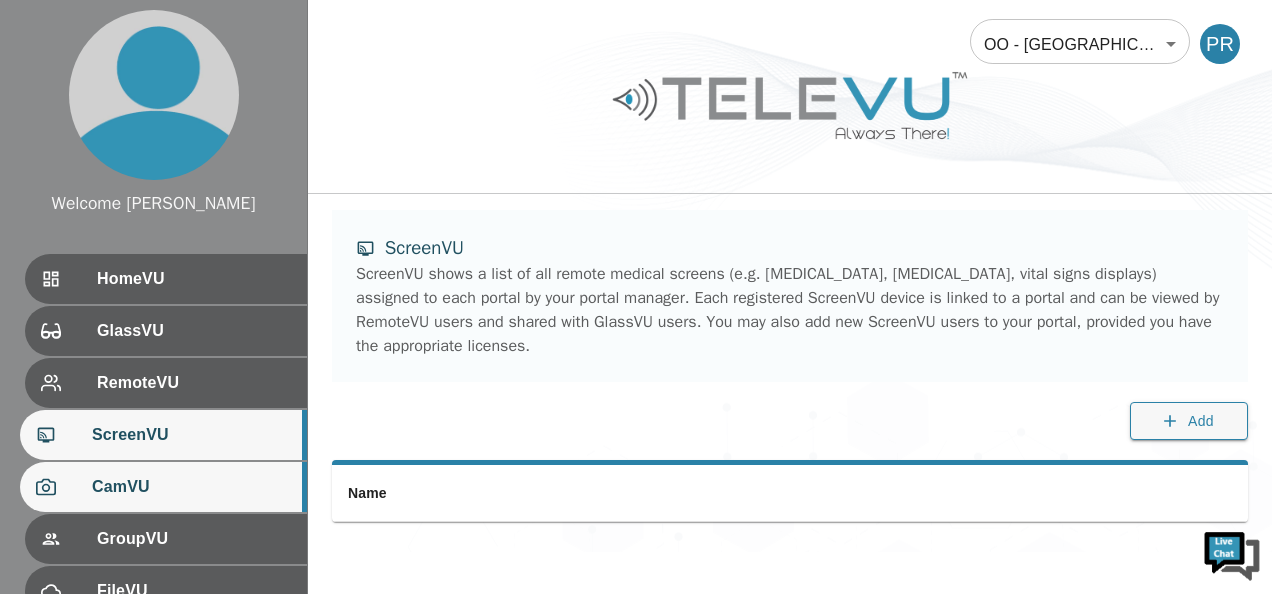 click on "CamVU" at bounding box center (191, 487) 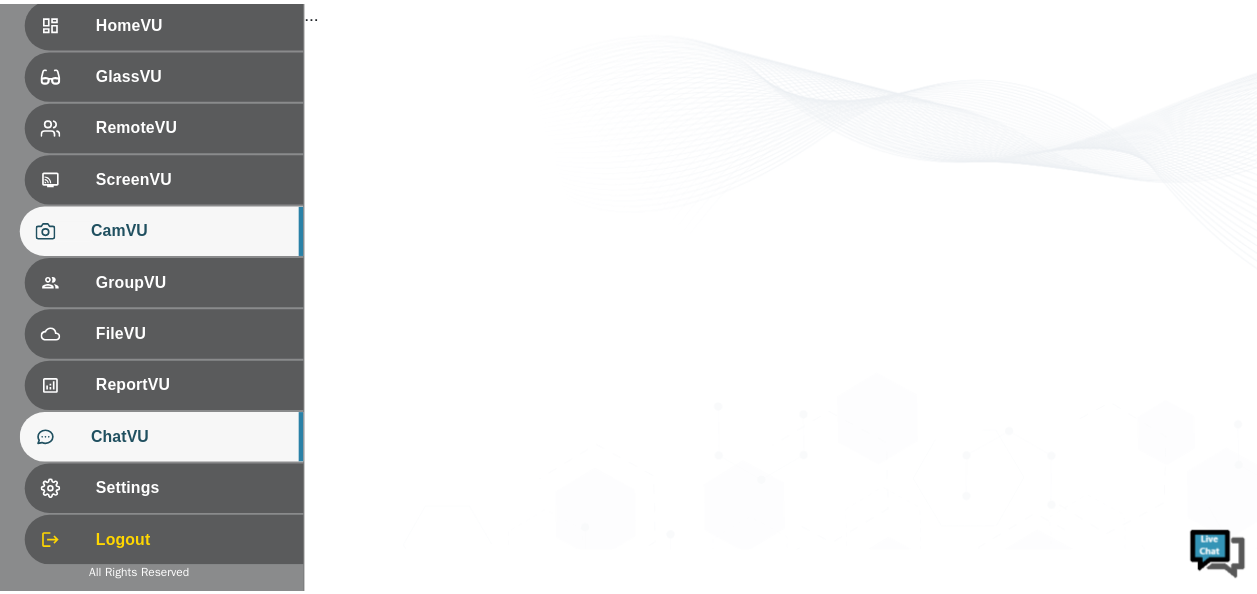 scroll, scrollTop: 290, scrollLeft: 0, axis: vertical 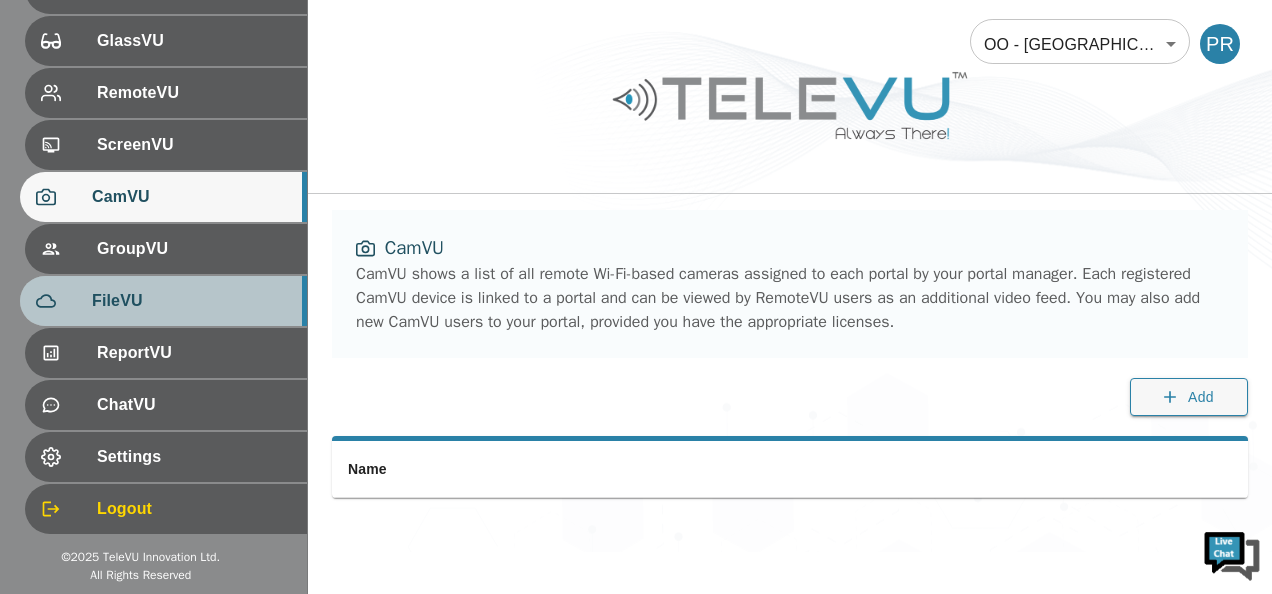 click on "FileVU" at bounding box center (191, 301) 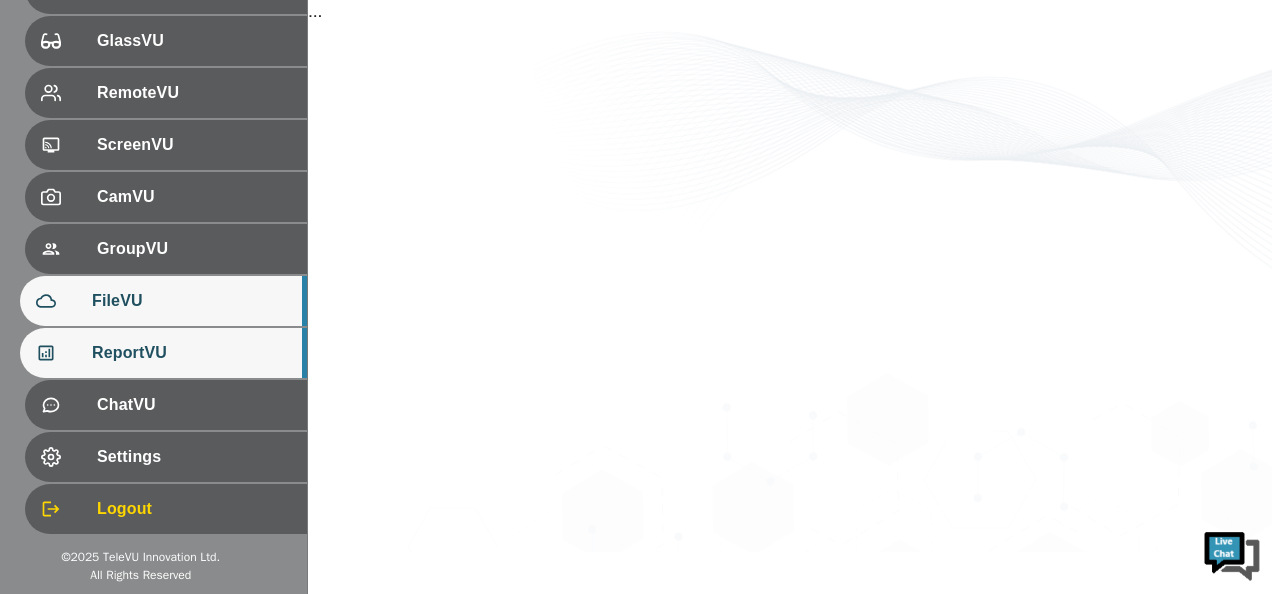 click on "ReportVU" at bounding box center (191, 353) 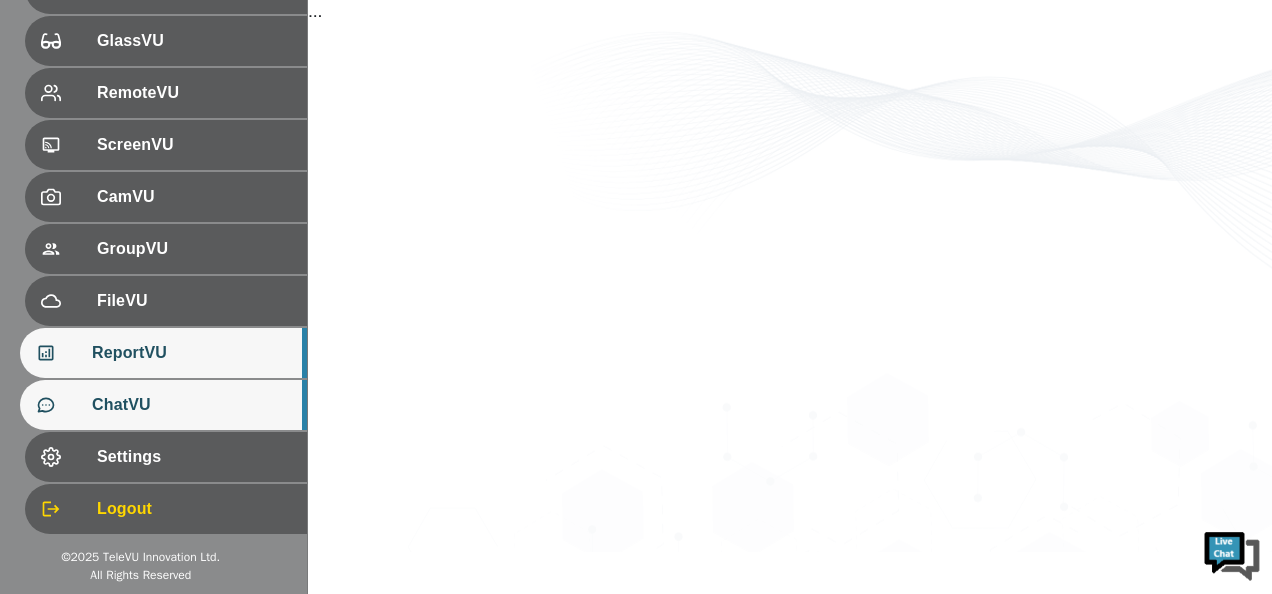 click on "ChatVU" at bounding box center [191, 405] 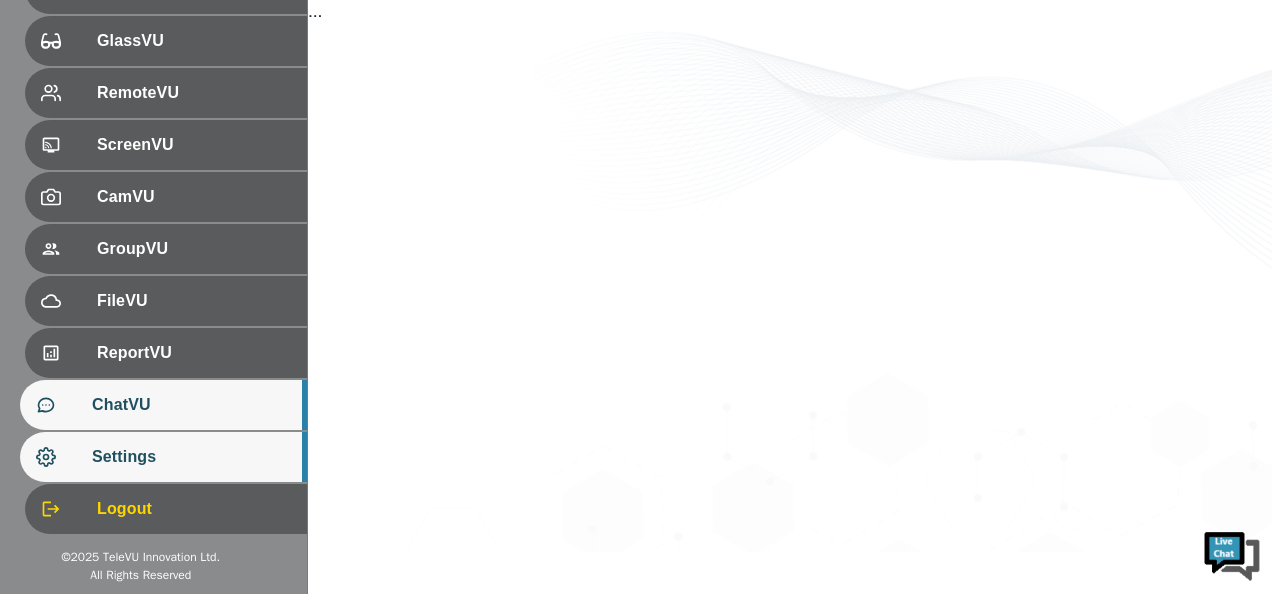 click on "Settings" at bounding box center [163, 457] 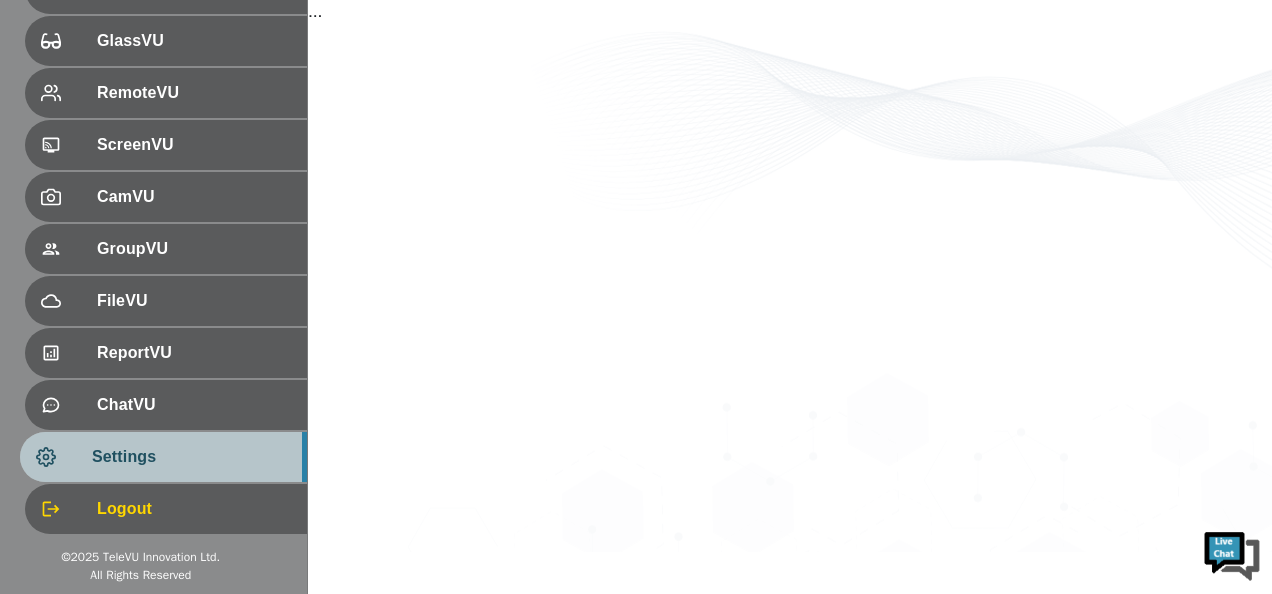 click on "Settings" at bounding box center (163, 457) 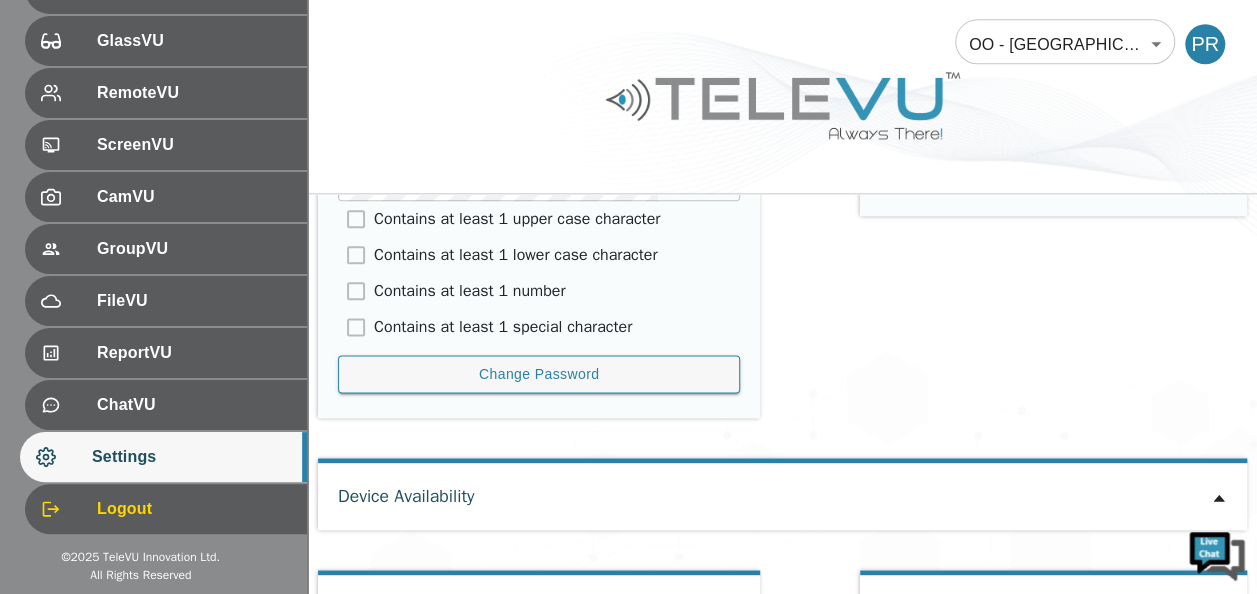 scroll, scrollTop: 1198, scrollLeft: 0, axis: vertical 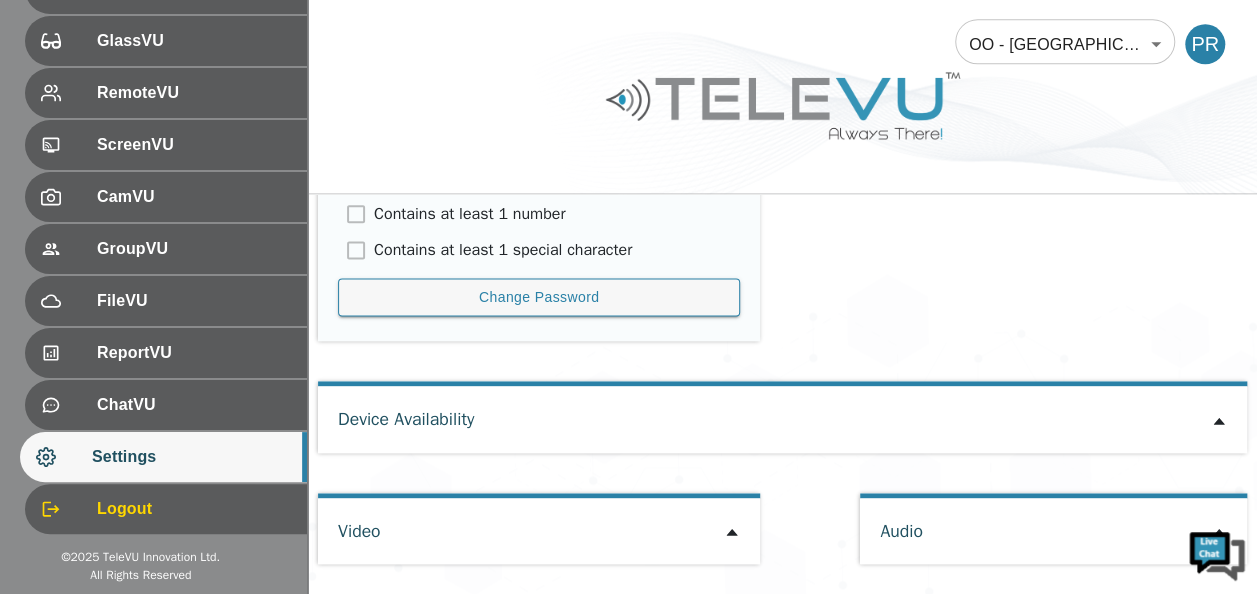 click 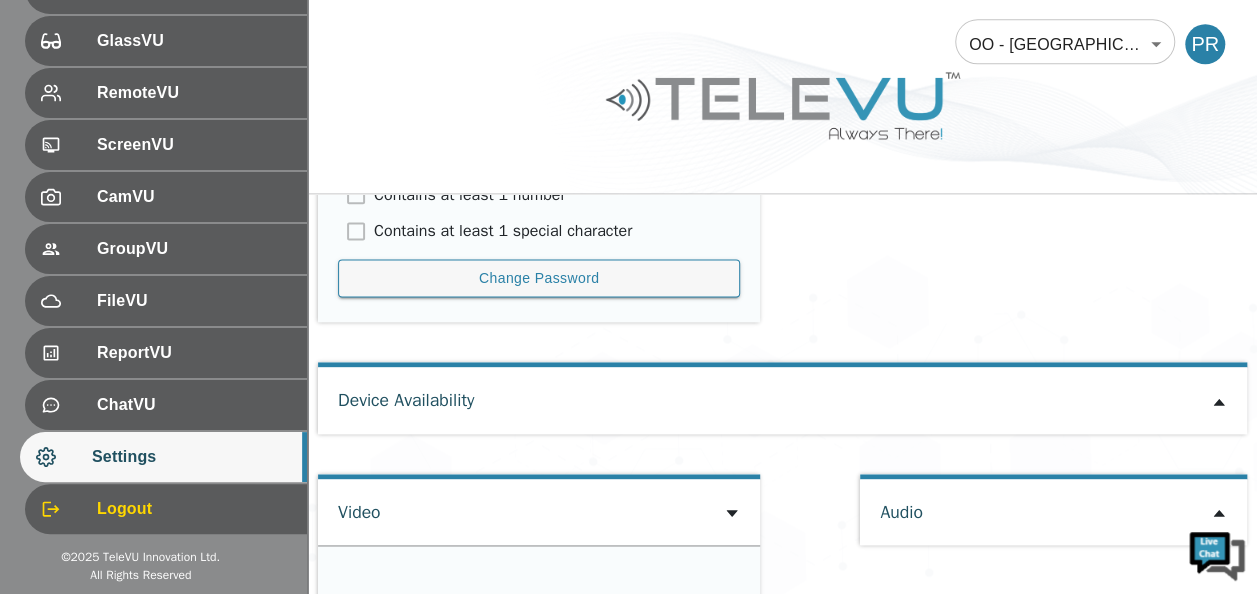 type on "a21f1a8b0910c29a1b2720d1cc8f2ad3c4797c896898a6ece183ca08122d5660" 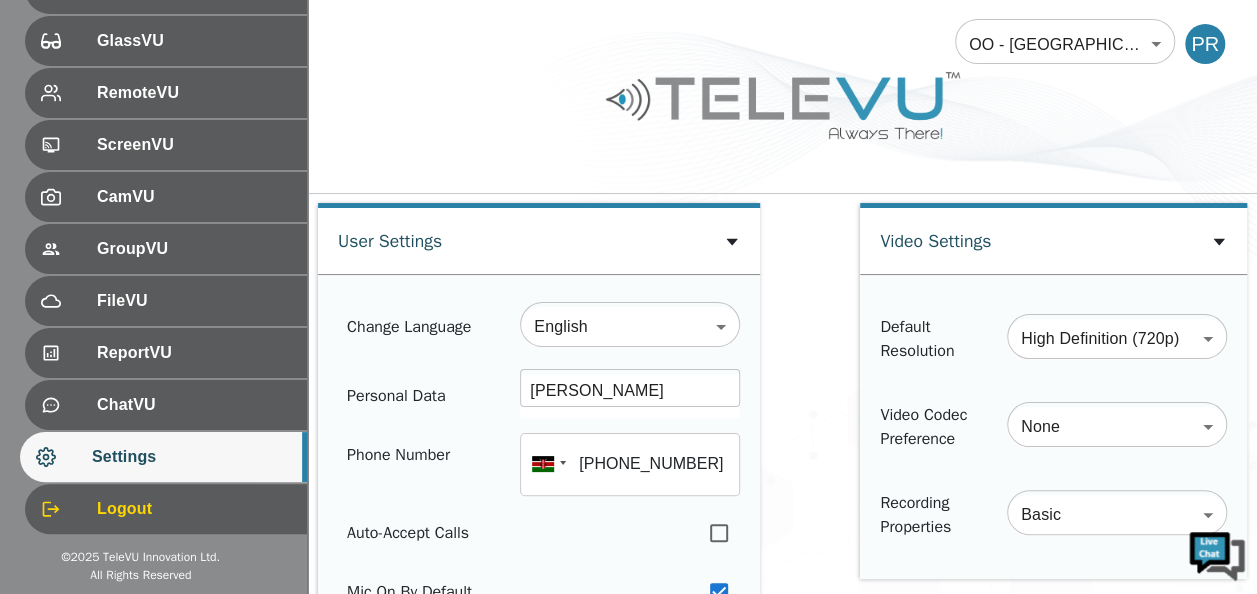 scroll, scrollTop: 0, scrollLeft: 0, axis: both 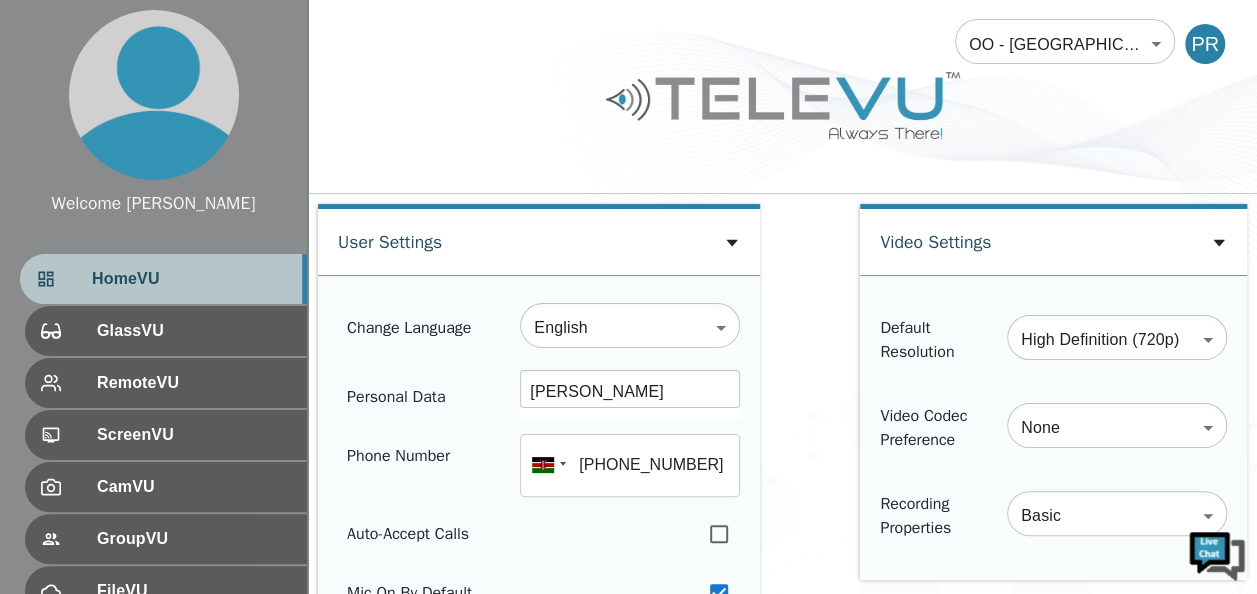 click on "HomeVU" at bounding box center [191, 279] 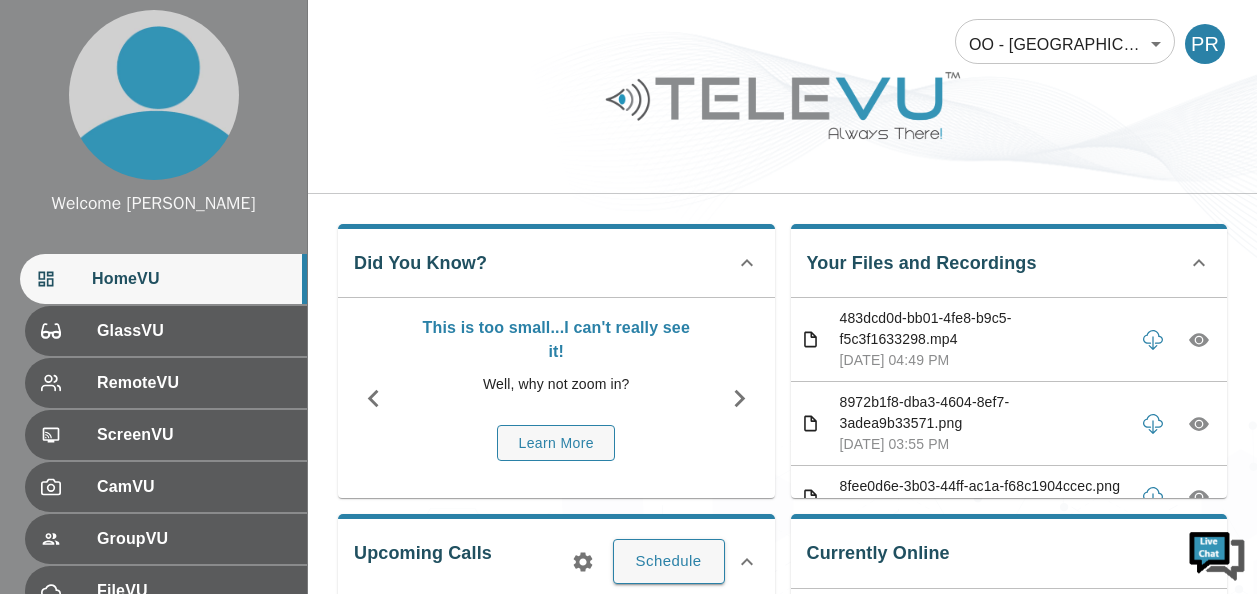 scroll, scrollTop: 0, scrollLeft: 0, axis: both 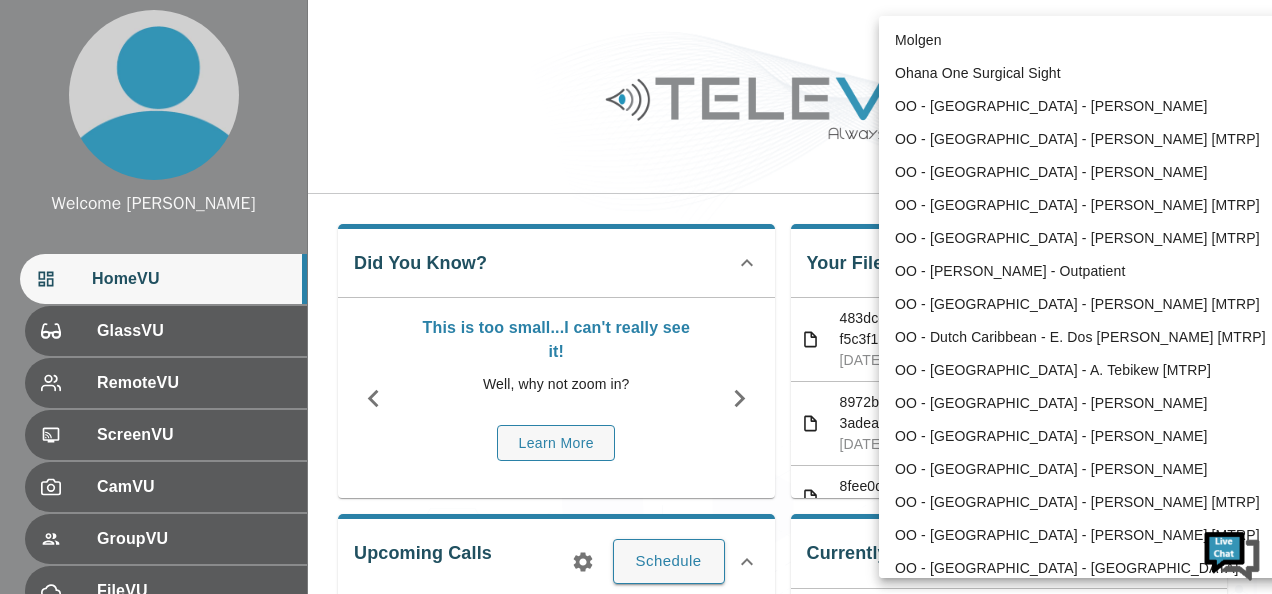 click on "Welcome   [PERSON_NAME] HomeVU GlassVU RemoteVU ScreenVU CamVU GroupVU FileVU ReportVU ChatVU Settings Logout ©  2025   TeleVU Innovation Ltd. All Rights Reserved OO - [GEOGRAPHIC_DATA] - N. Were 187 ​ PR Did You Know? This is too small...I can't really see it! Well, why not zoom in? Learn More   Your Files and Recordings   483dcd0d-bb01-4fe8-b9c5-f5c3f1633298.mp4   [DATE] 04:49 PM   8972b1f8-dba3-4604-8ef7-3adea9b33571.png   [DATE] 03:55 PM   8fee0d6e-3b03-44ff-ac1a-f68c1904ccec.png   [DATE] 03:27 PM   9ceb1ce9-5ef1-4ab0-a25e-0f73d83f5ef7.png   [DATE] 03:26 PM   0b6e26f2-33c3-44f1-8ad1-b29abbde8348.png   [DATE] 03:26 PM   6c9e71f2-a9f3-4c24-8ddf-97ed009fa55c.mp4   [DATE] 03:11 PM   46fe52ef-7fb8-496c-a8ae-ed900b6c1685.mp4   [DATE] 02:51 PM   4e2a63cd-365a-4d90-998b-a54a63b63d23.mp4   [DATE] 02:48 PM   c16608a1-c943-4e3c-8eb6-fb7ea4bc0a7c.mp4   [DATE] 02:47 PM   c26861a6-a52a-44a5-927c-68f4cef3b339.mp4   [DATE] 02:43 PM     [DATE] 02:02 PM" at bounding box center (636, 665) 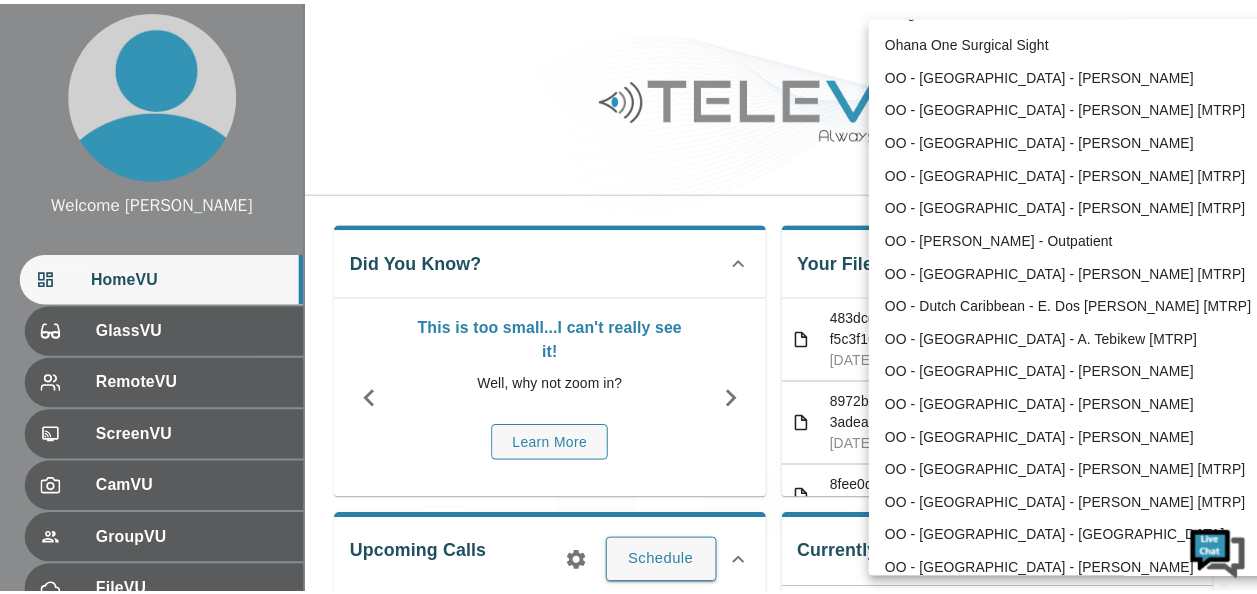 scroll, scrollTop: 0, scrollLeft: 0, axis: both 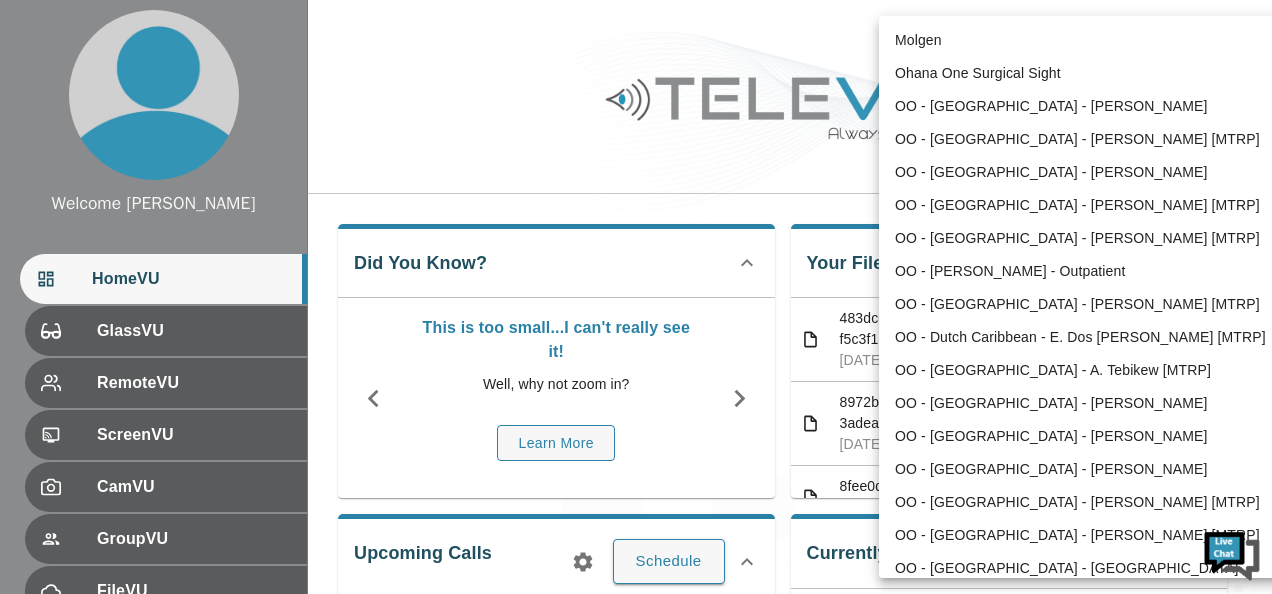 click on "Molgen" at bounding box center (1086, 40) 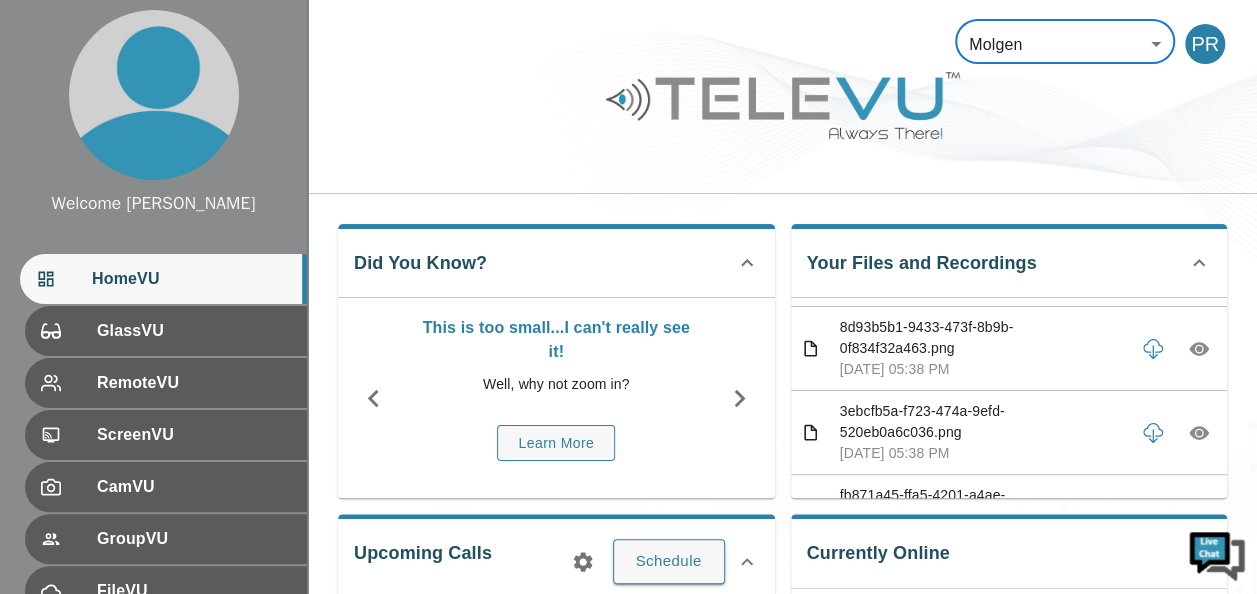 scroll, scrollTop: 400, scrollLeft: 0, axis: vertical 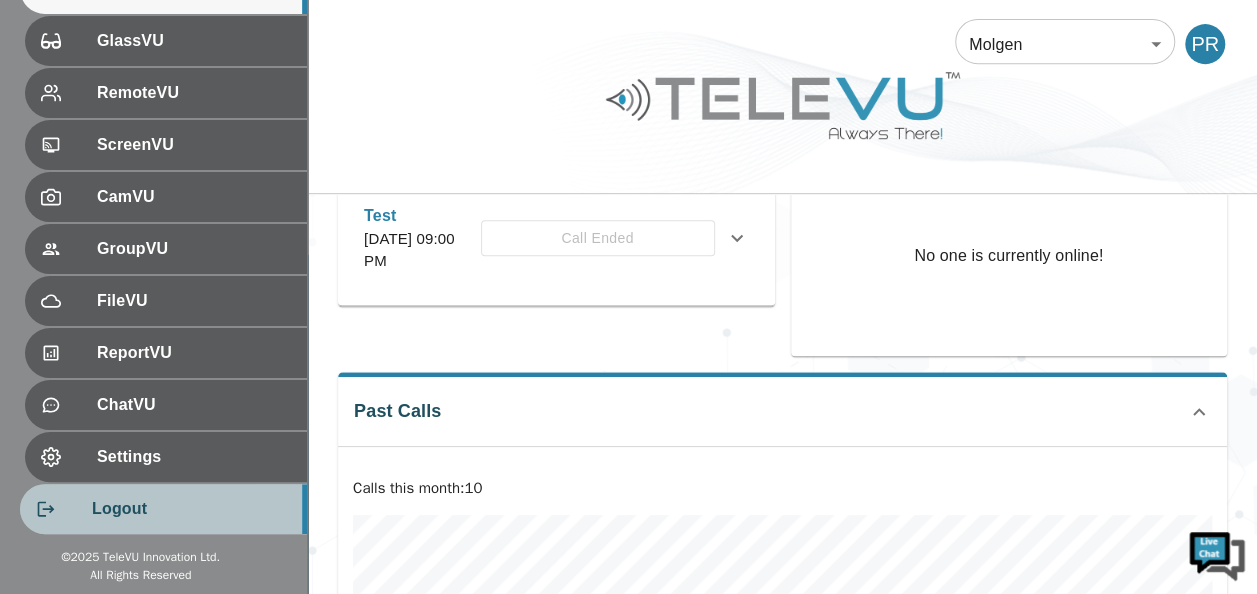 click on "Logout" at bounding box center [191, 509] 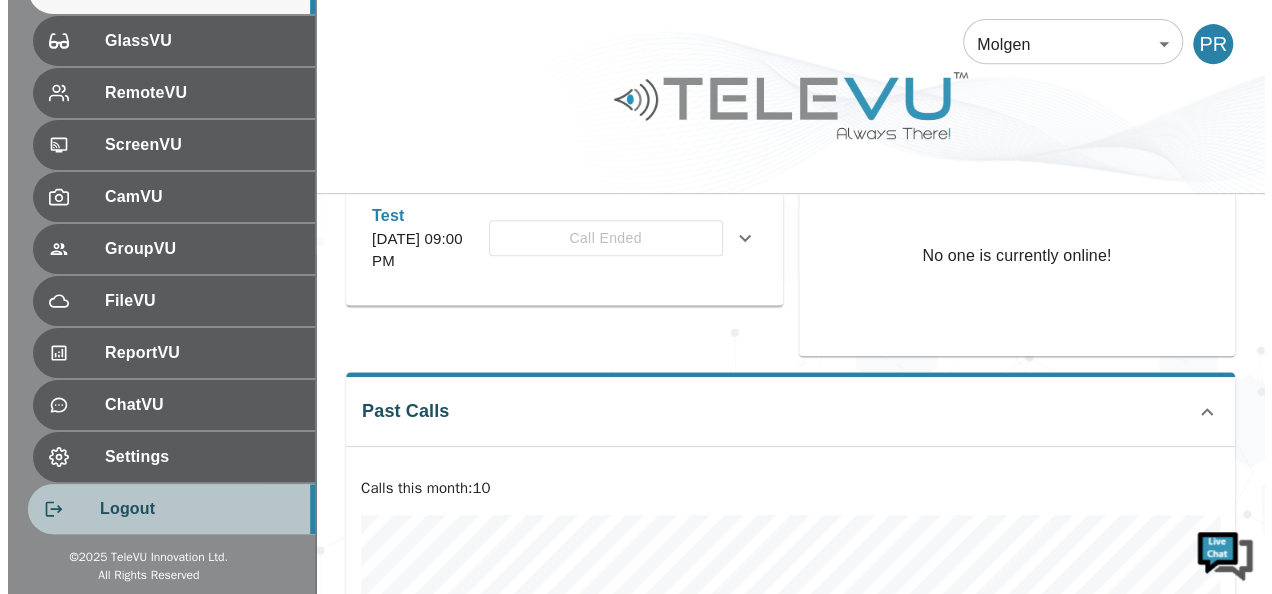 scroll, scrollTop: 0, scrollLeft: 0, axis: both 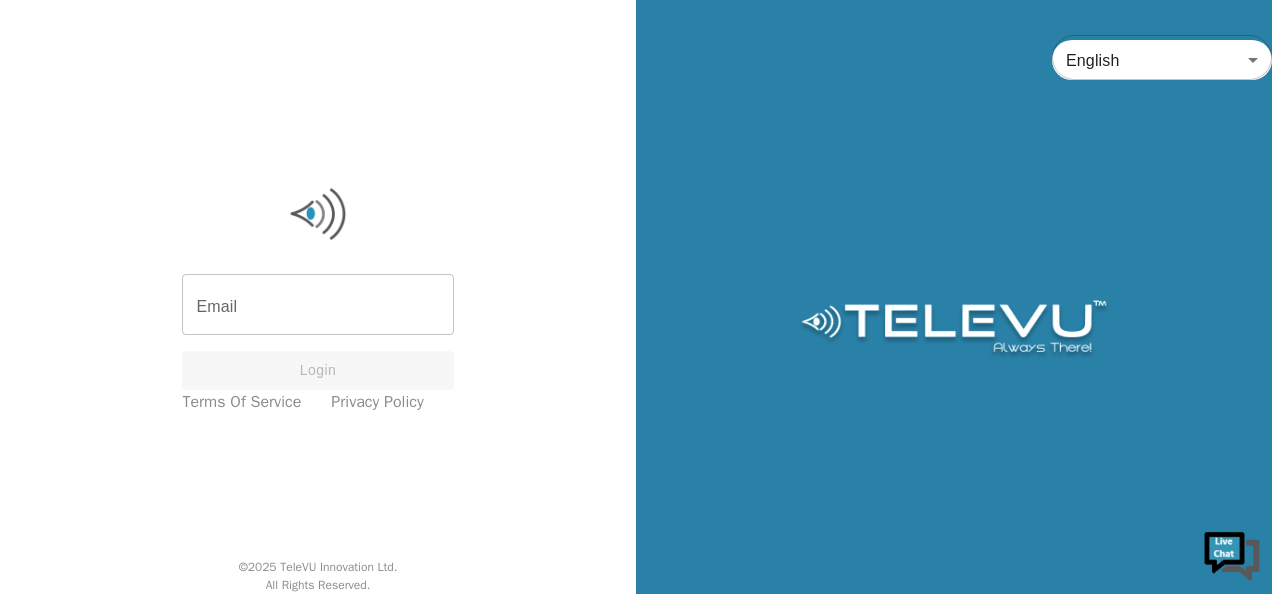 click on "Email" at bounding box center [317, 307] 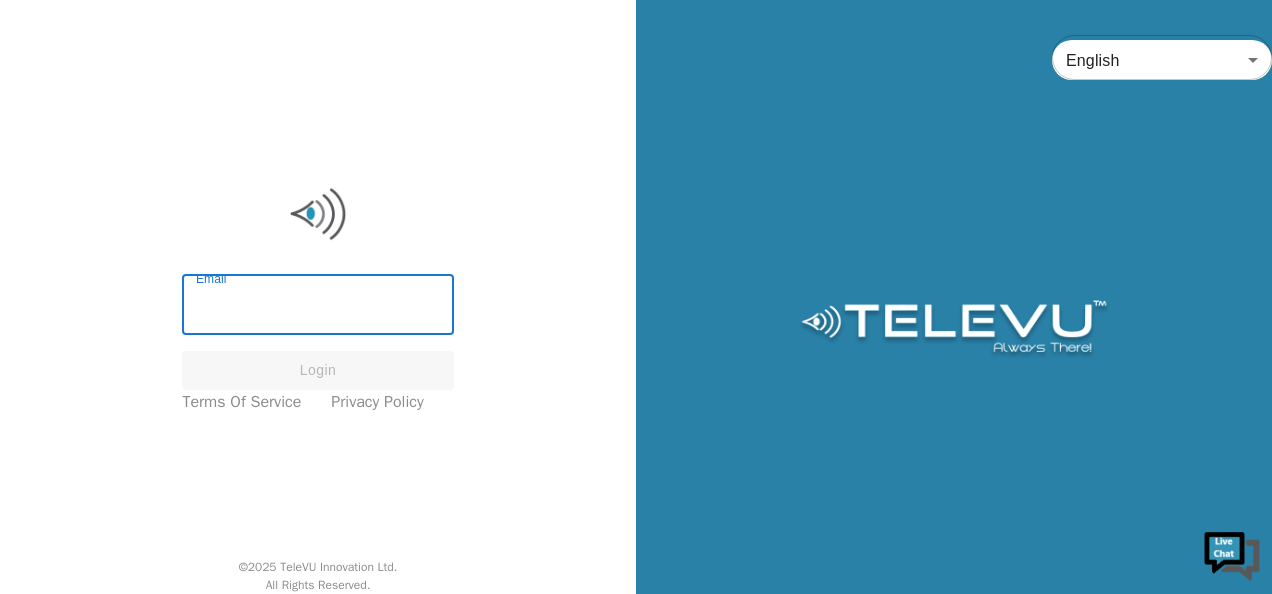 click on "Email" at bounding box center (317, 307) 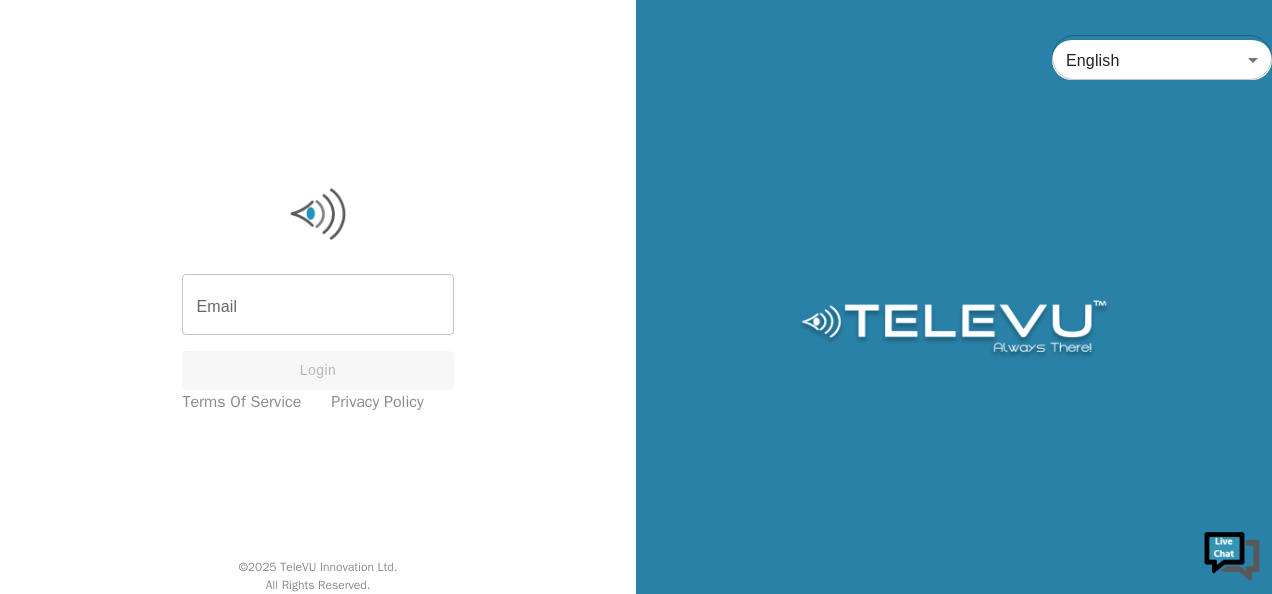 click on "Email Email Login Terms of Service Privacy Policy ©  2025   TeleVU Innovation Ltd. All Rights Reserved." at bounding box center [318, 297] 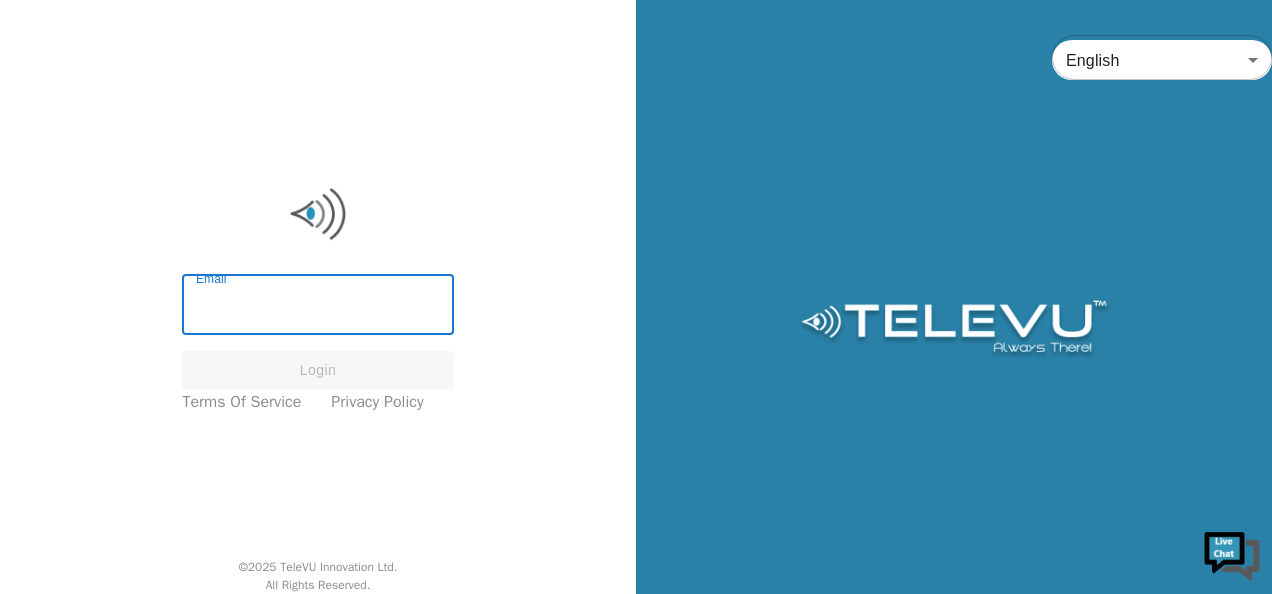 click on "Email" at bounding box center [317, 307] 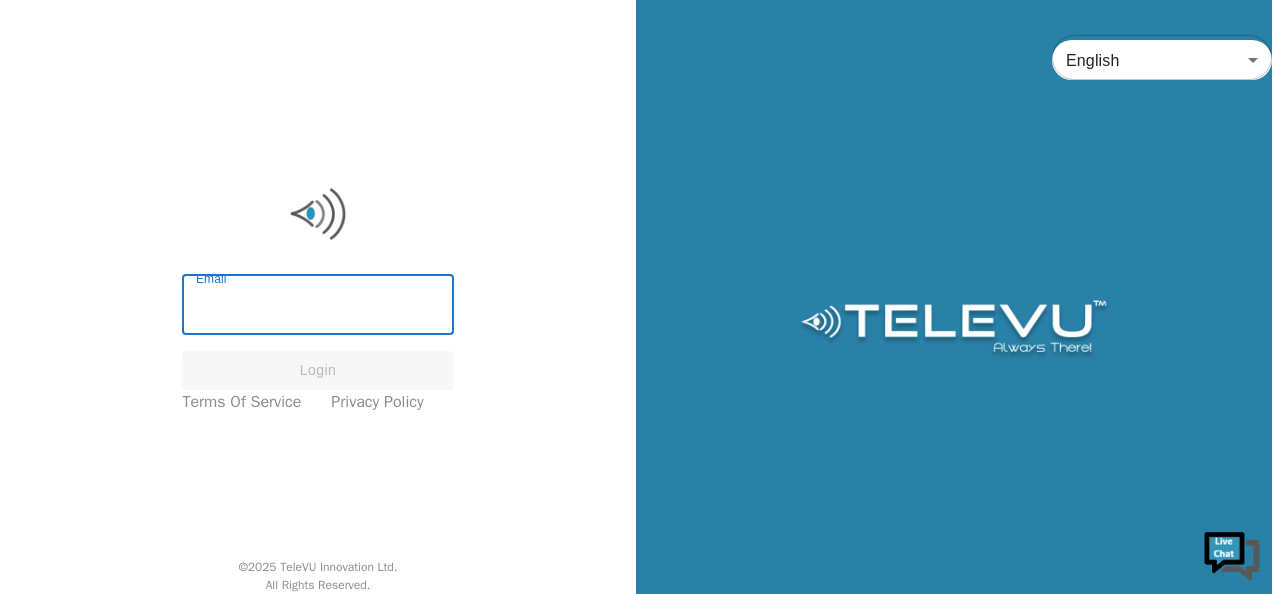 click on "Email" at bounding box center [317, 307] 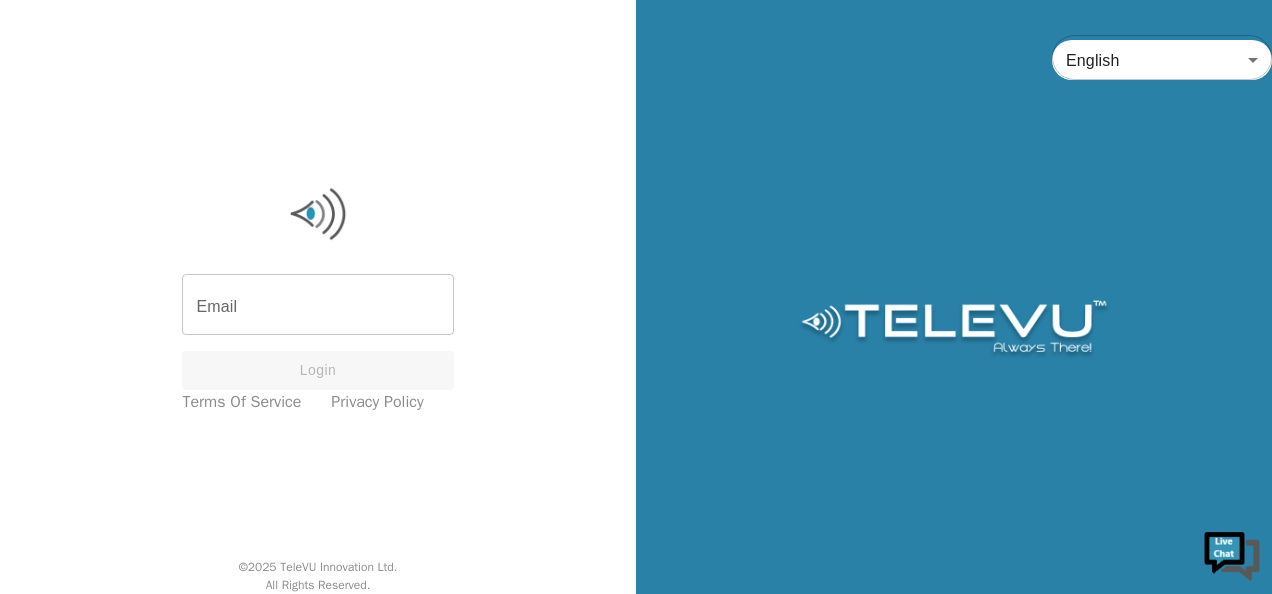 click on "Email" at bounding box center [317, 307] 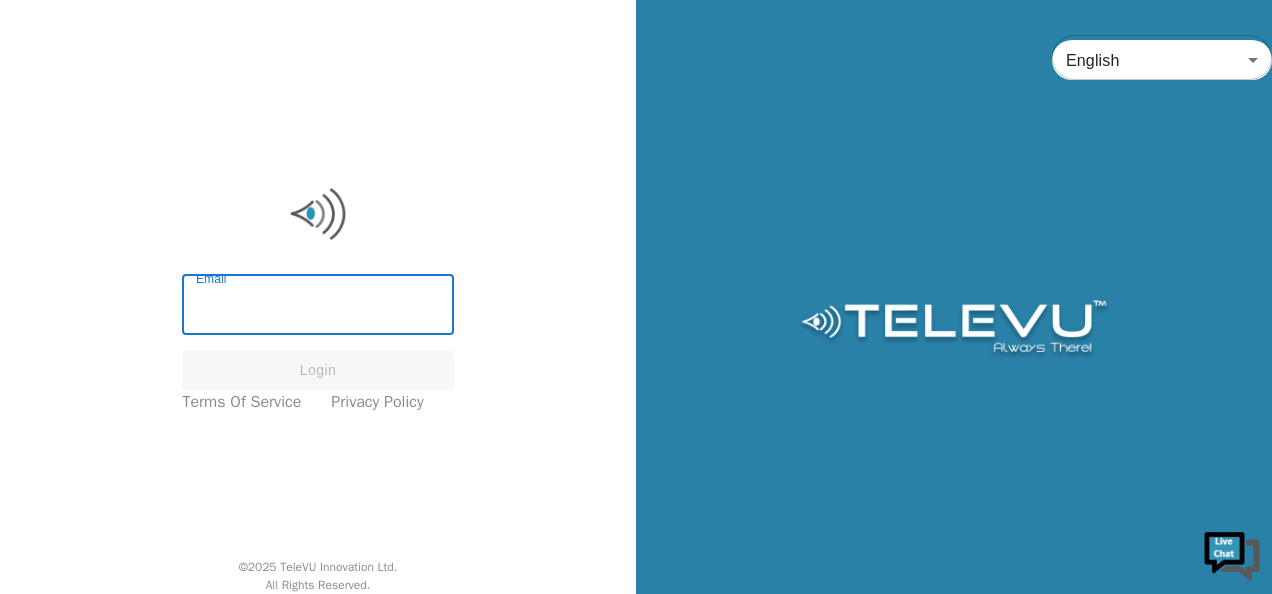 click on "Email" at bounding box center [317, 307] 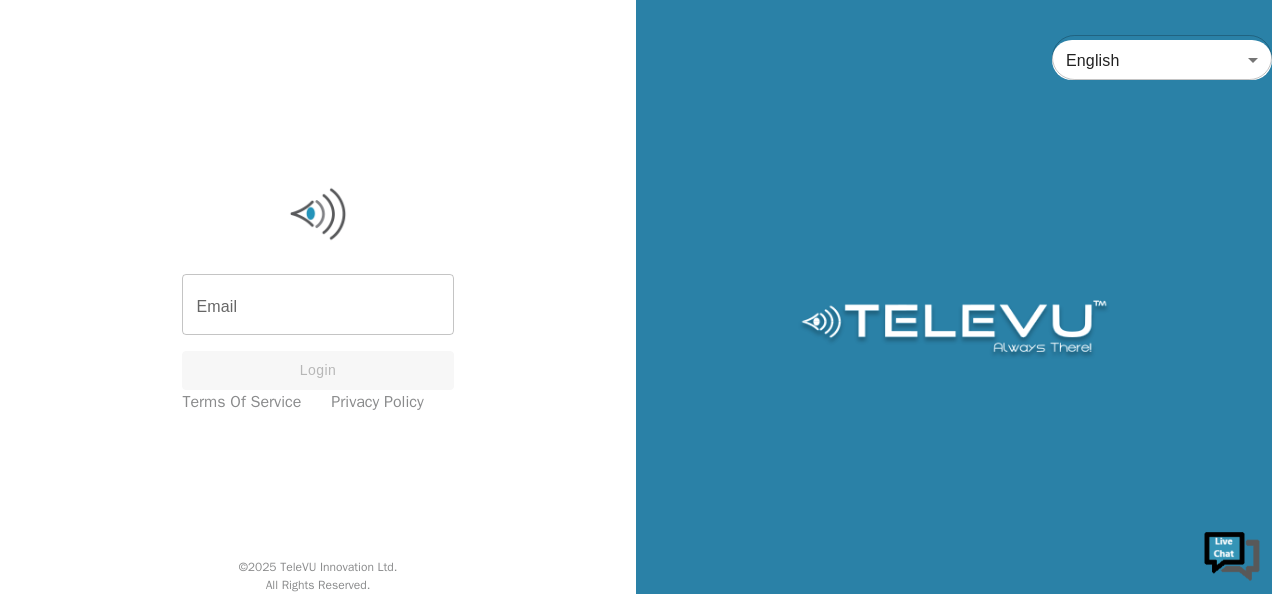 scroll, scrollTop: 0, scrollLeft: 0, axis: both 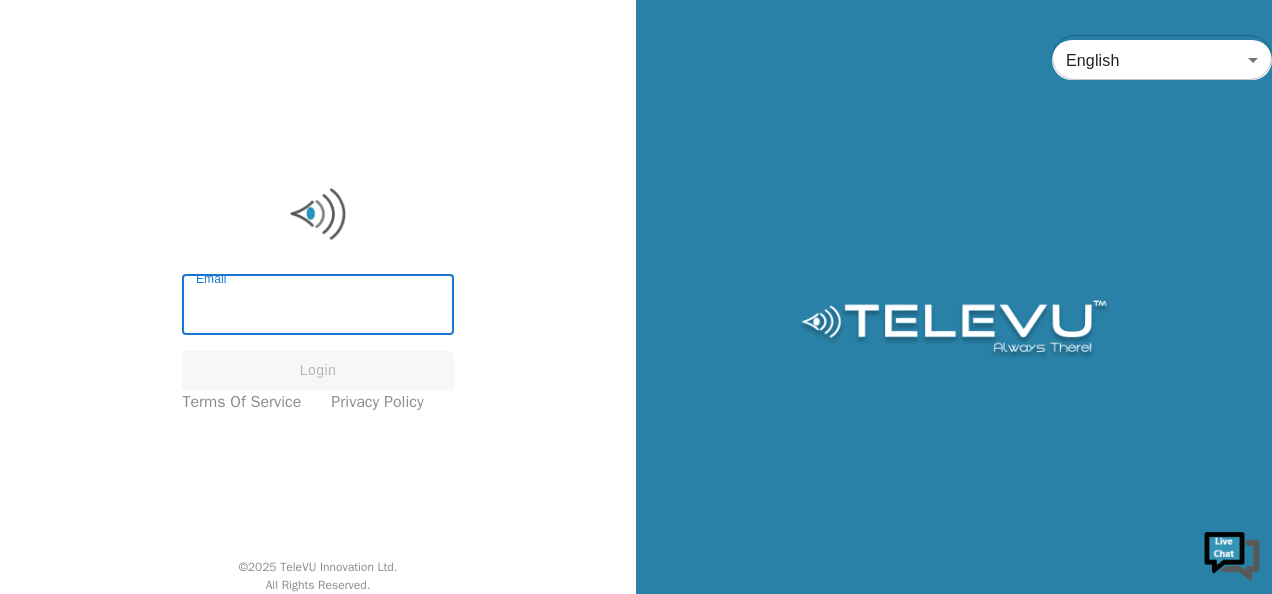 click on "Email" at bounding box center [317, 307] 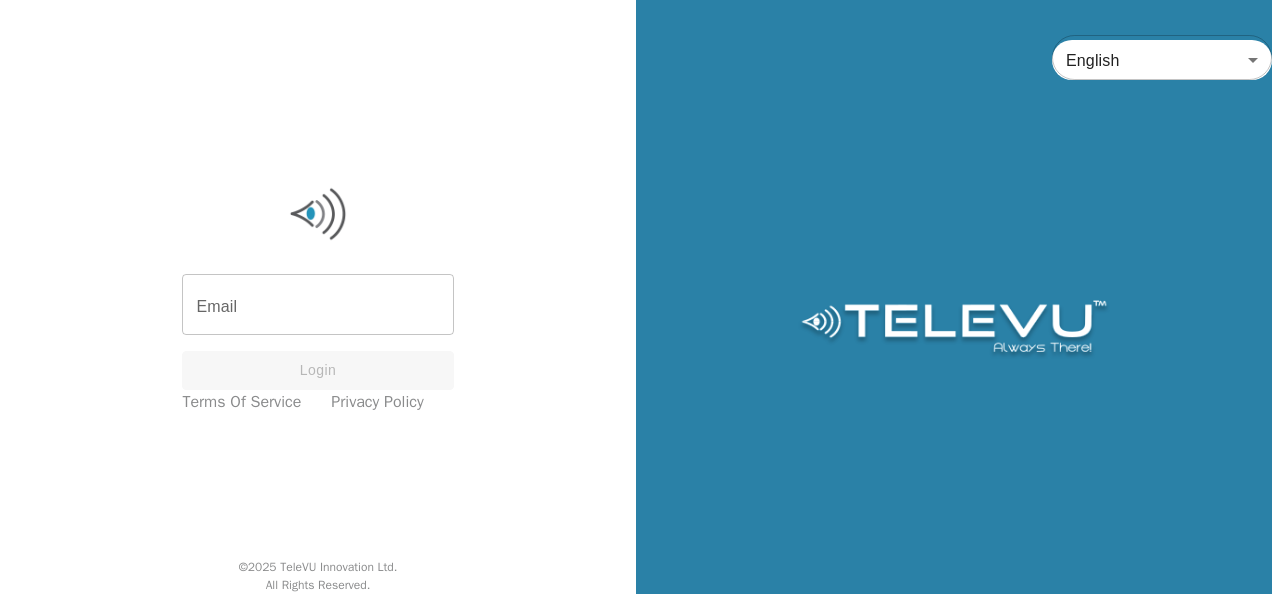 scroll, scrollTop: 0, scrollLeft: 0, axis: both 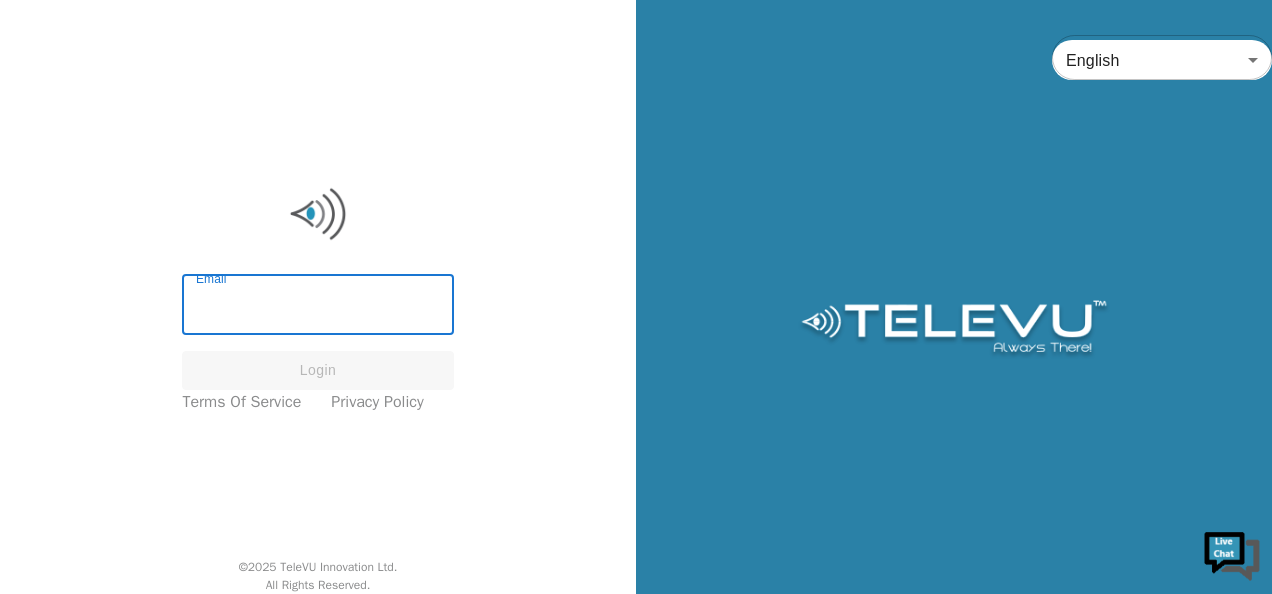 click on "Email" at bounding box center (317, 307) 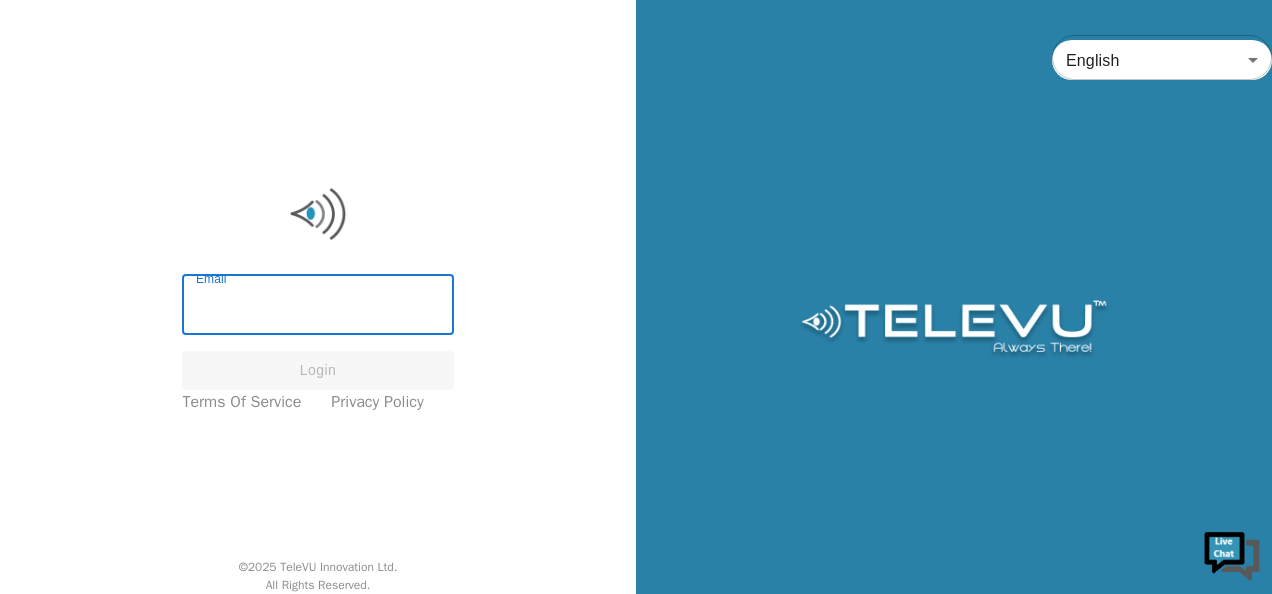 type on "[EMAIL_ADDRESS][DOMAIN_NAME]" 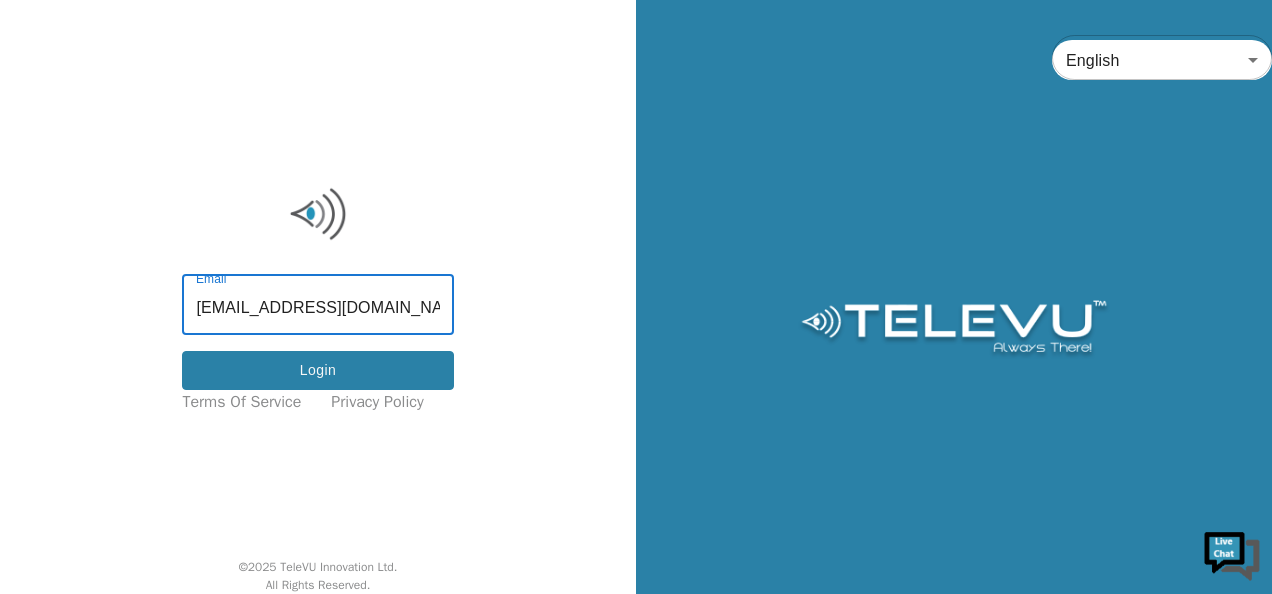click on "Login" at bounding box center [317, 370] 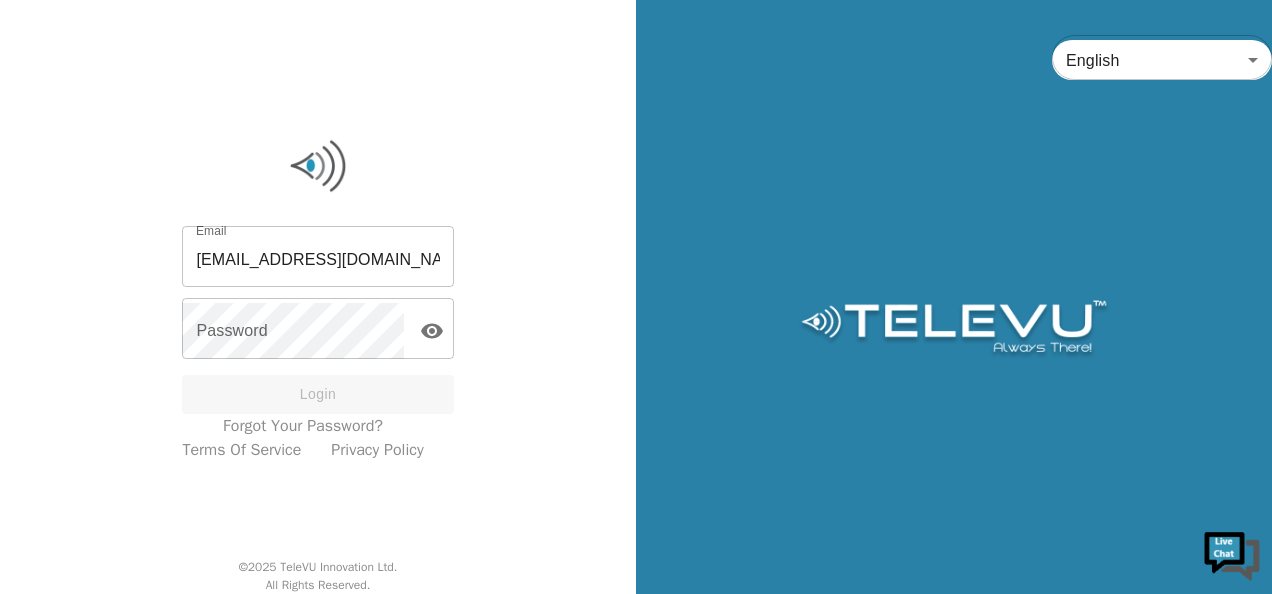 scroll, scrollTop: 0, scrollLeft: 0, axis: both 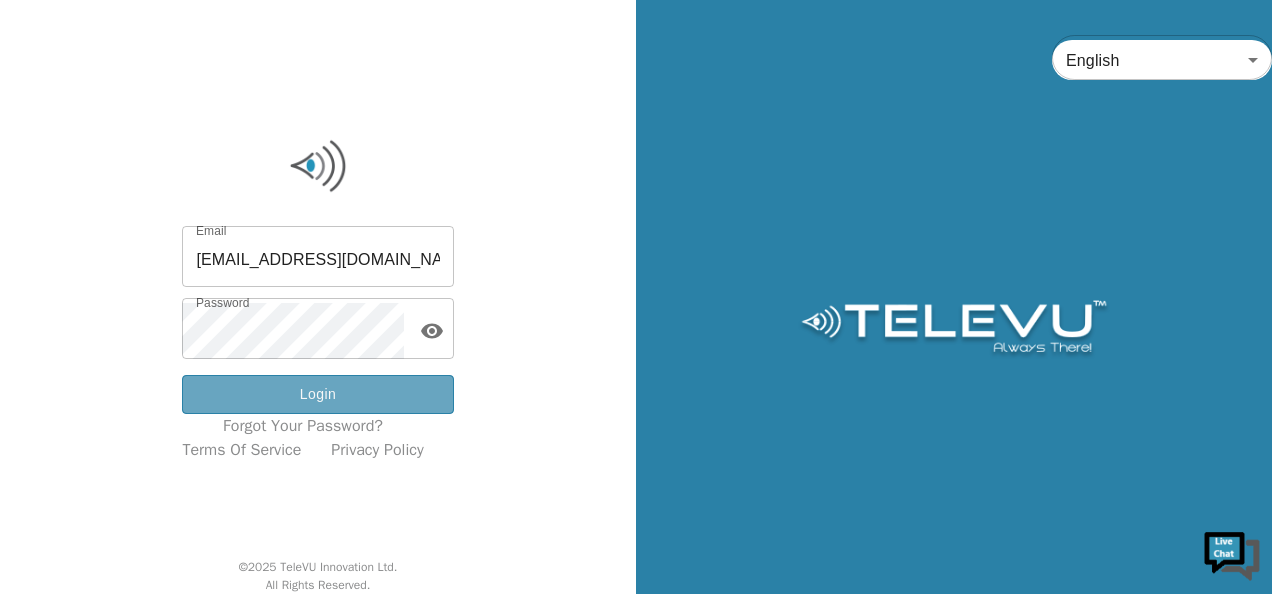 click on "Login" at bounding box center (317, 394) 